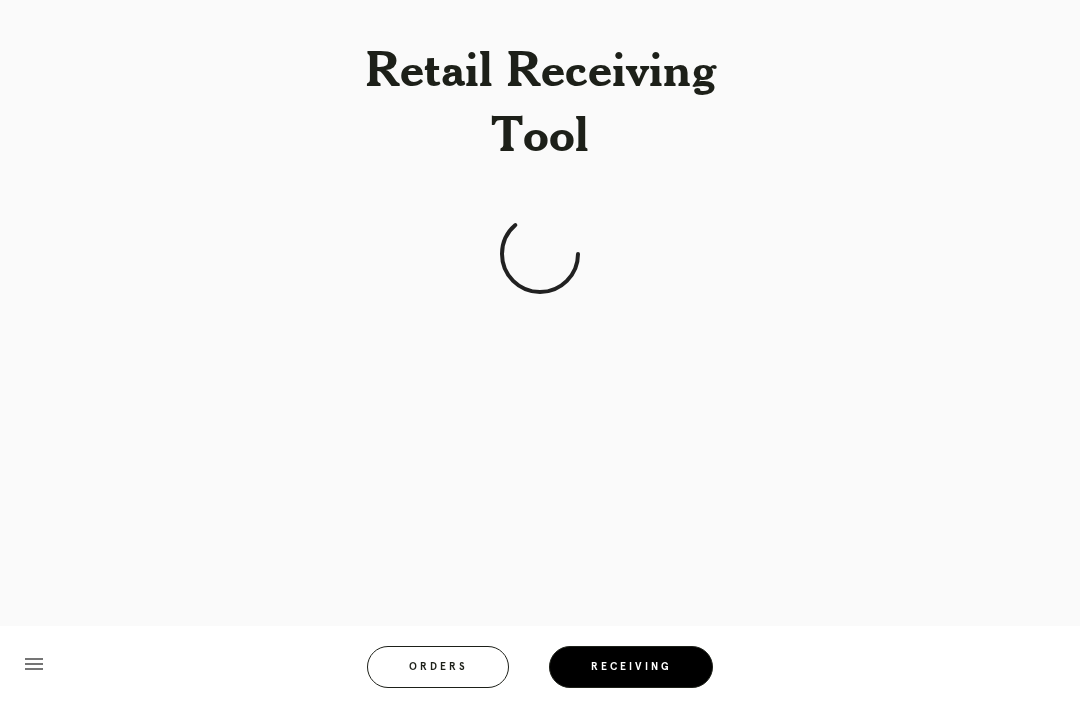 scroll, scrollTop: 64, scrollLeft: 0, axis: vertical 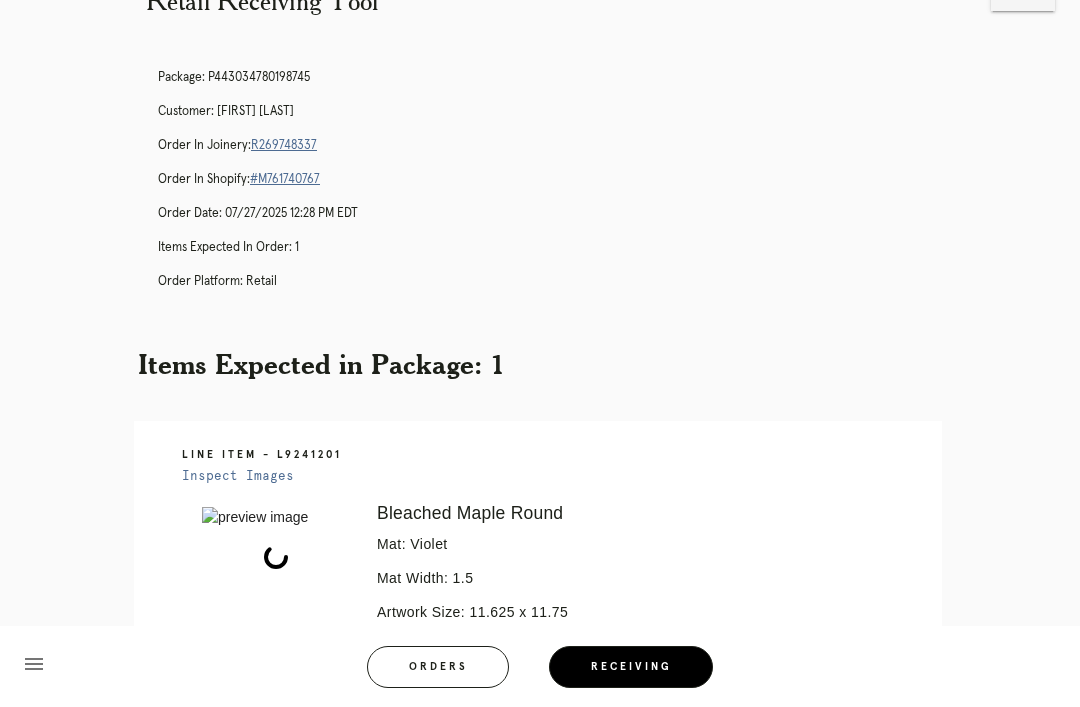 click on "Retail Receiving Tool   close   Package: P443034780198745   Customer: Jordana Cohen
Order in Joinery:
R269748337
Order in Shopify:
#M761740767
Order Date:
07/27/2025 12:28 PM EDT
Items Expected in Order: 1   Order Platform: retail     Items Expected in Package:  1
Line Item - L9241201
Inspect Images
Error retreiving frame spec #9782432
Bleached Maple Round
Mat: Violet
Mat Width: 1.5
Artwork Size:
11.625
x
11.75
Frame Size:
15.75
x
15.875
Conveyance: shipped
Hanging Hardware: Wire, 2-Hole Hanger, Large Sticker
Ready for Pickup
menu
Orders
Receiving
Logged in as:   bianca.williford@framebridge.com" at bounding box center [540, 482] 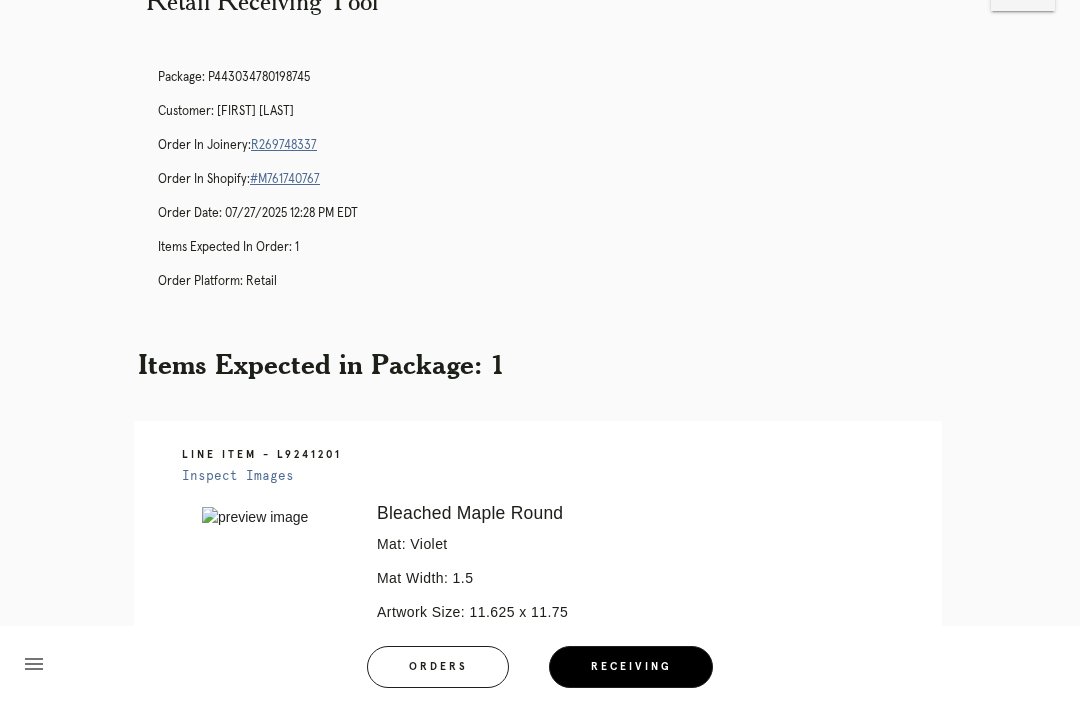 scroll, scrollTop: 0, scrollLeft: 0, axis: both 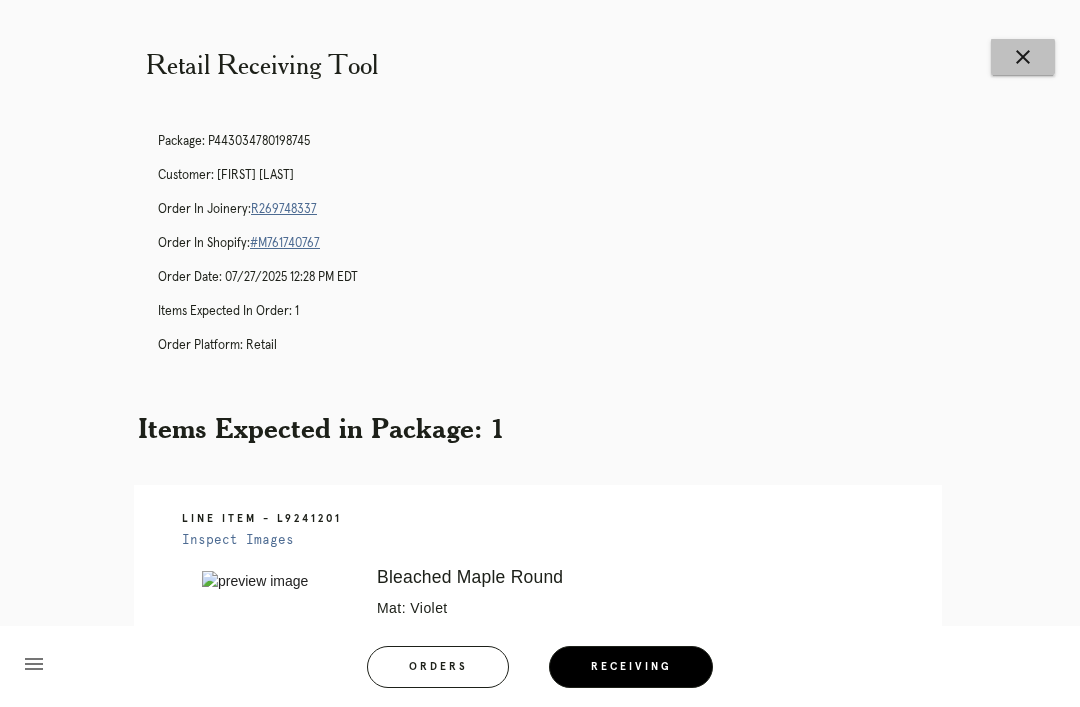 click on "close" at bounding box center [1023, 57] 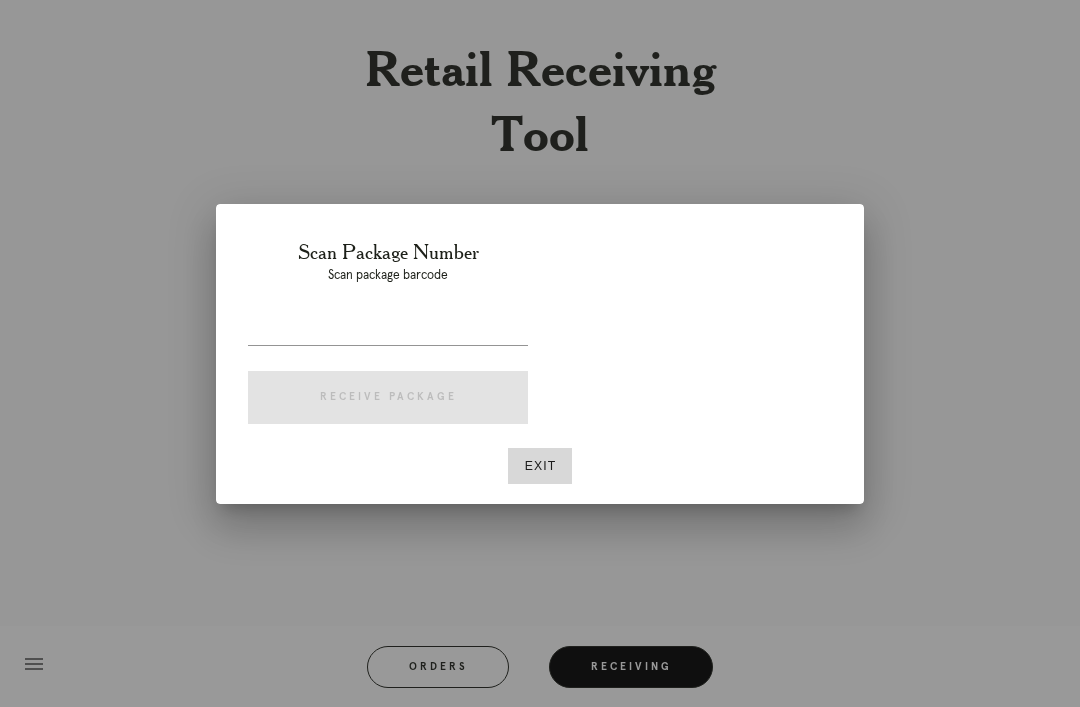 scroll, scrollTop: 0, scrollLeft: 0, axis: both 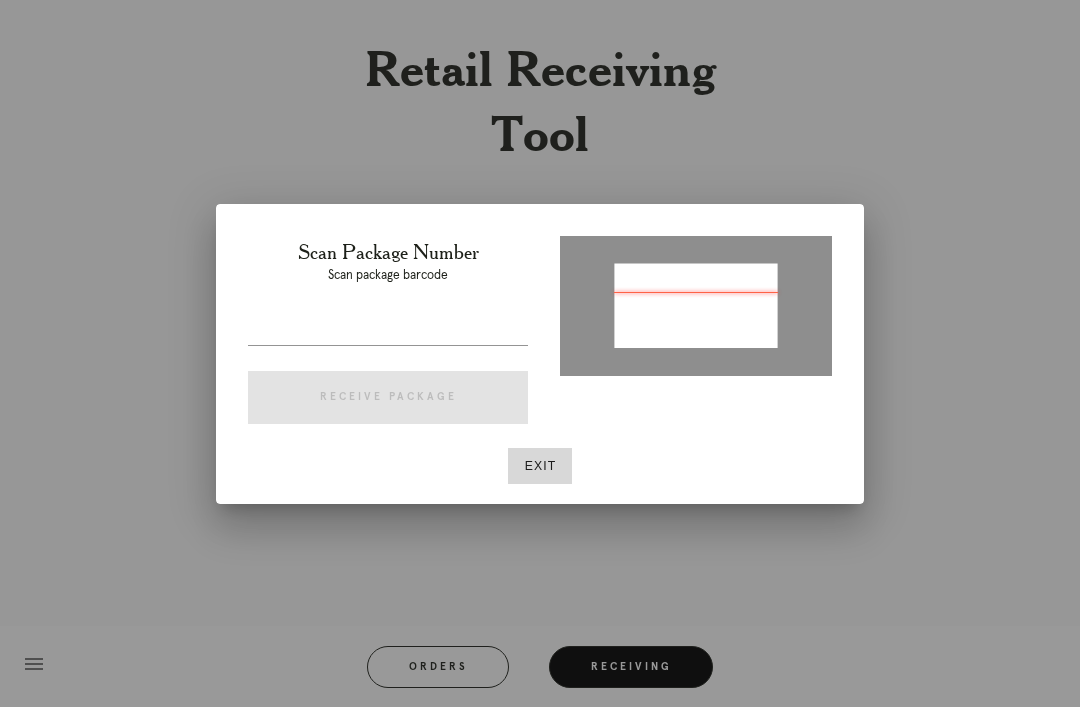 type on "[CREDIT_CARD_NUMBER]" 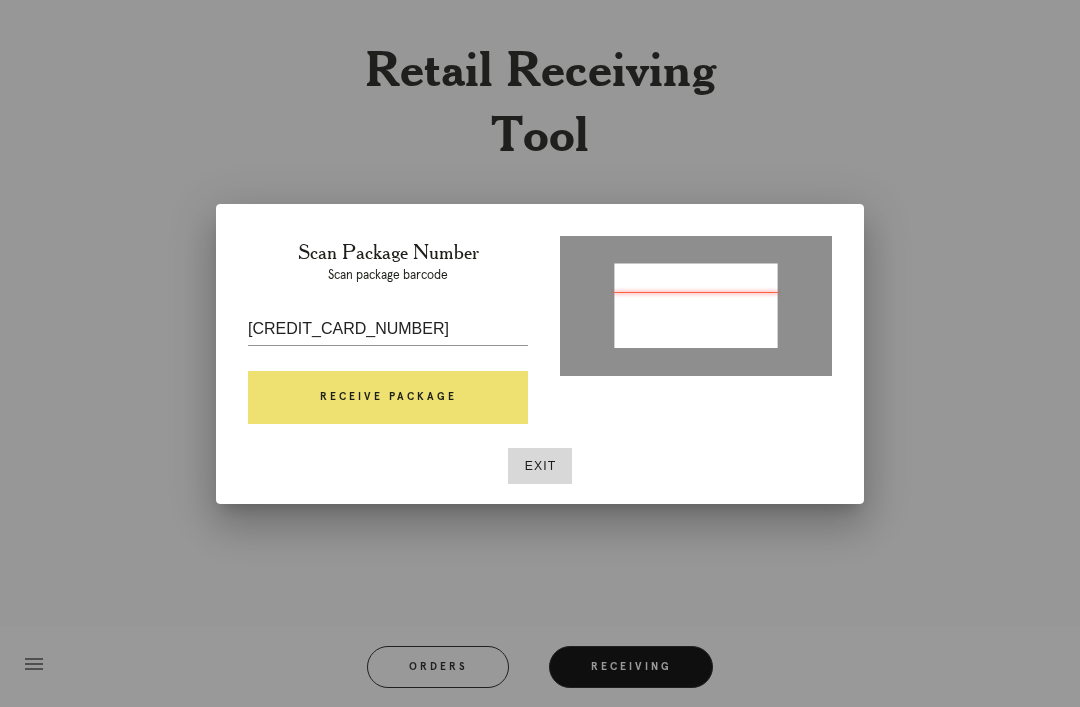 click on "Receive Package" at bounding box center [388, 398] 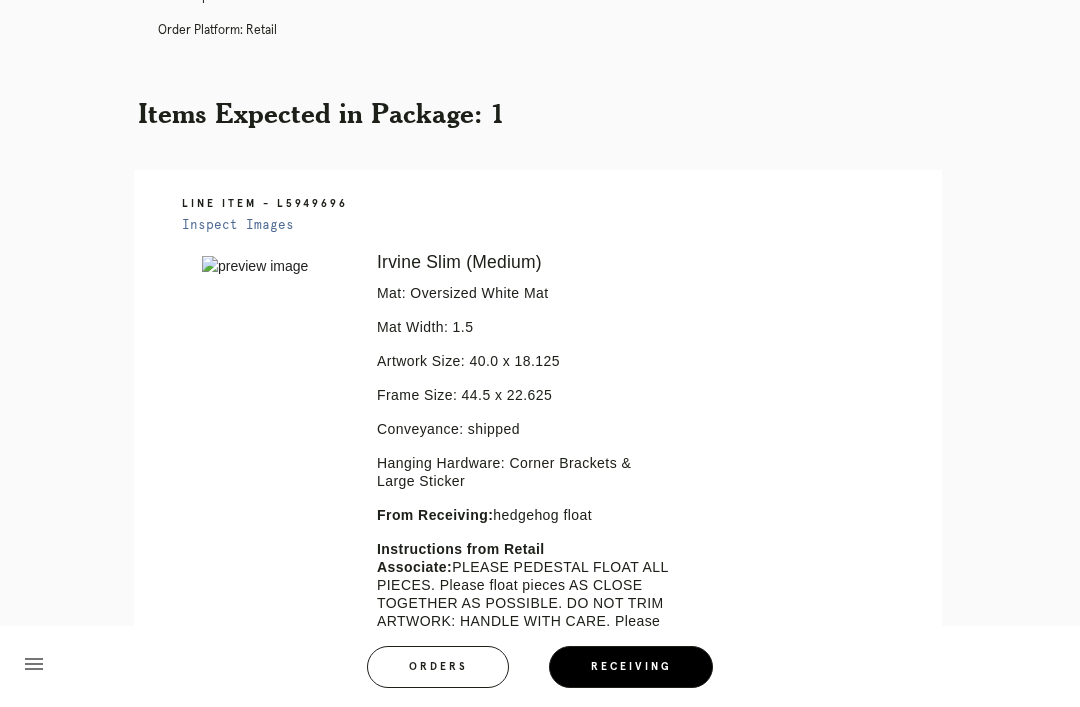 scroll, scrollTop: 18, scrollLeft: 0, axis: vertical 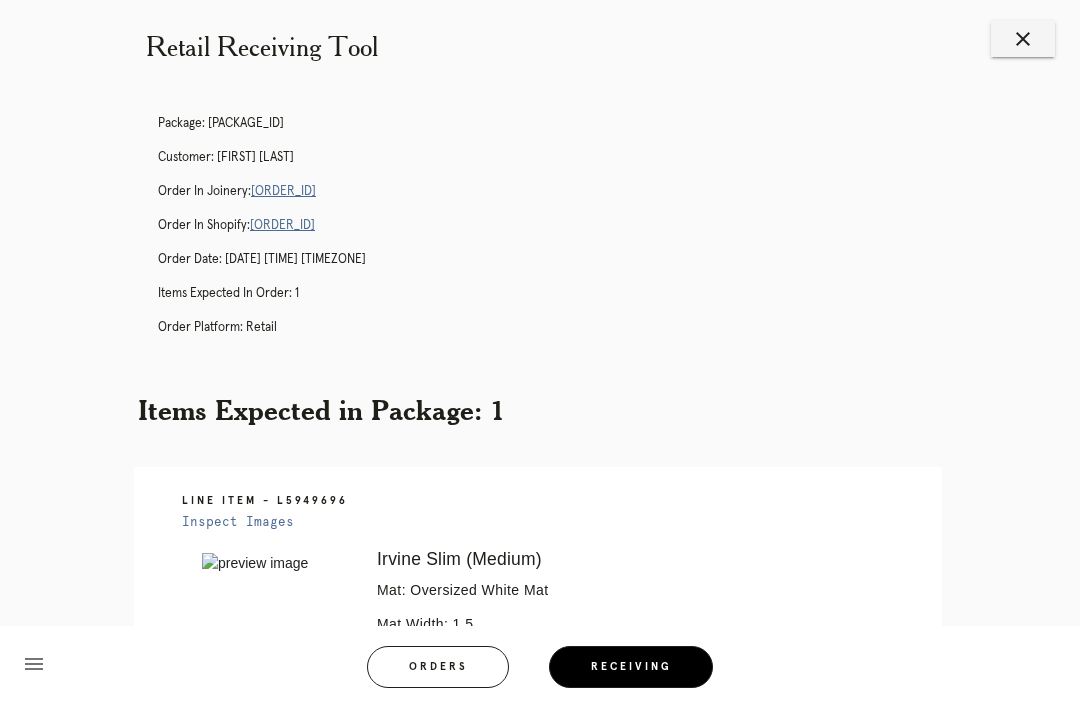 click on "Package: P467080040813954   Customer: Elizabeth Geisler
Order in Joinery:
R376078569
Order in Shopify:
#M761730425
Order Date:
07/11/2025  4:38 PM EDT
Items Expected in Order: 1   Order Platform: retail" at bounding box center [560, 234] 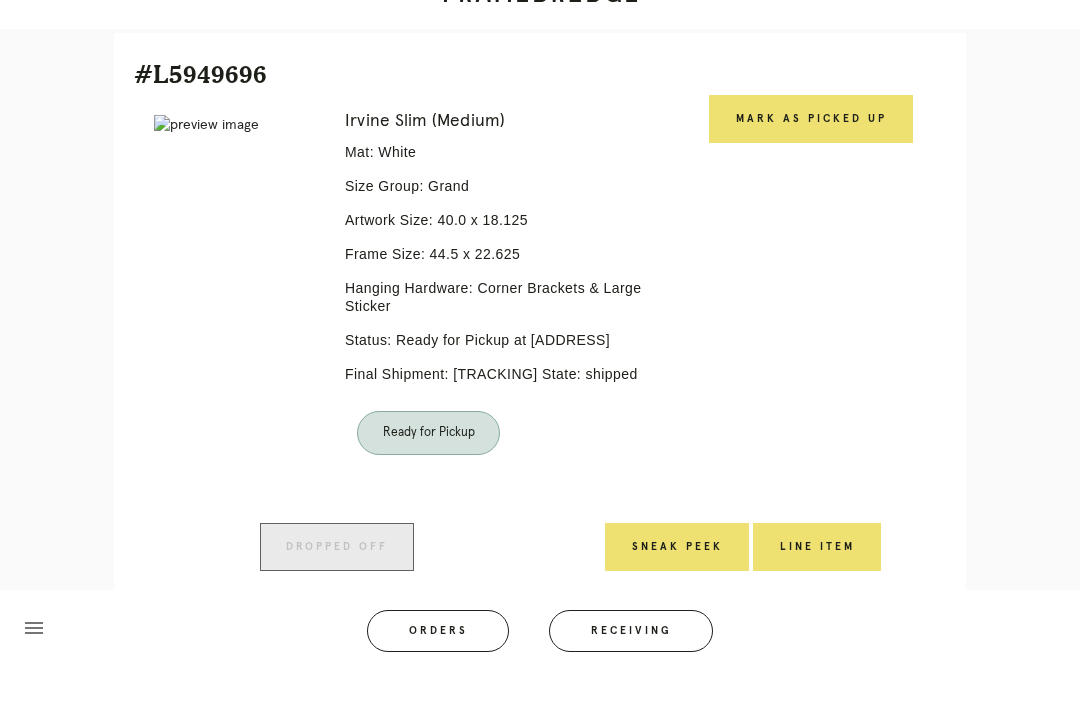 scroll, scrollTop: 451, scrollLeft: 0, axis: vertical 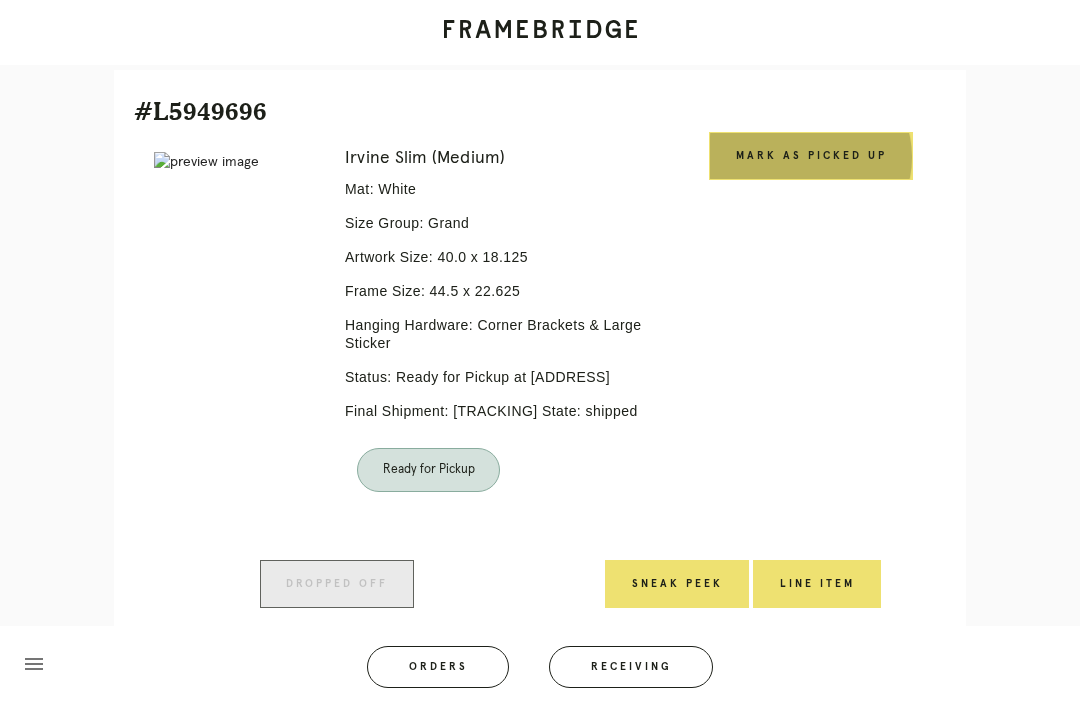 click on "Mark as Picked Up" at bounding box center [811, 156] 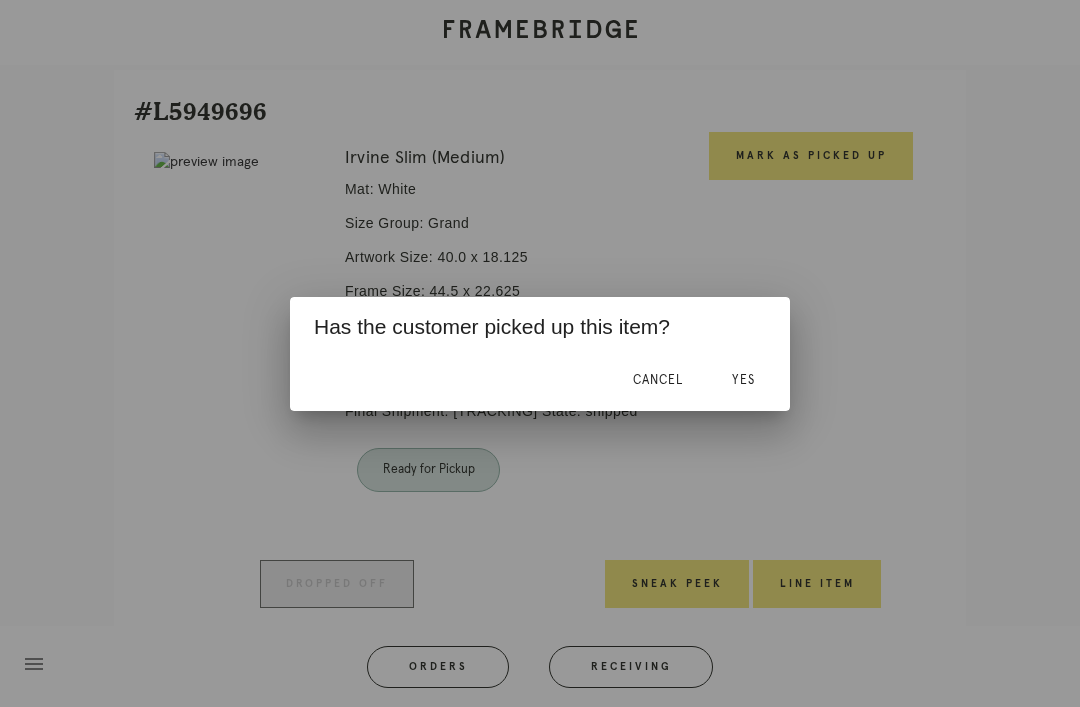 click on "Yes" at bounding box center (743, 381) 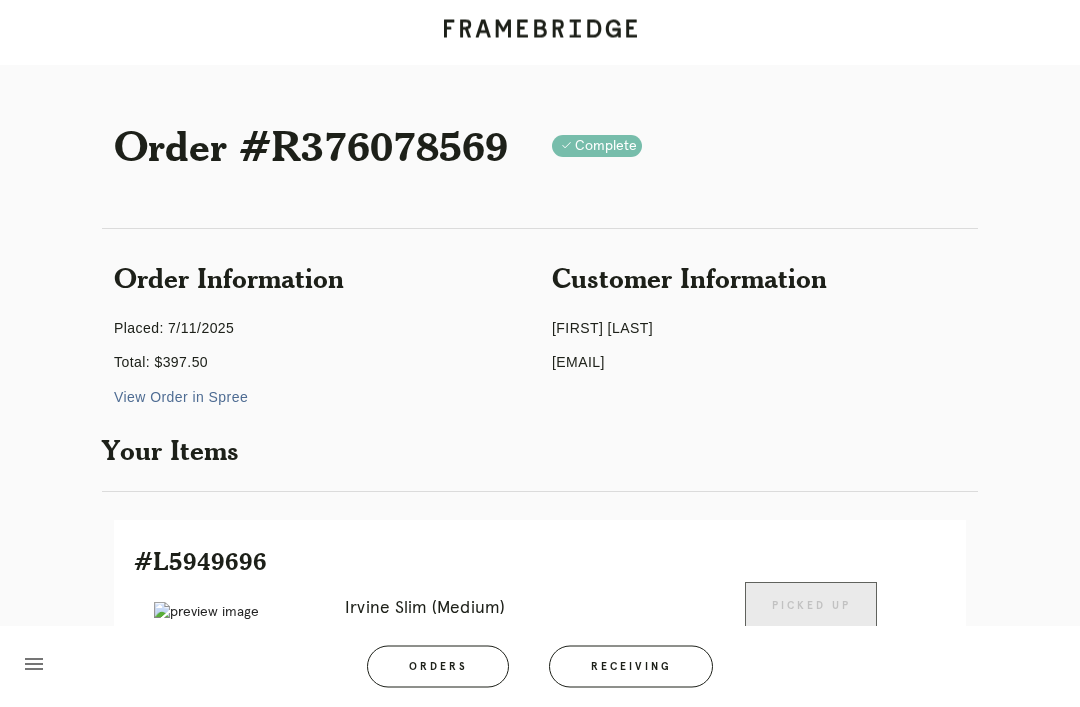 scroll, scrollTop: 0, scrollLeft: 0, axis: both 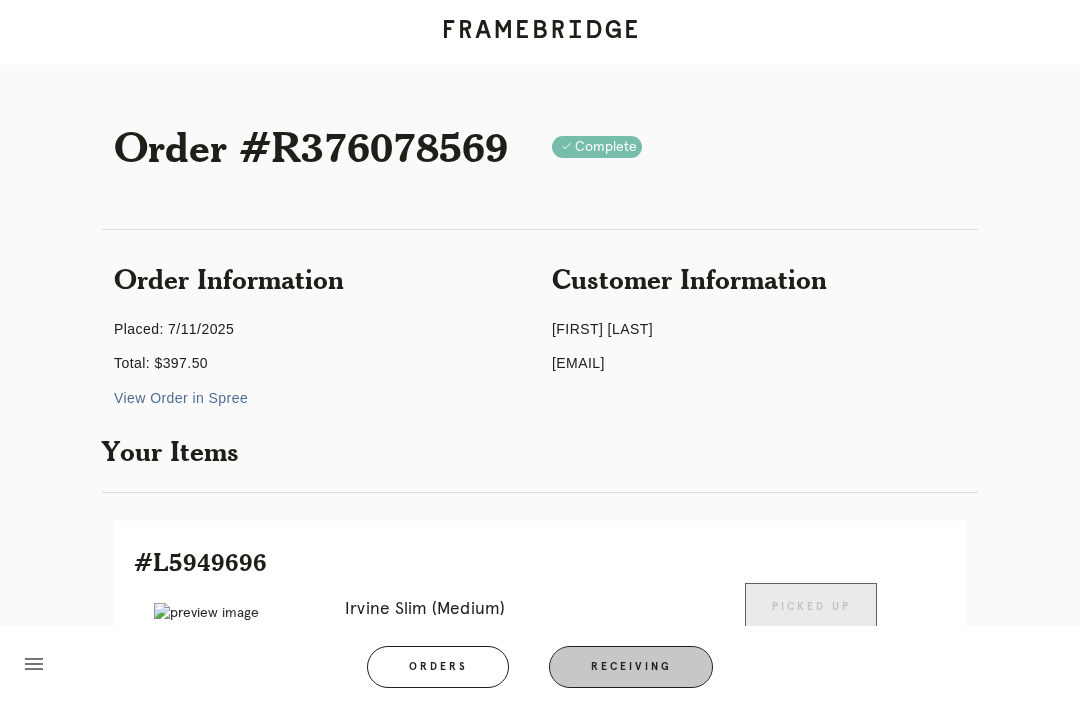 click on "Receiving" at bounding box center [631, 667] 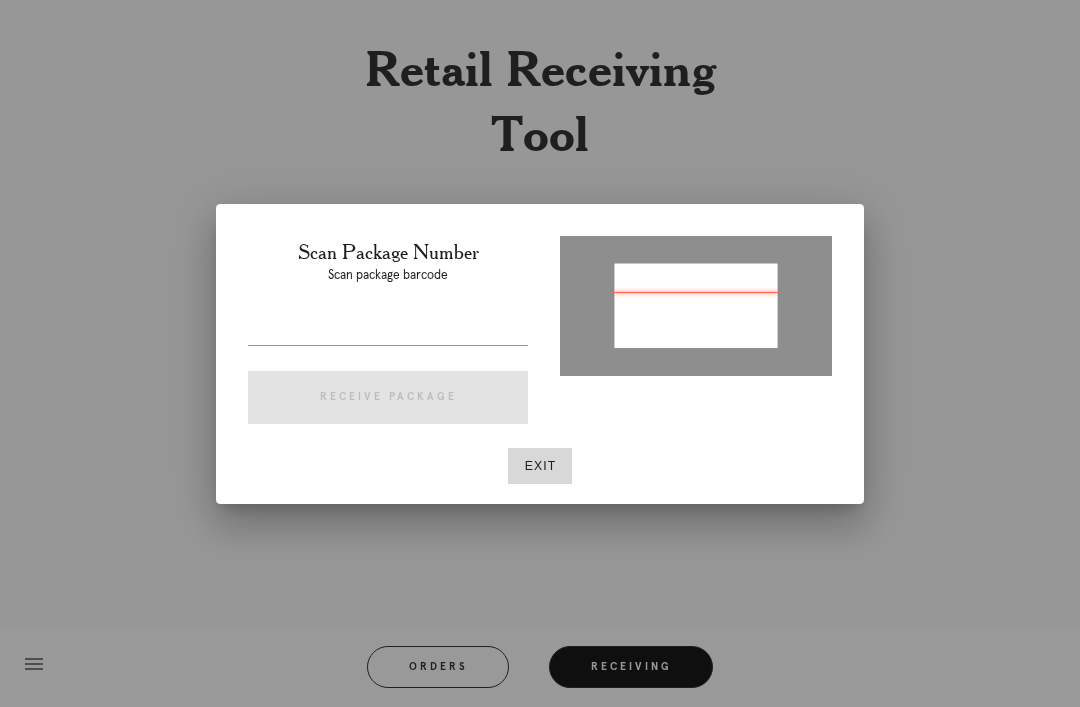 type on "P522511174790611" 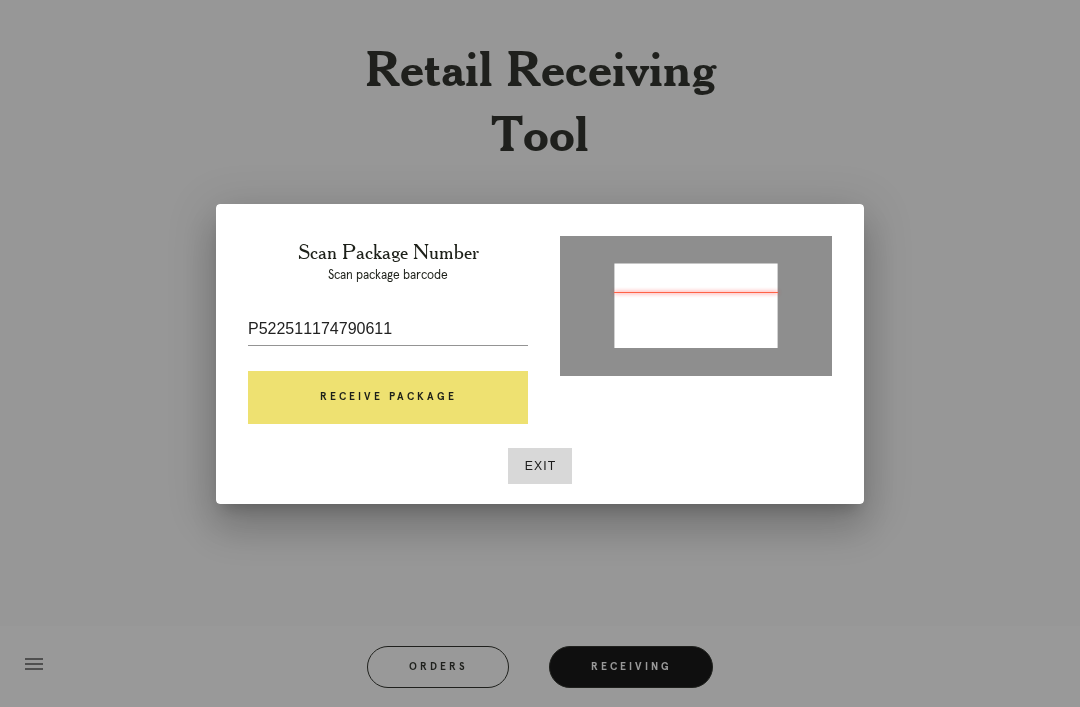 click on "Receive Package" at bounding box center (388, 398) 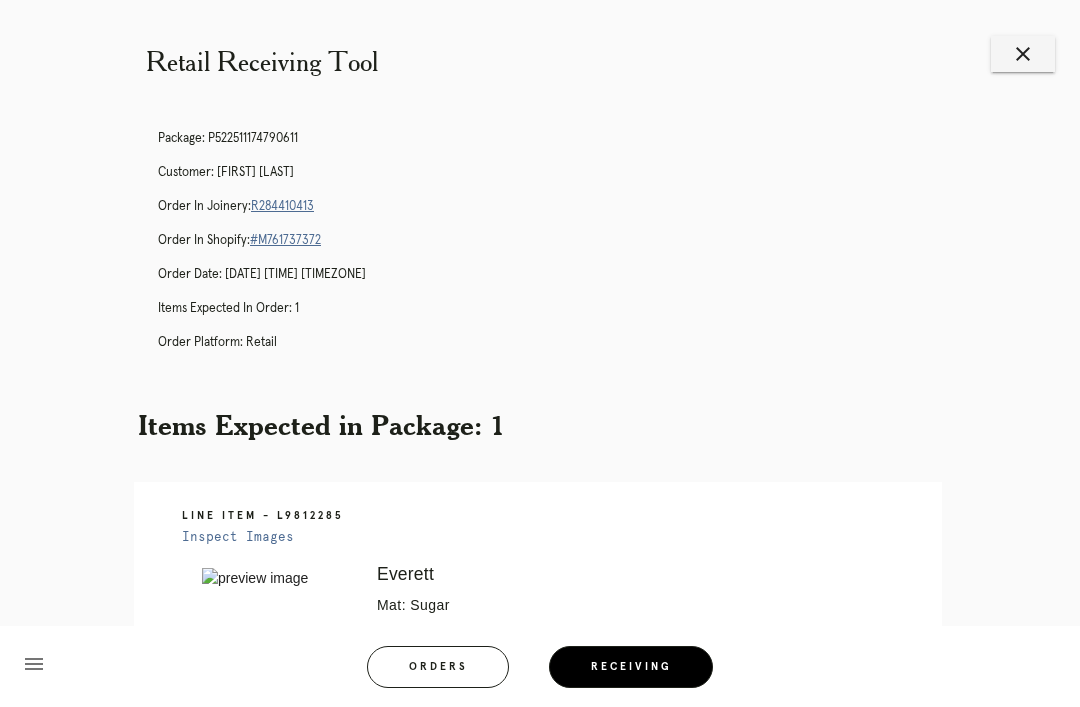 scroll, scrollTop: 4, scrollLeft: 0, axis: vertical 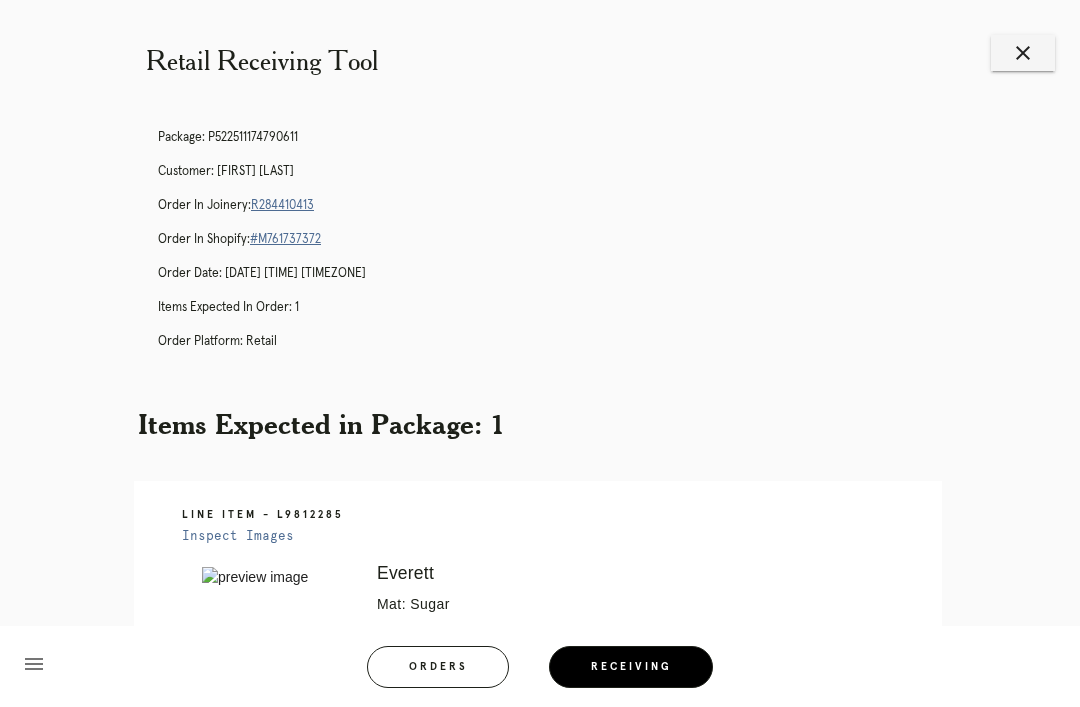 click on "close" at bounding box center [1023, 53] 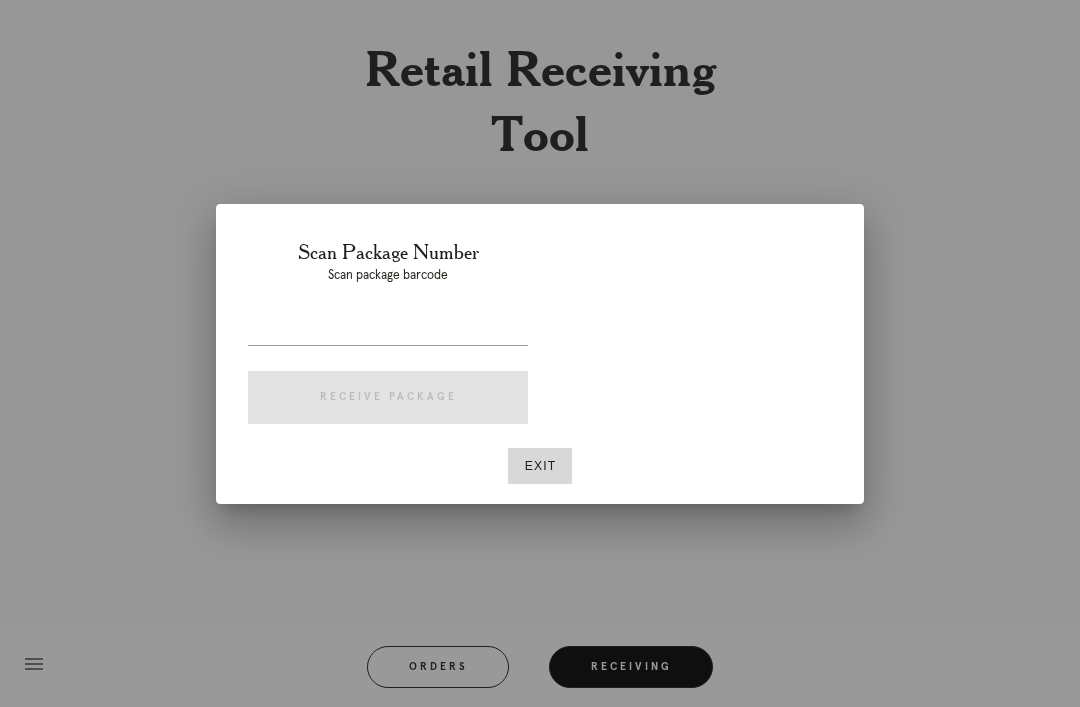 scroll, scrollTop: 4, scrollLeft: 0, axis: vertical 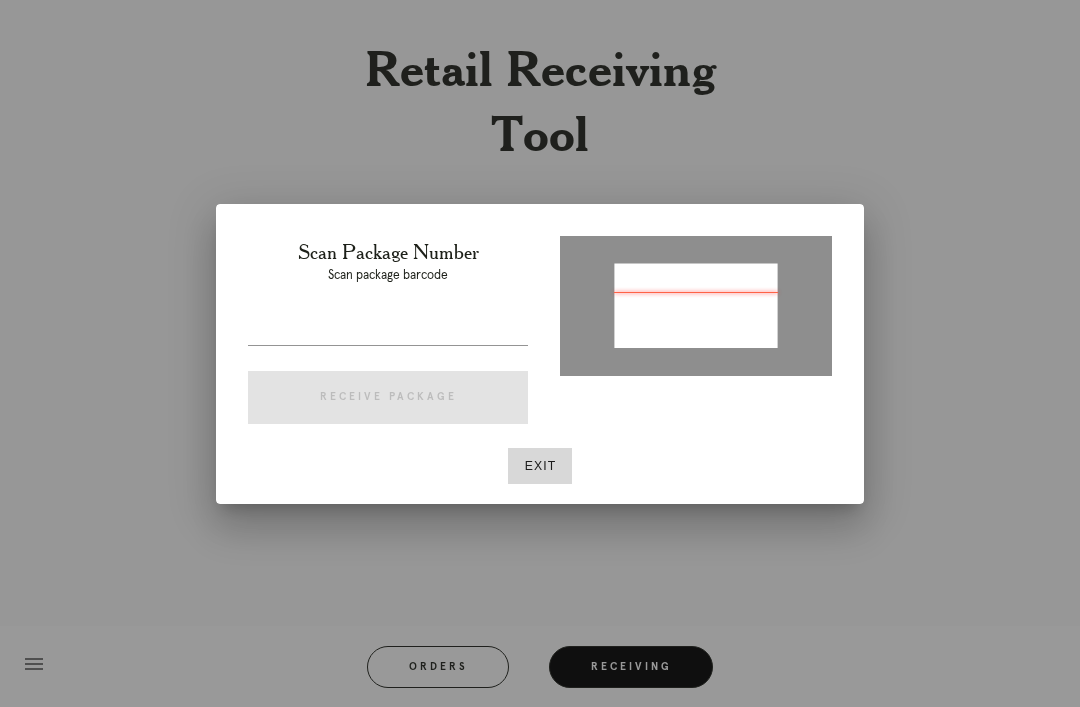 click on "Exit" at bounding box center [540, 466] 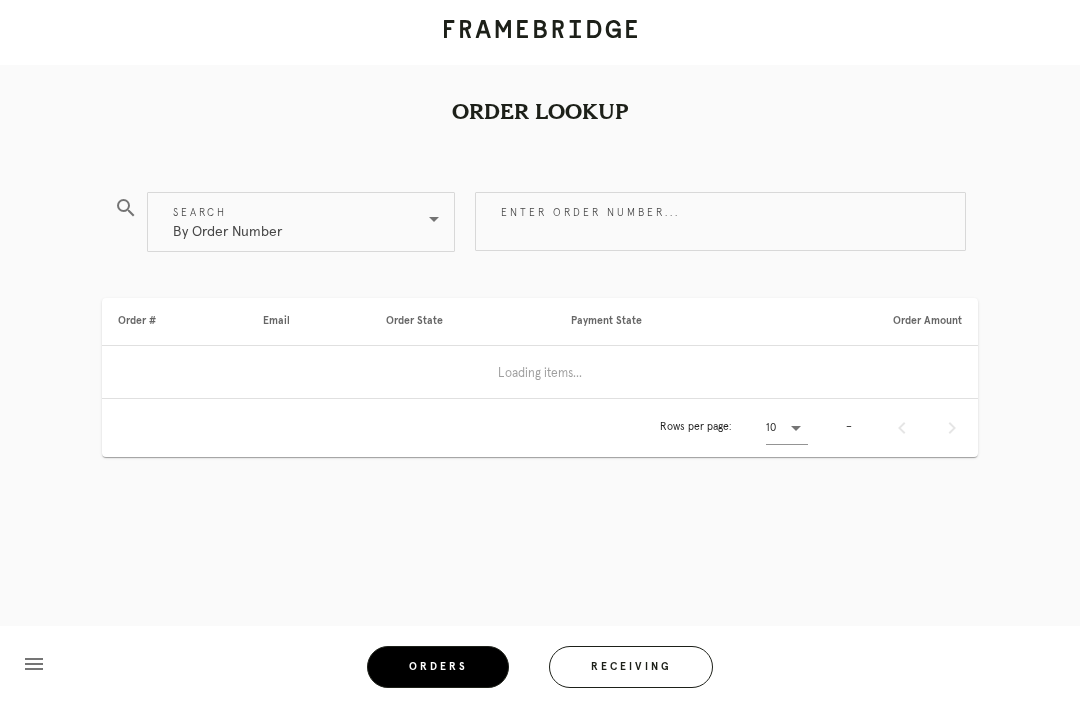 click on "By Order Number" at bounding box center (287, 222) 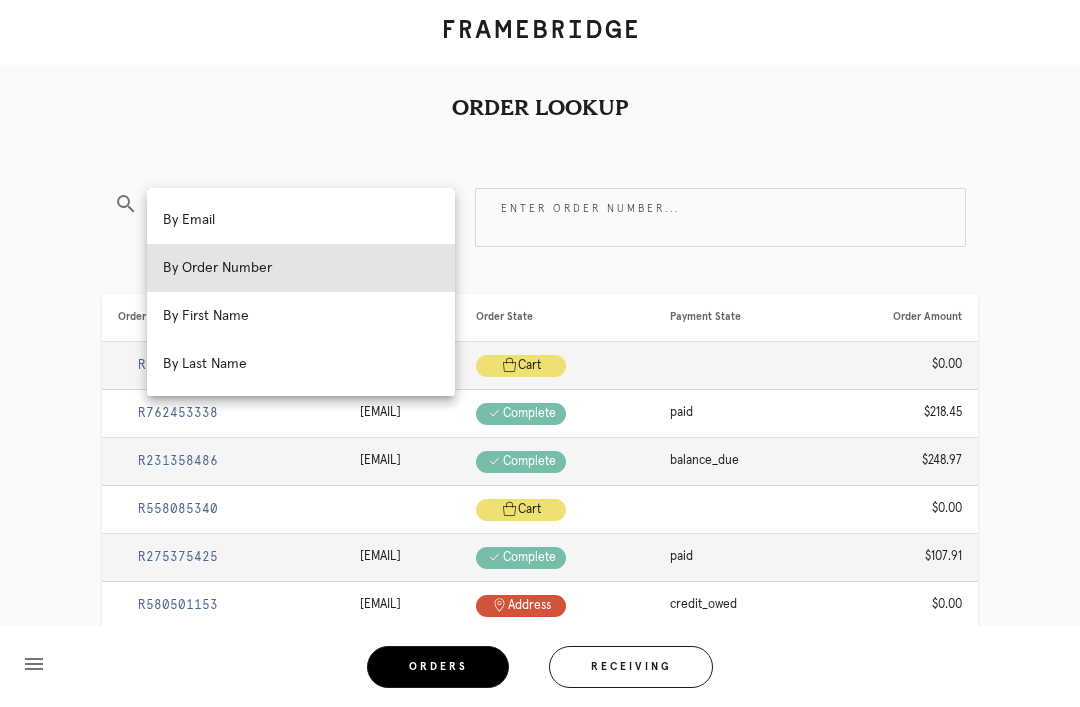 click on "Enter order number..." at bounding box center (720, 217) 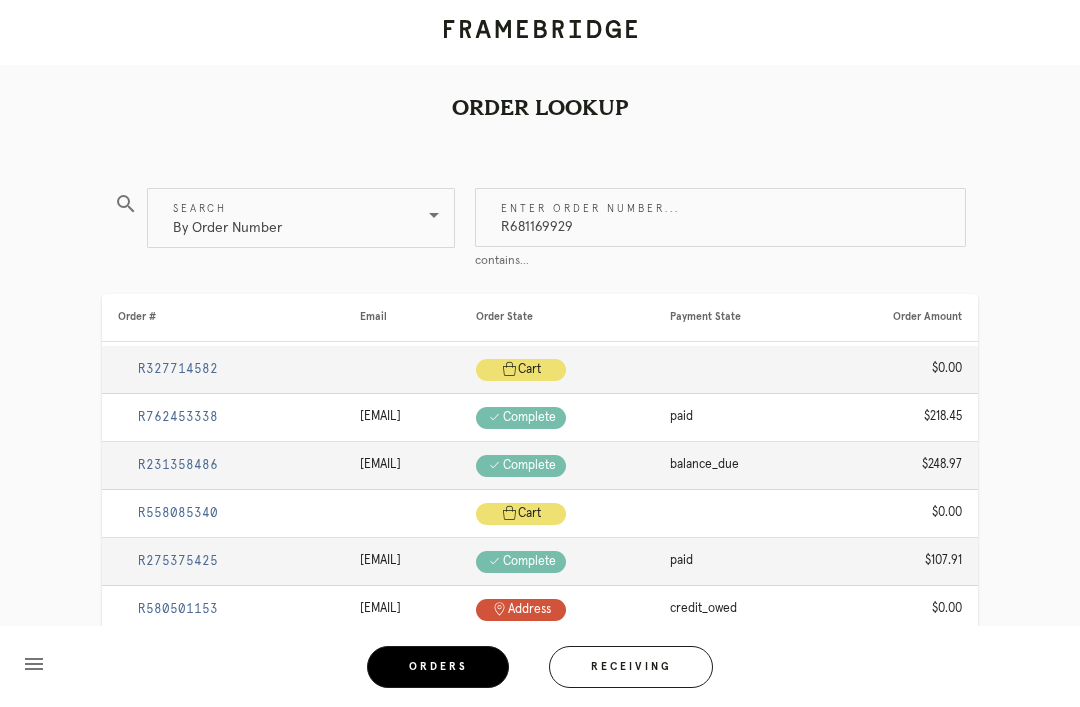 type on "R681169929" 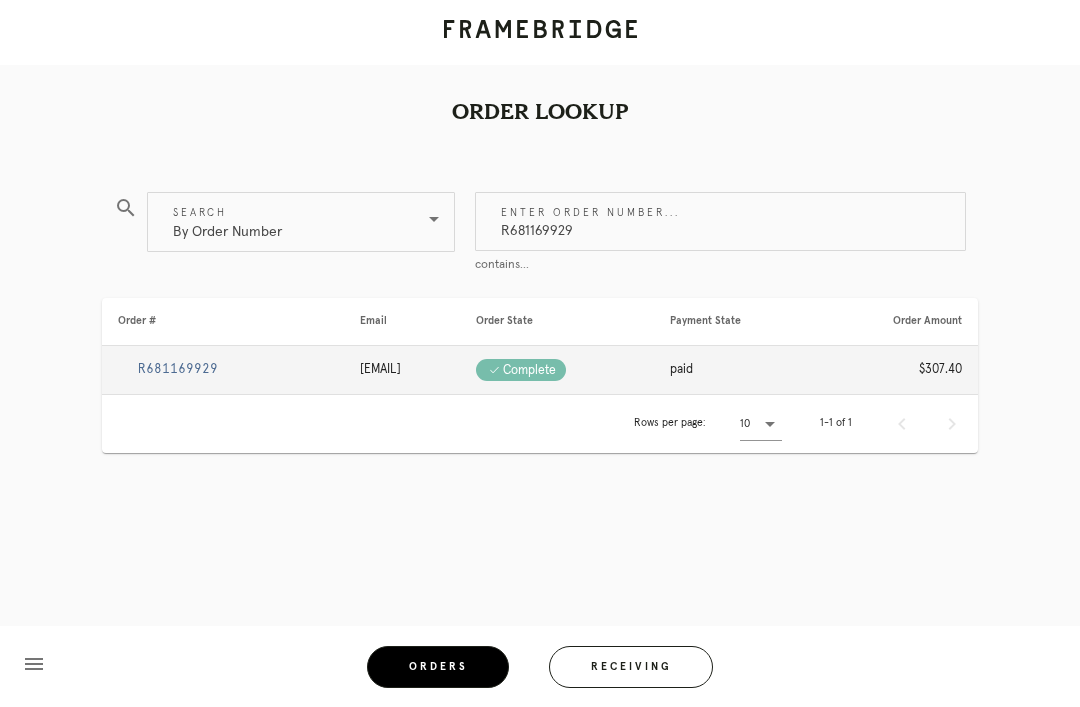 click on "R681169929" at bounding box center (178, 369) 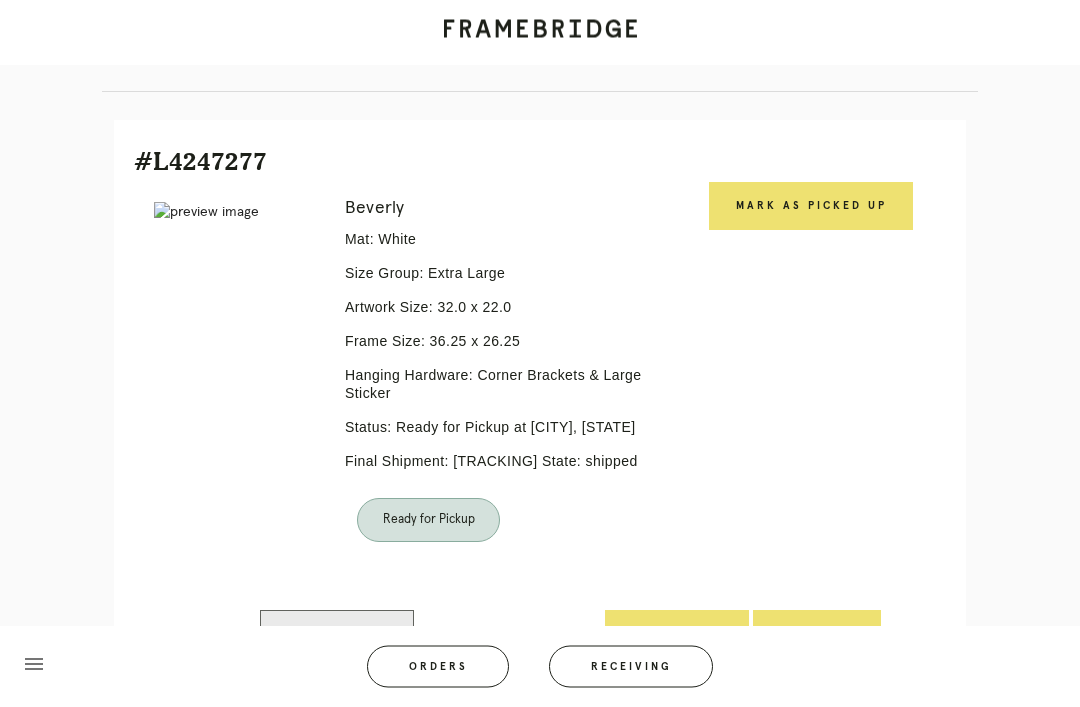 scroll, scrollTop: 412, scrollLeft: 0, axis: vertical 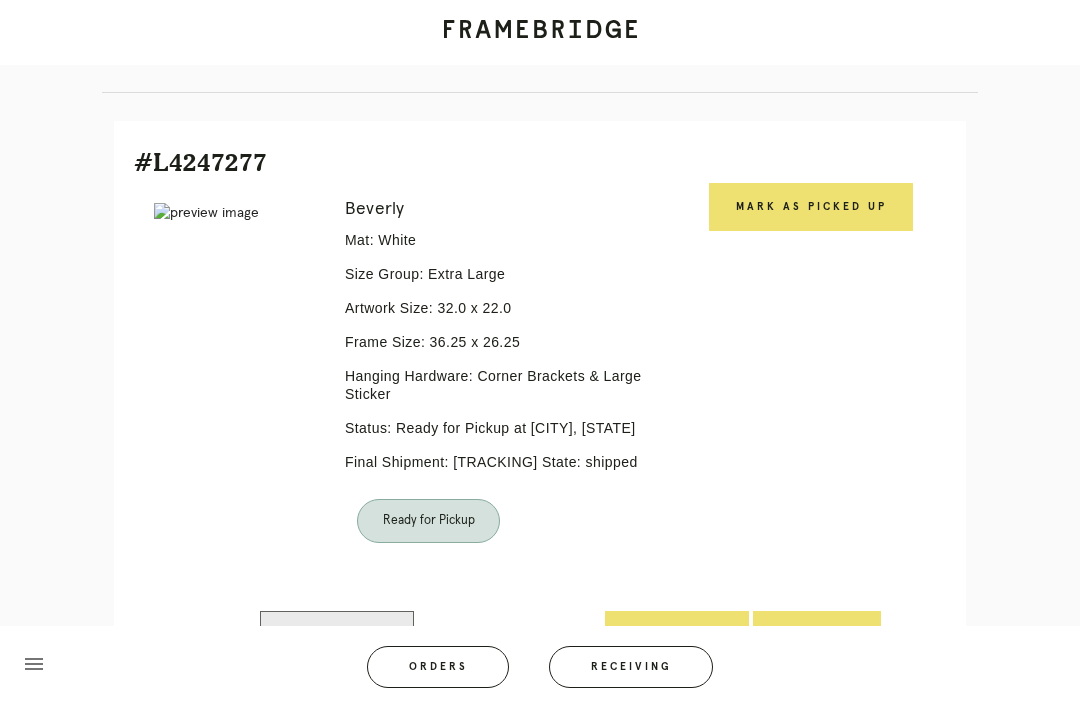 click on "Mark as Picked Up" at bounding box center (811, 207) 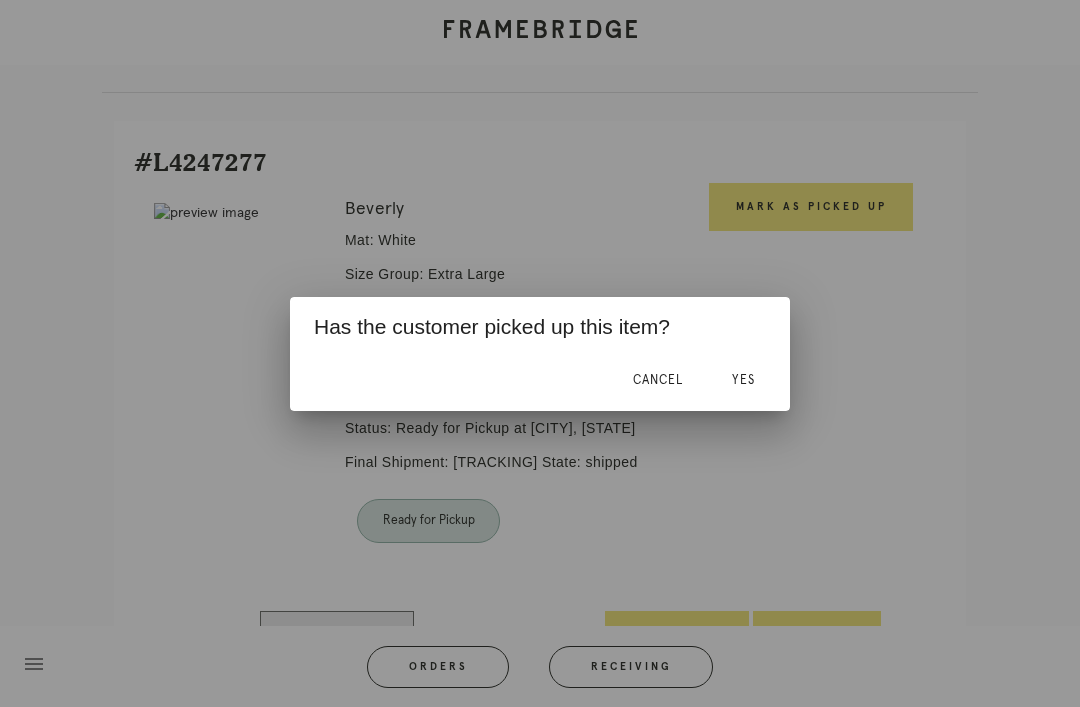 click on "Yes" at bounding box center (743, 380) 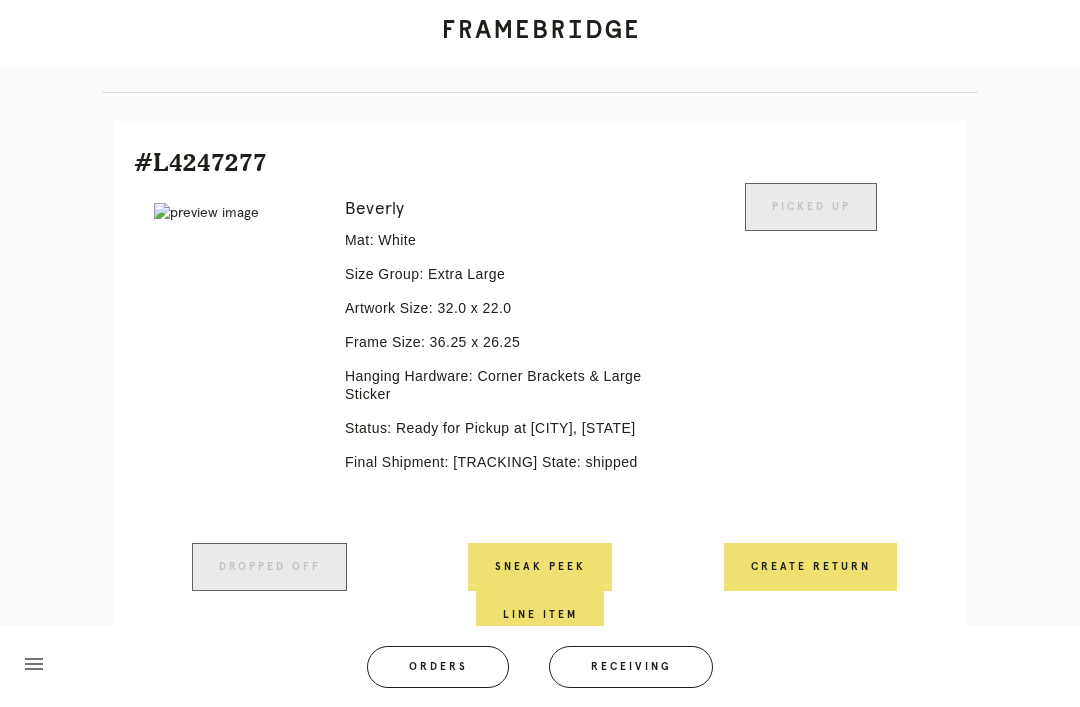 click on "Receiving" at bounding box center [631, 667] 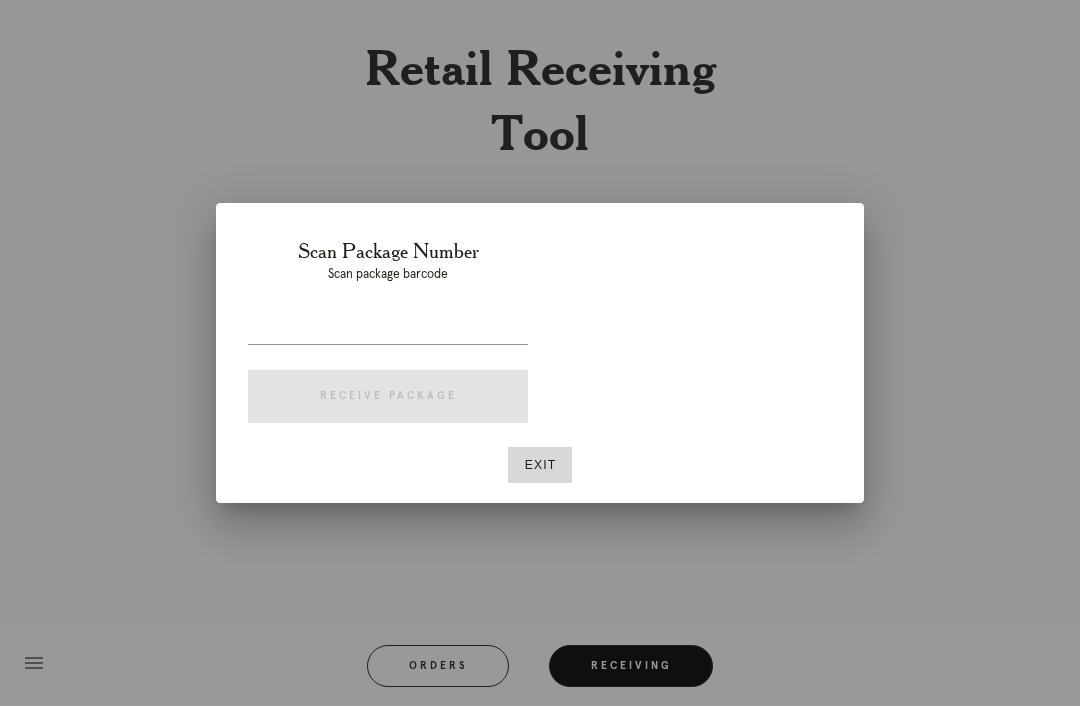 scroll, scrollTop: 64, scrollLeft: 0, axis: vertical 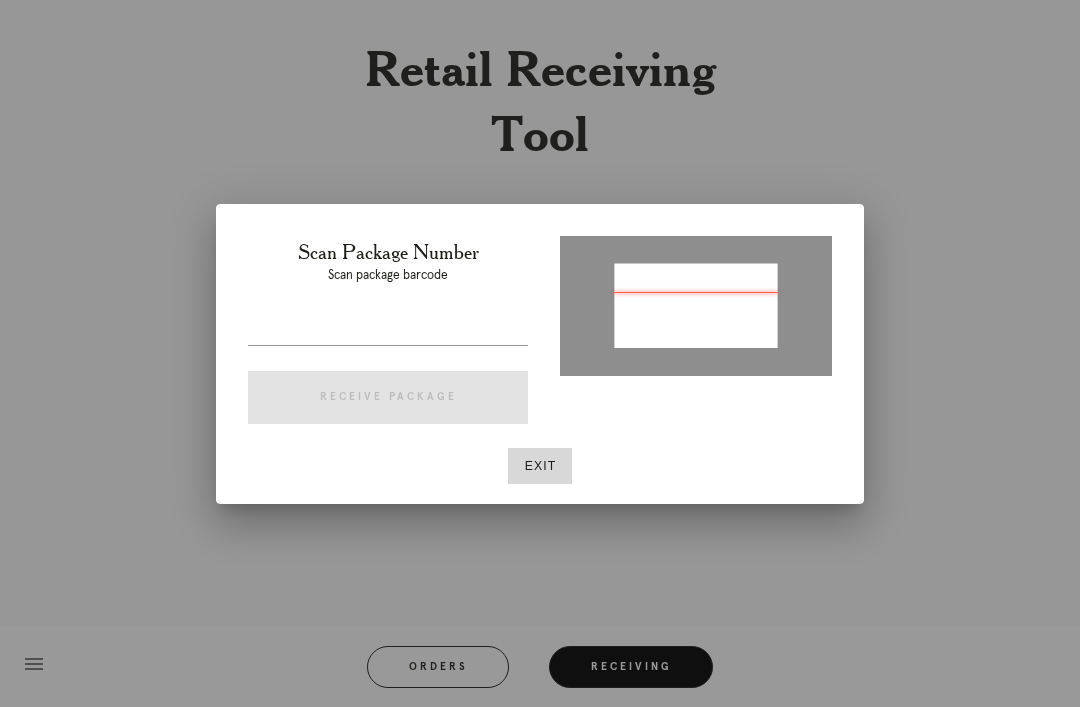 type on "P522511174790611" 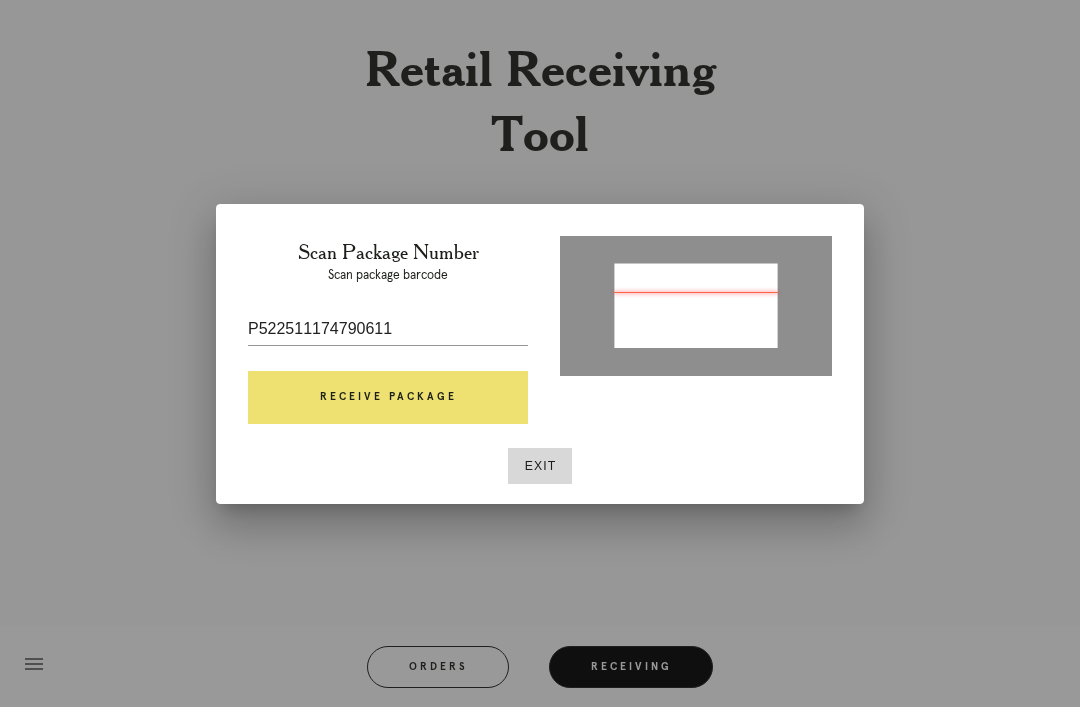 click on "Receive Package" at bounding box center (388, 398) 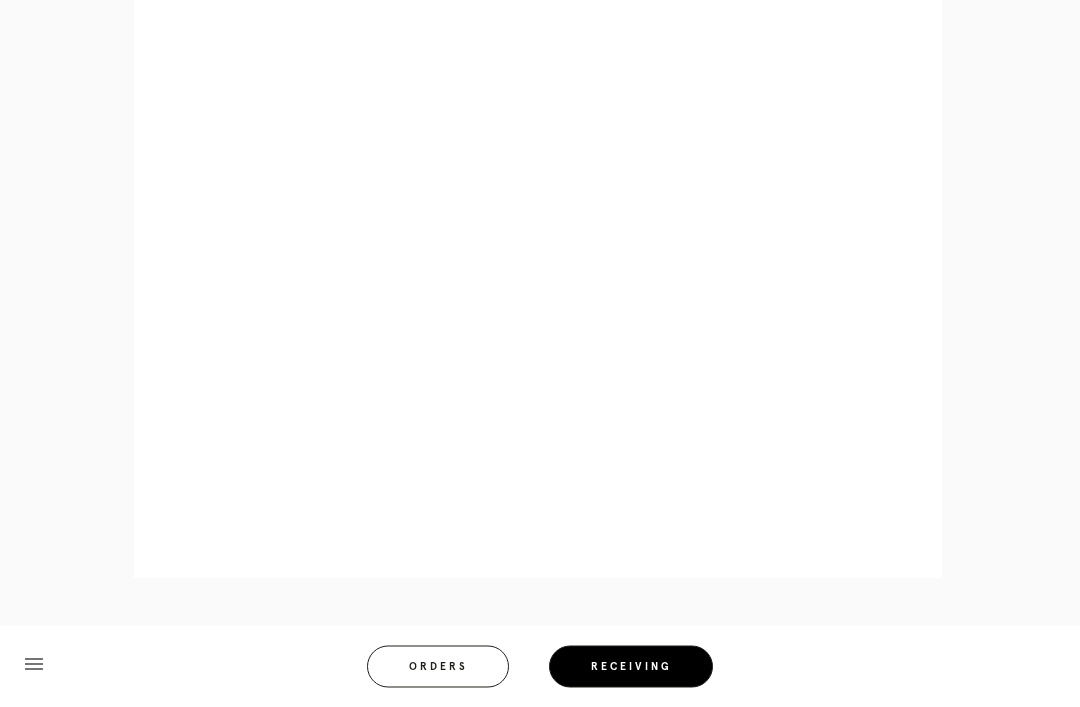 scroll, scrollTop: 962, scrollLeft: 0, axis: vertical 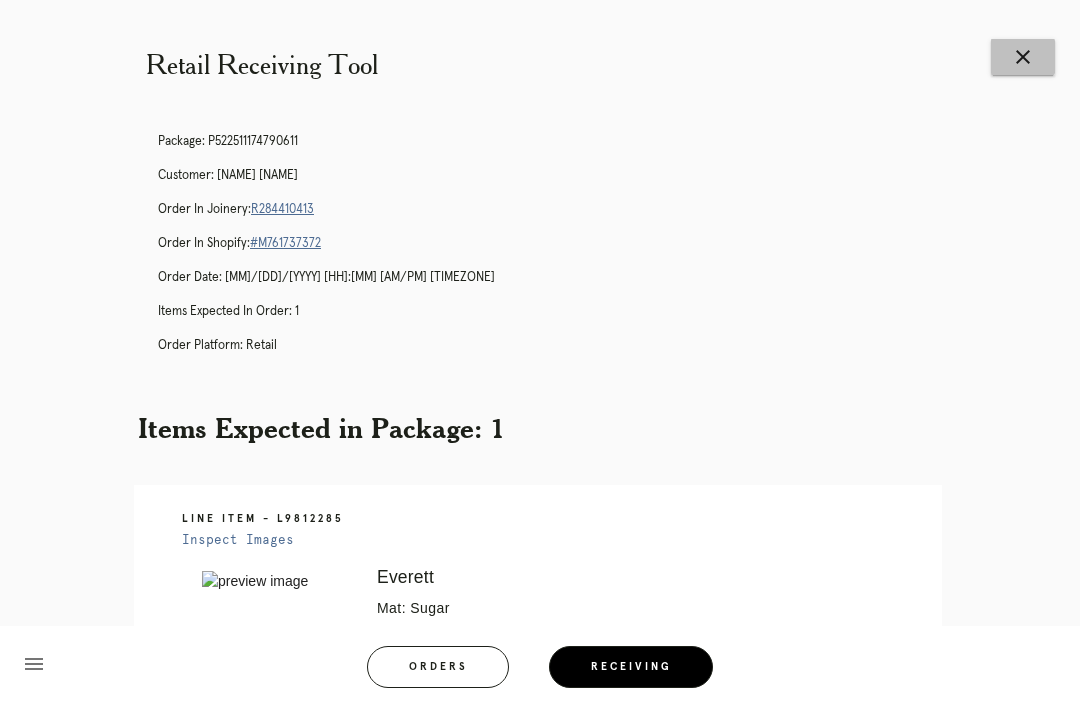 click on "close" at bounding box center (1023, 57) 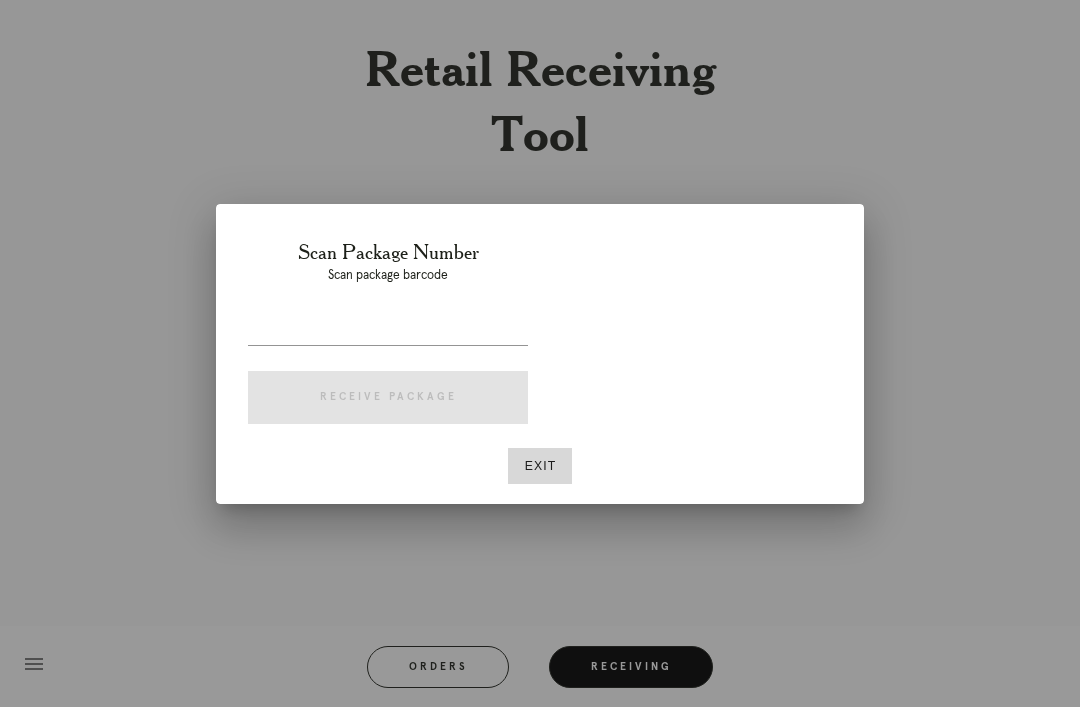 scroll, scrollTop: 0, scrollLeft: 0, axis: both 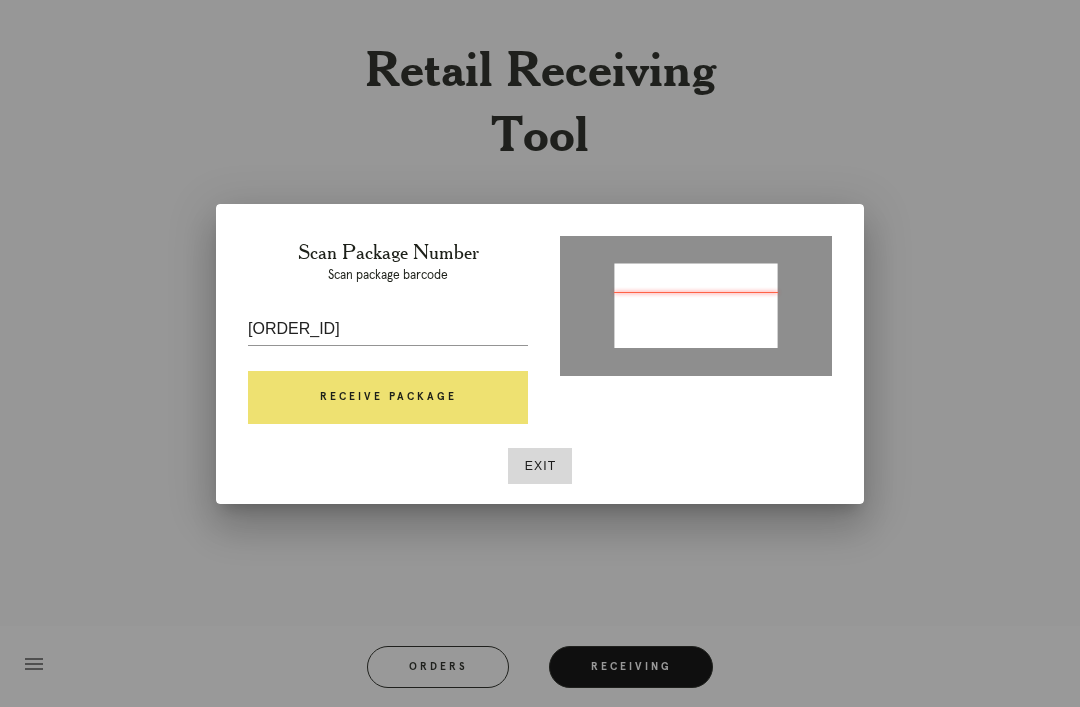 type on "[ORDER_ID]" 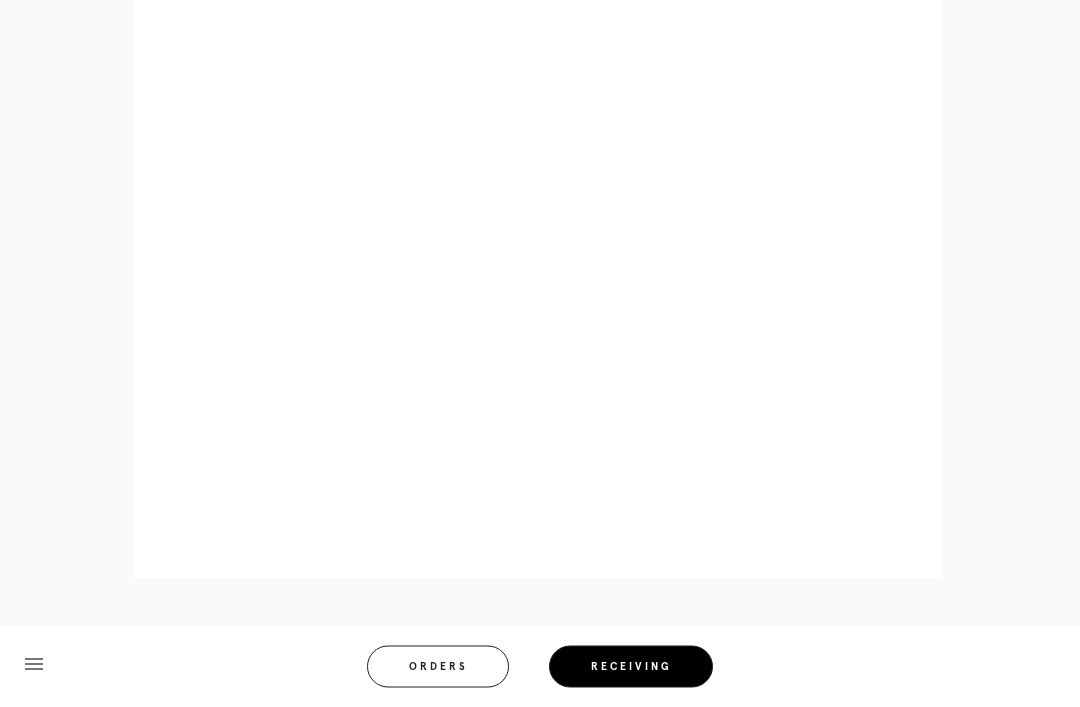 scroll, scrollTop: 1014, scrollLeft: 0, axis: vertical 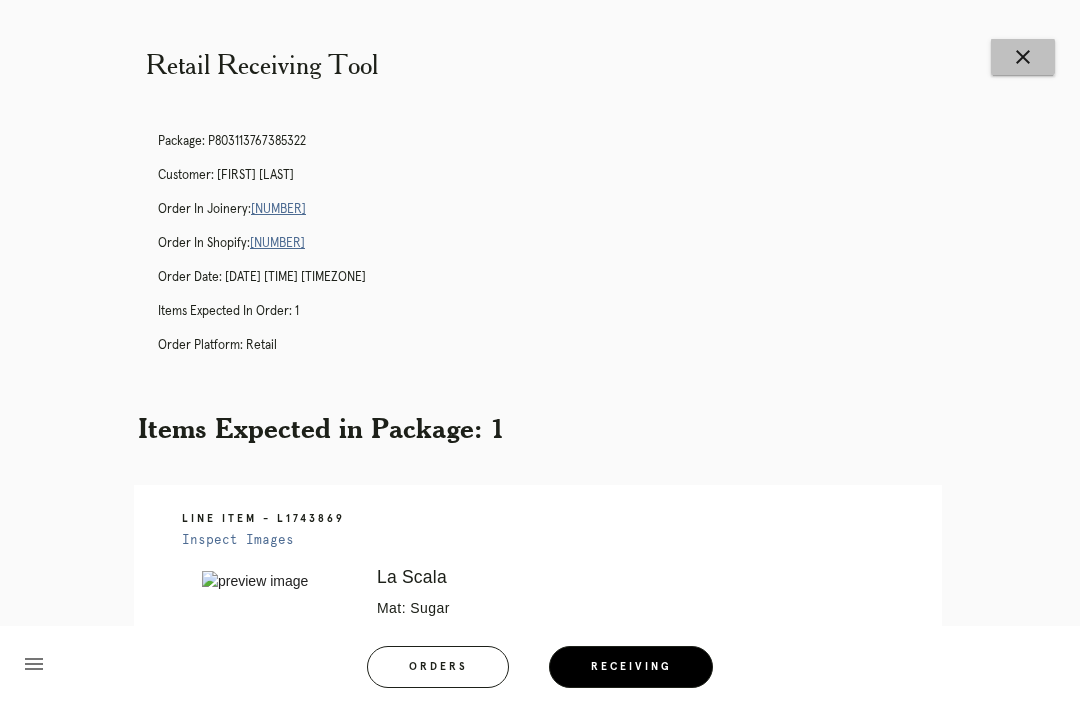 click on "close" at bounding box center [1023, 57] 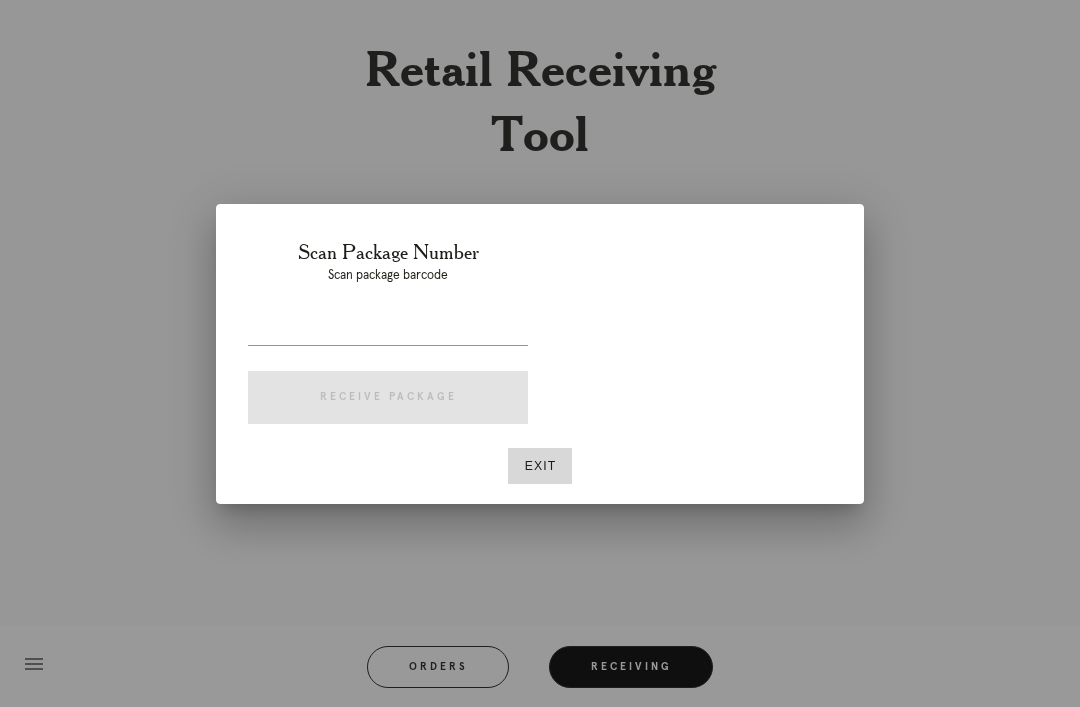 scroll, scrollTop: 0, scrollLeft: 0, axis: both 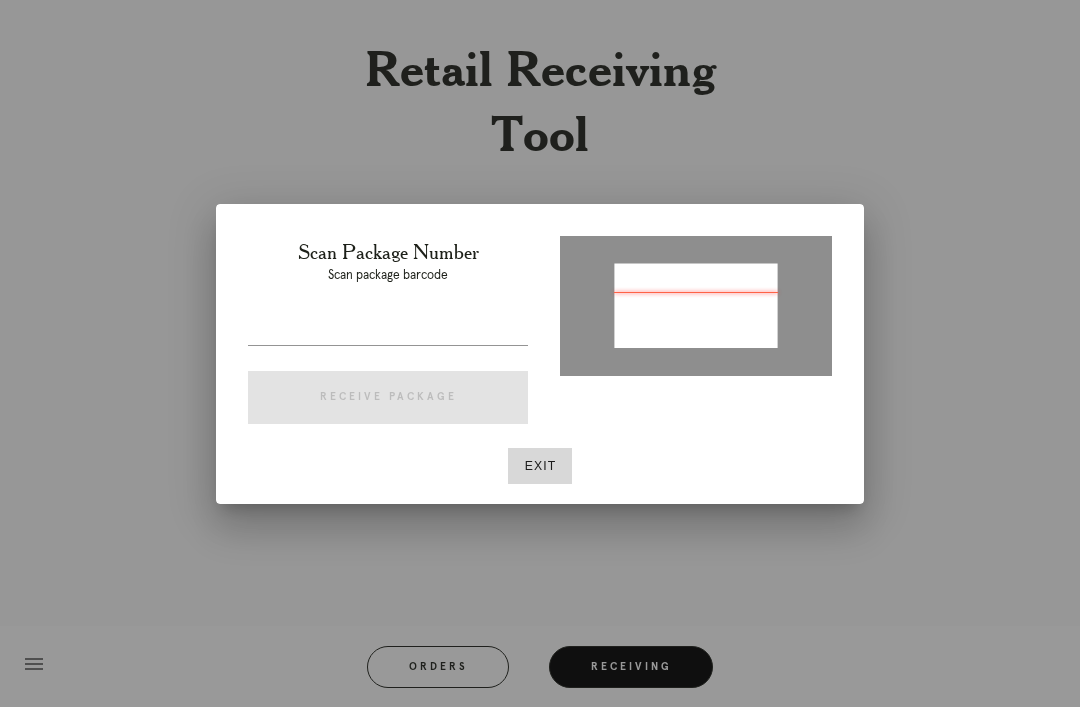 type on "P505471136476652" 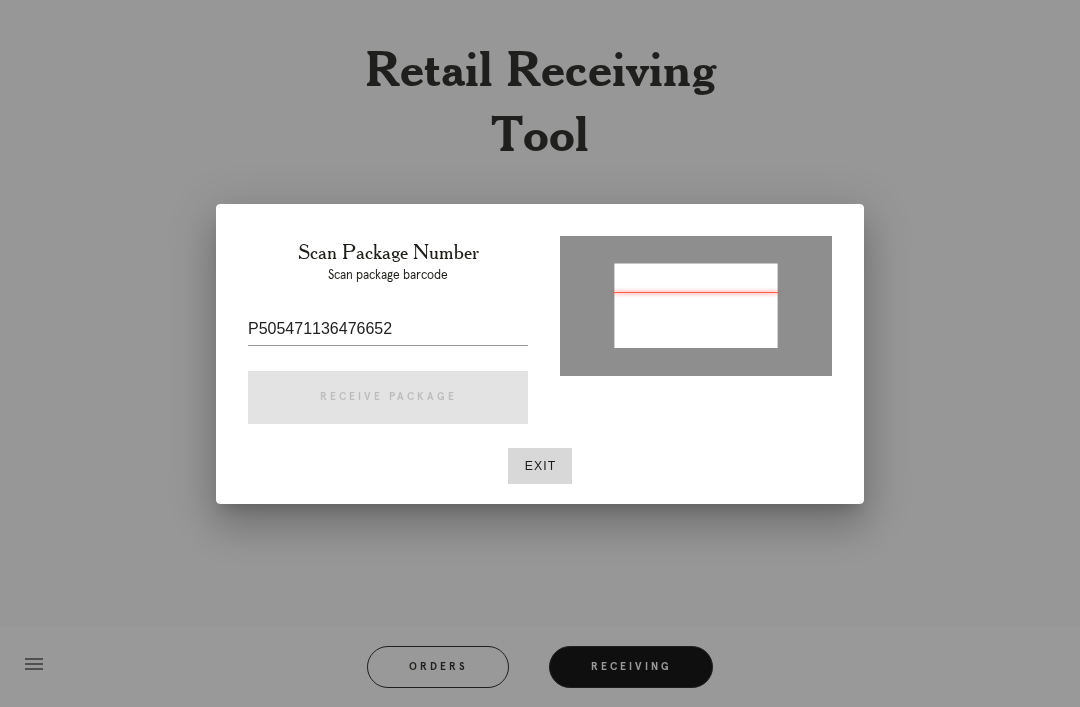 click at bounding box center [540, 353] 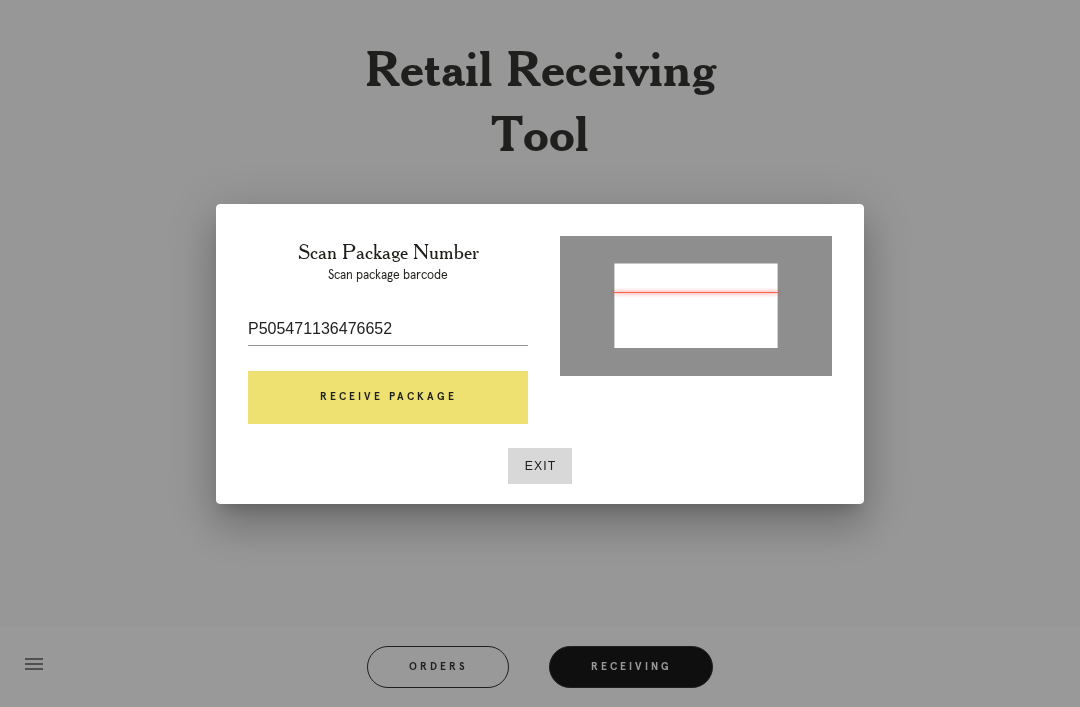 click on "Receive Package" at bounding box center [388, 398] 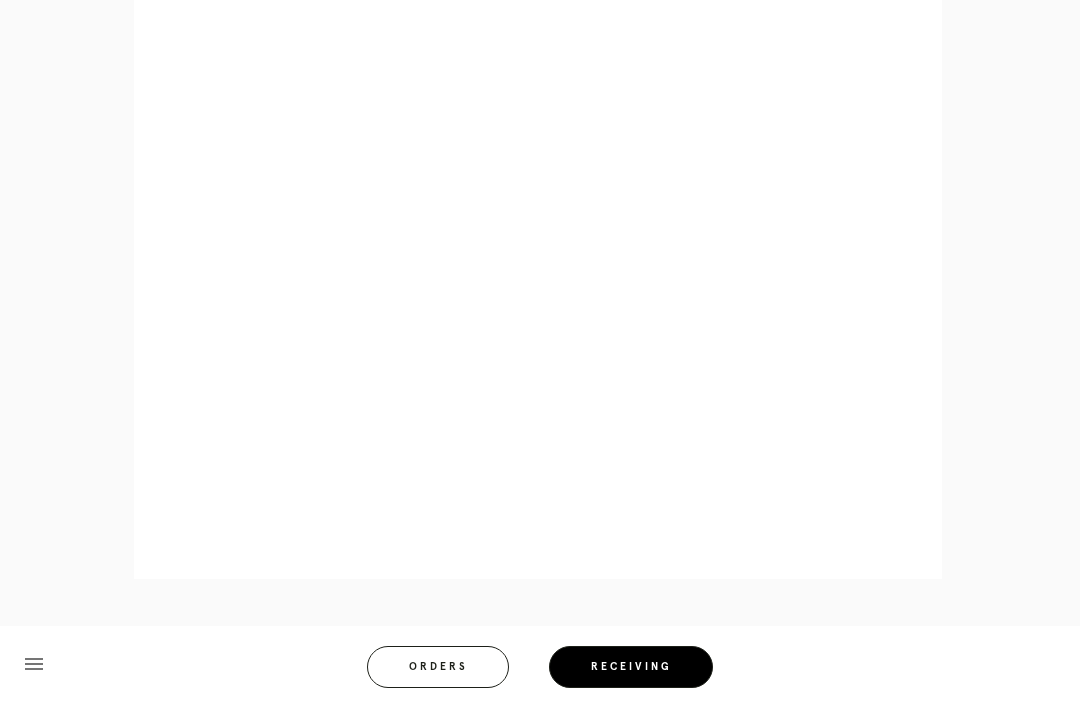 scroll, scrollTop: 858, scrollLeft: 0, axis: vertical 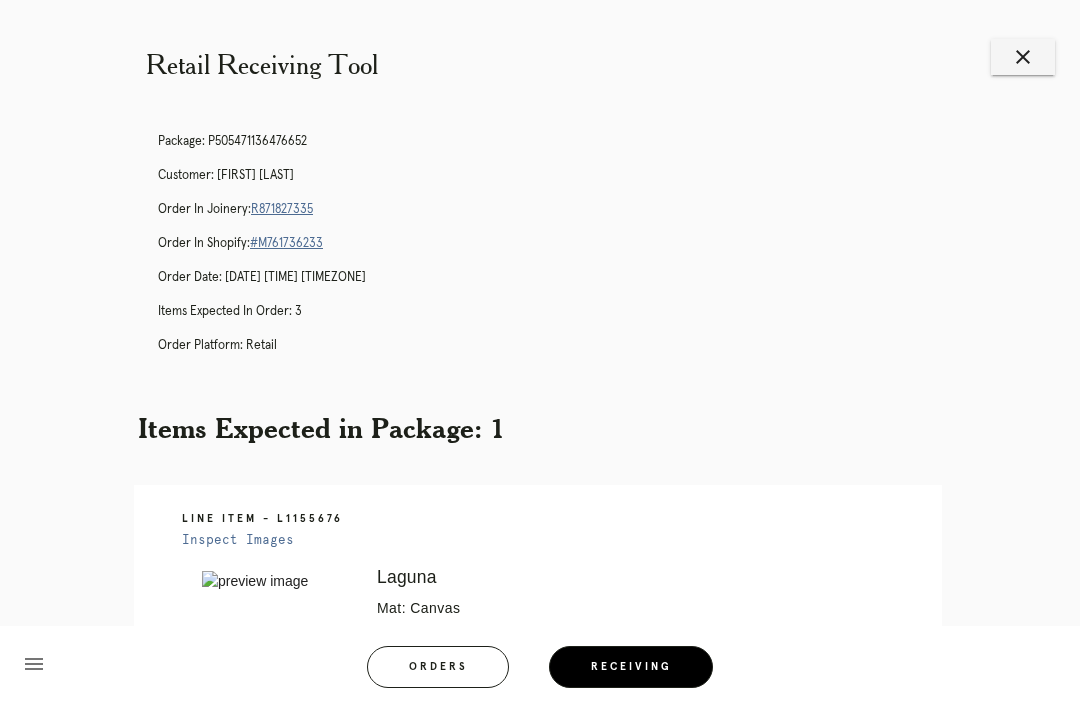 click on "close" at bounding box center (1023, 57) 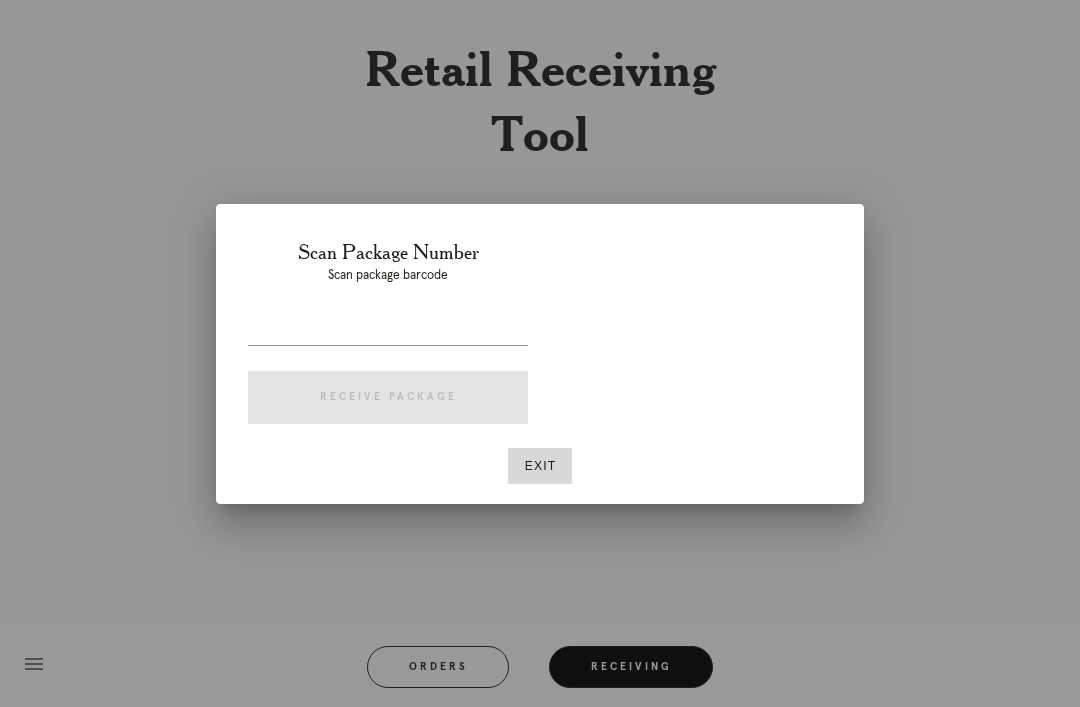 scroll, scrollTop: 0, scrollLeft: 0, axis: both 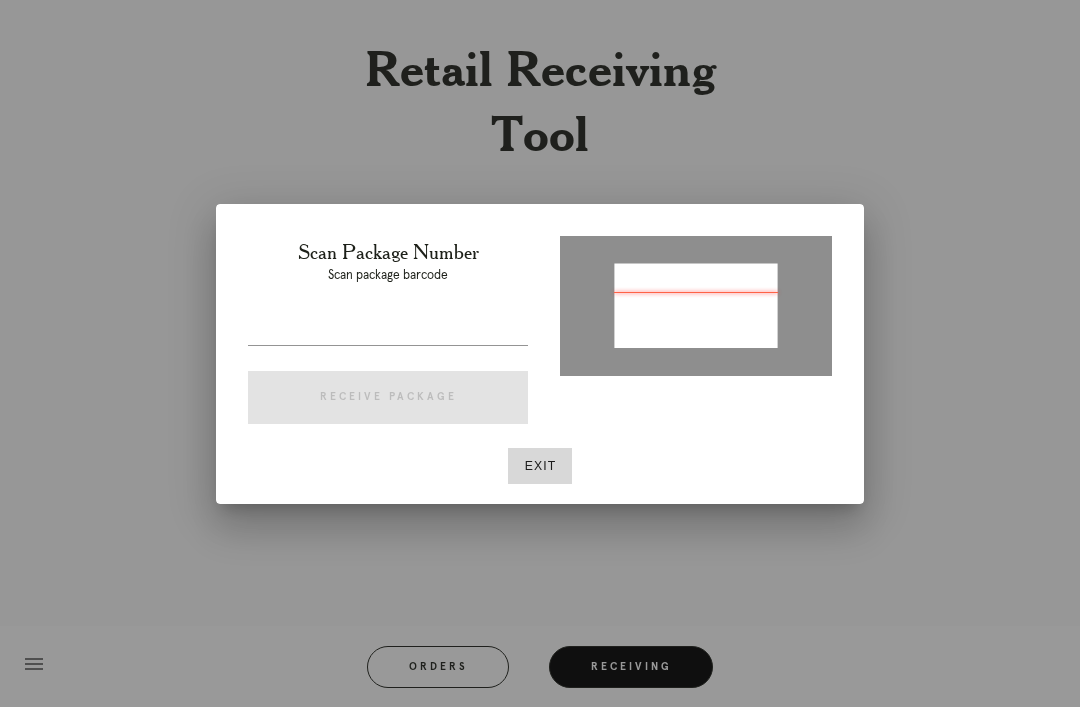 type on "P163240867081675" 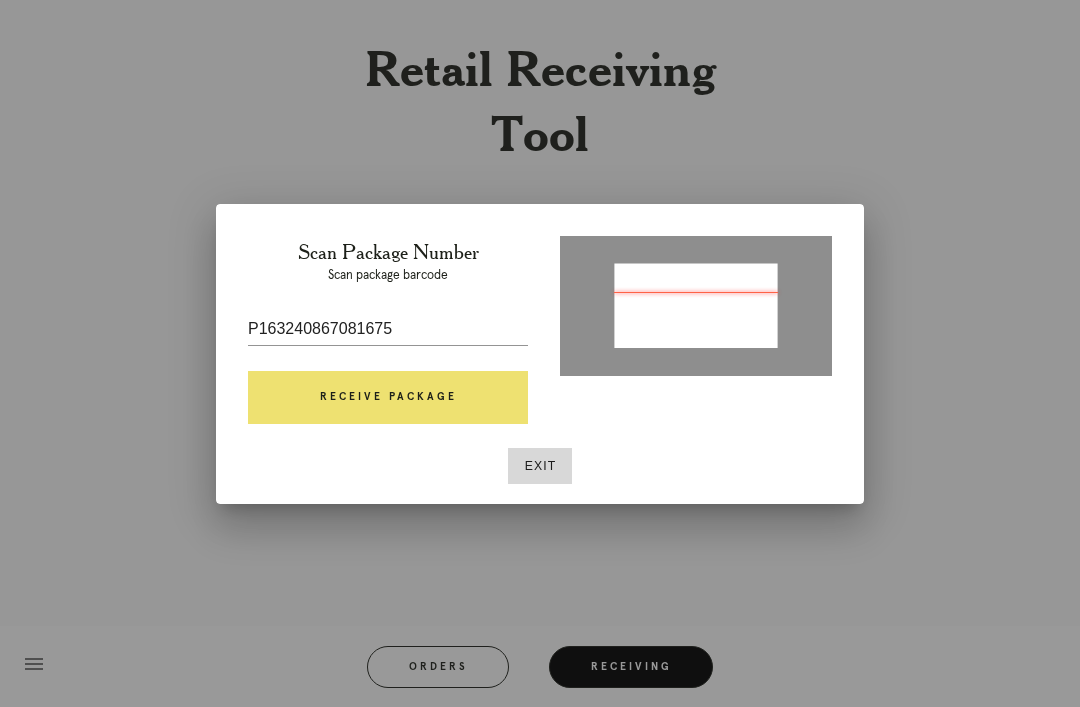 click on "Receive Package" at bounding box center (388, 398) 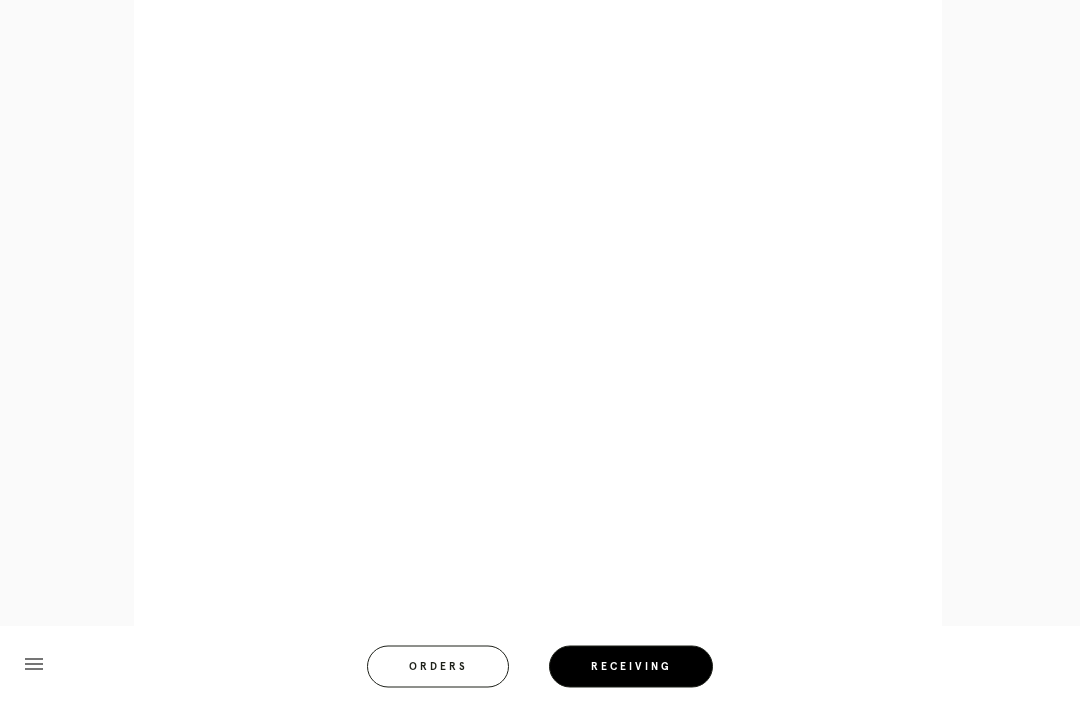 scroll, scrollTop: 858, scrollLeft: 0, axis: vertical 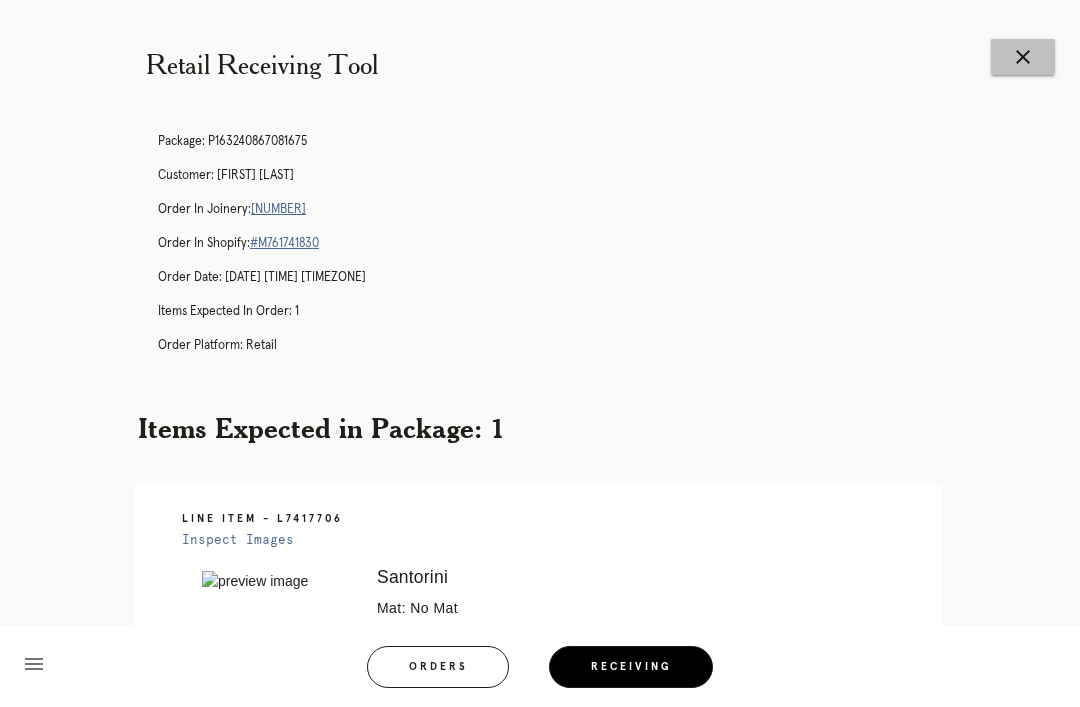 click on "close" at bounding box center (1023, 57) 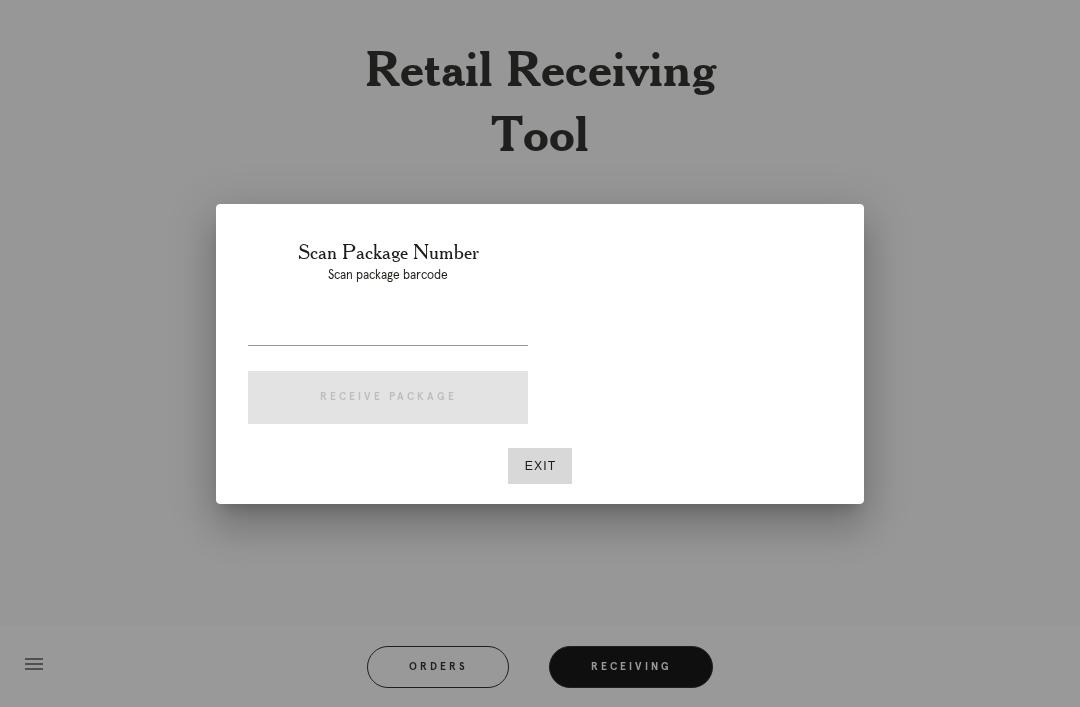 scroll, scrollTop: 0, scrollLeft: 0, axis: both 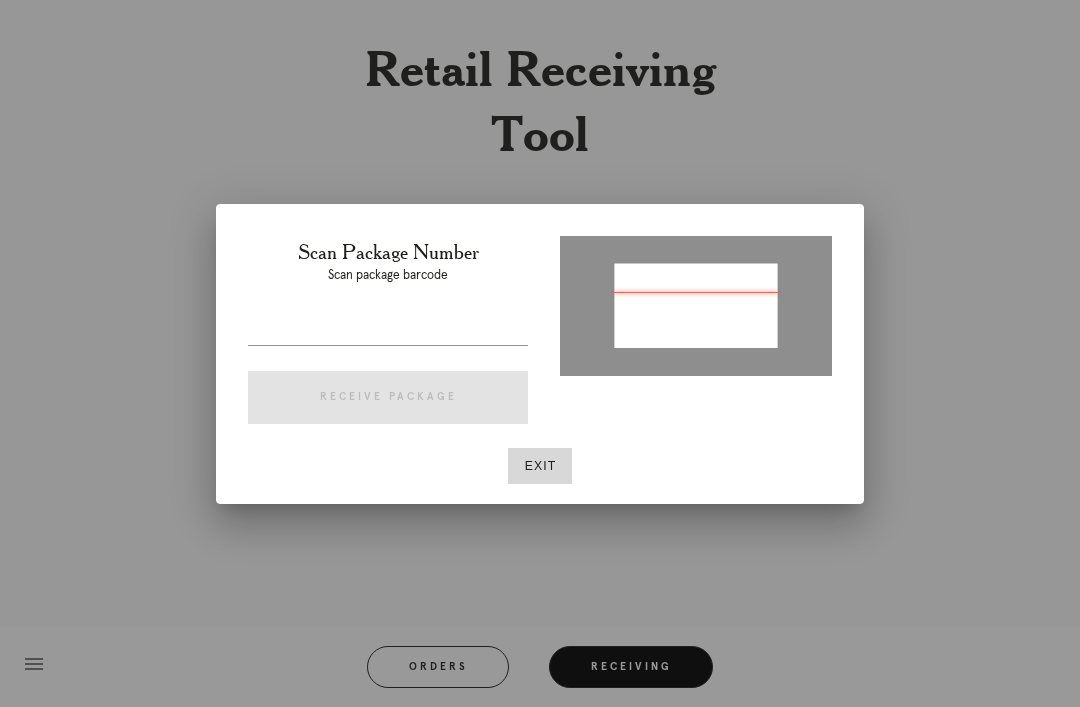type on "[NUMBER]" 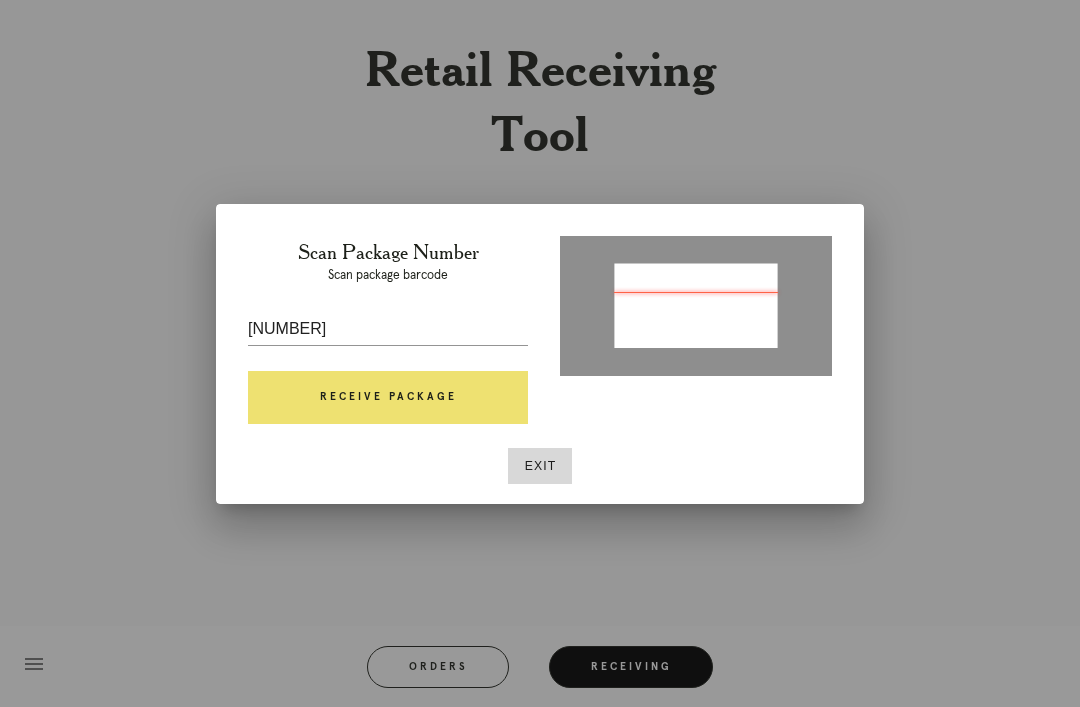 click on "Receive Package" at bounding box center [388, 398] 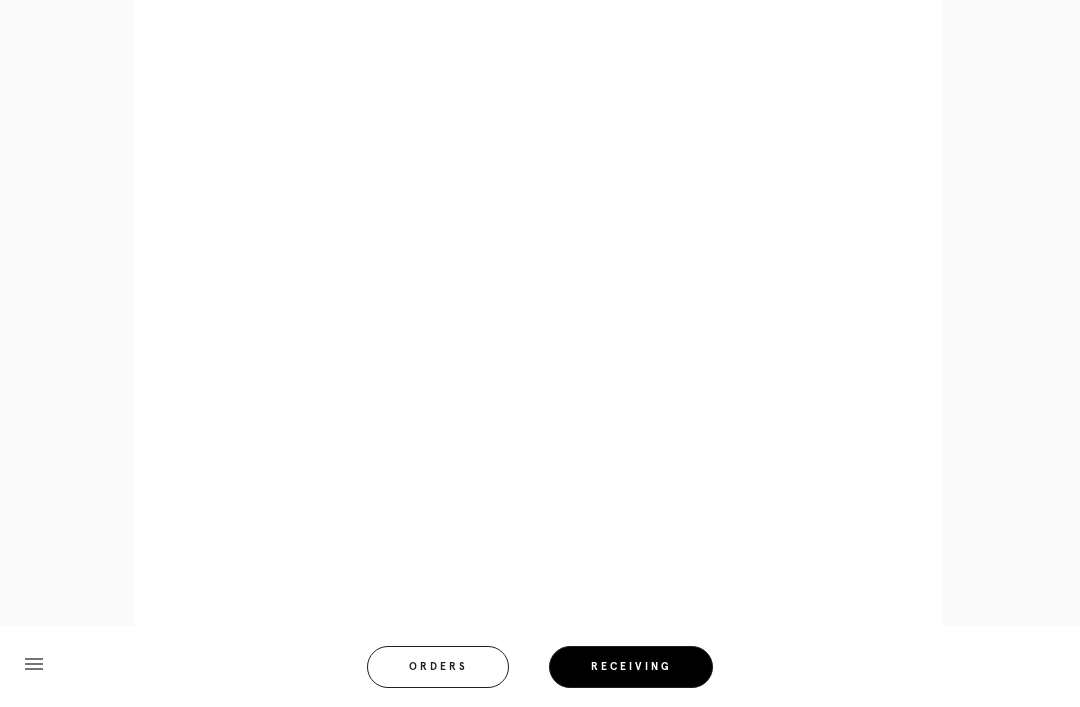 scroll, scrollTop: 858, scrollLeft: 0, axis: vertical 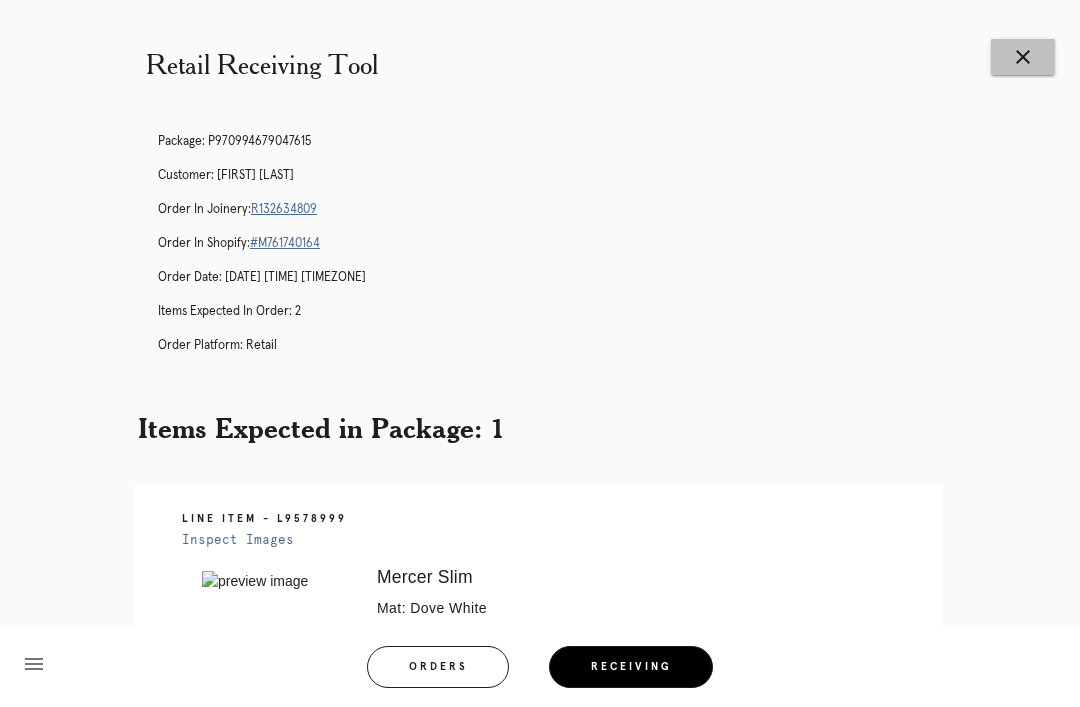 click on "close" at bounding box center [1023, 57] 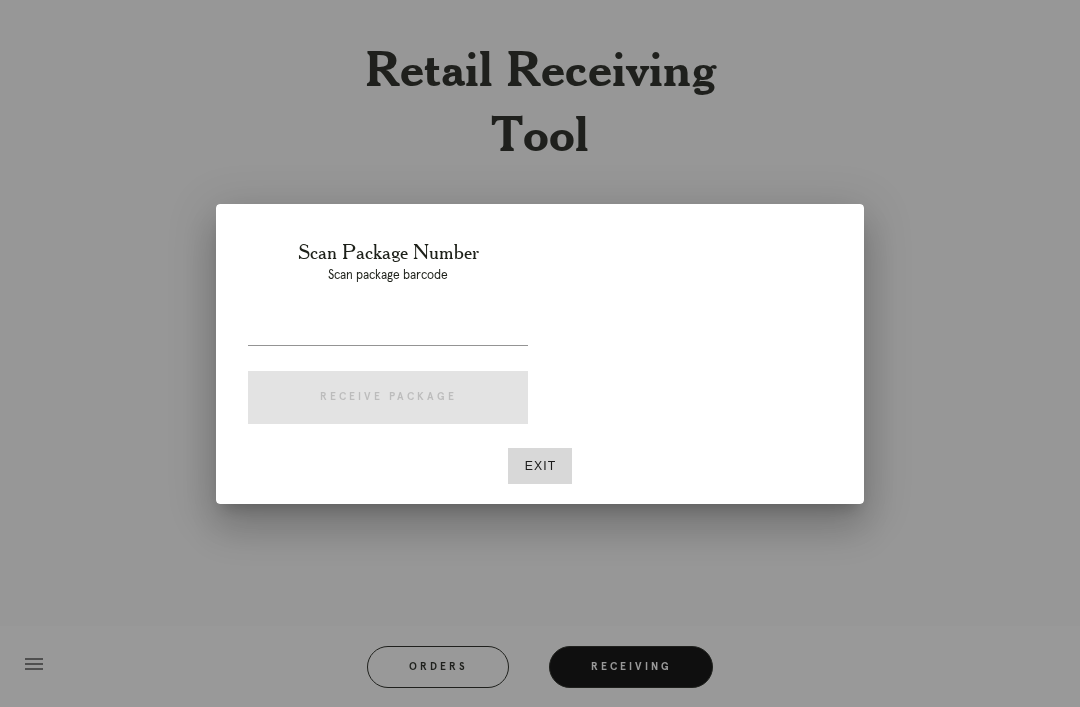 scroll, scrollTop: 0, scrollLeft: 0, axis: both 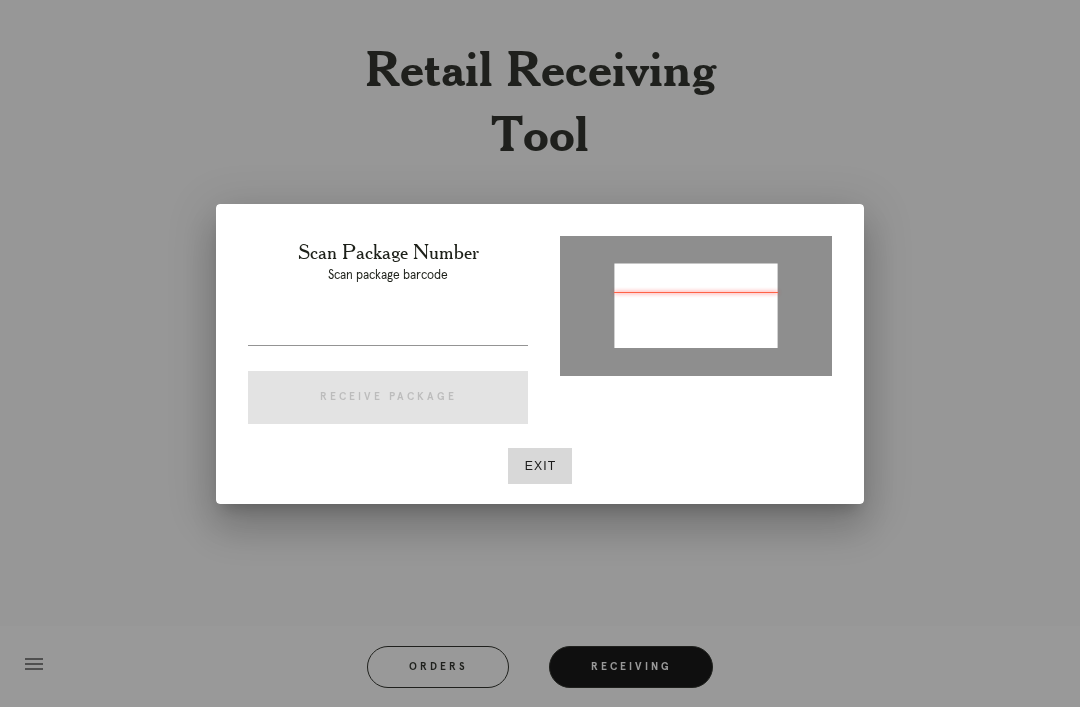 type on "P840382765586004" 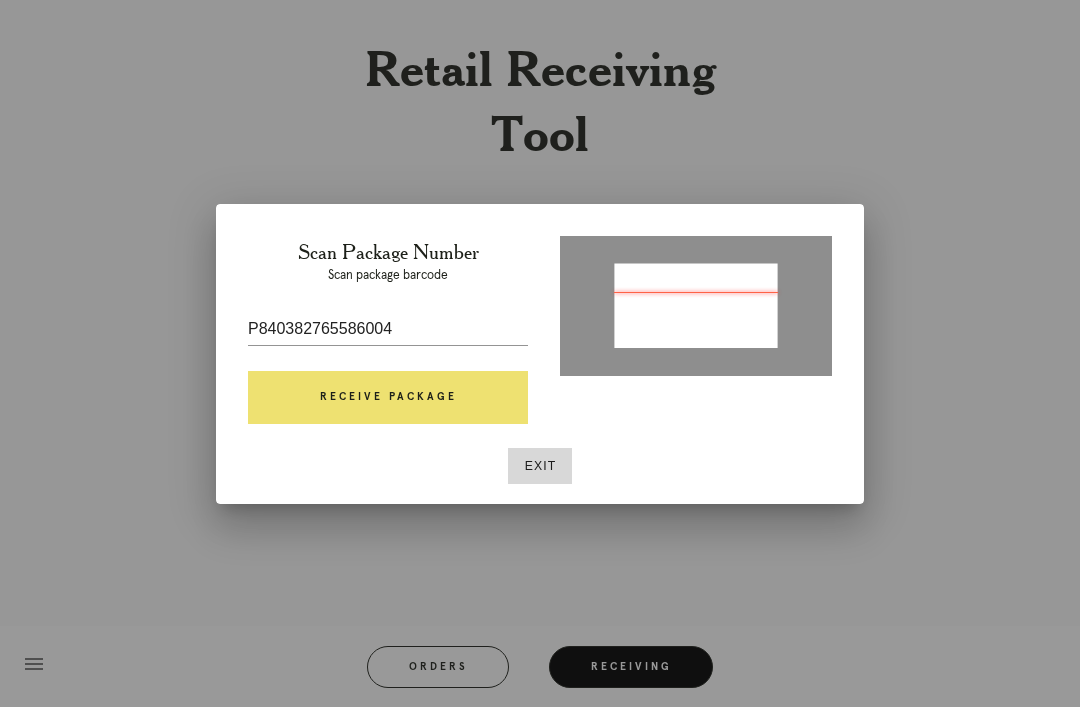 click on "Receive Package" at bounding box center (388, 398) 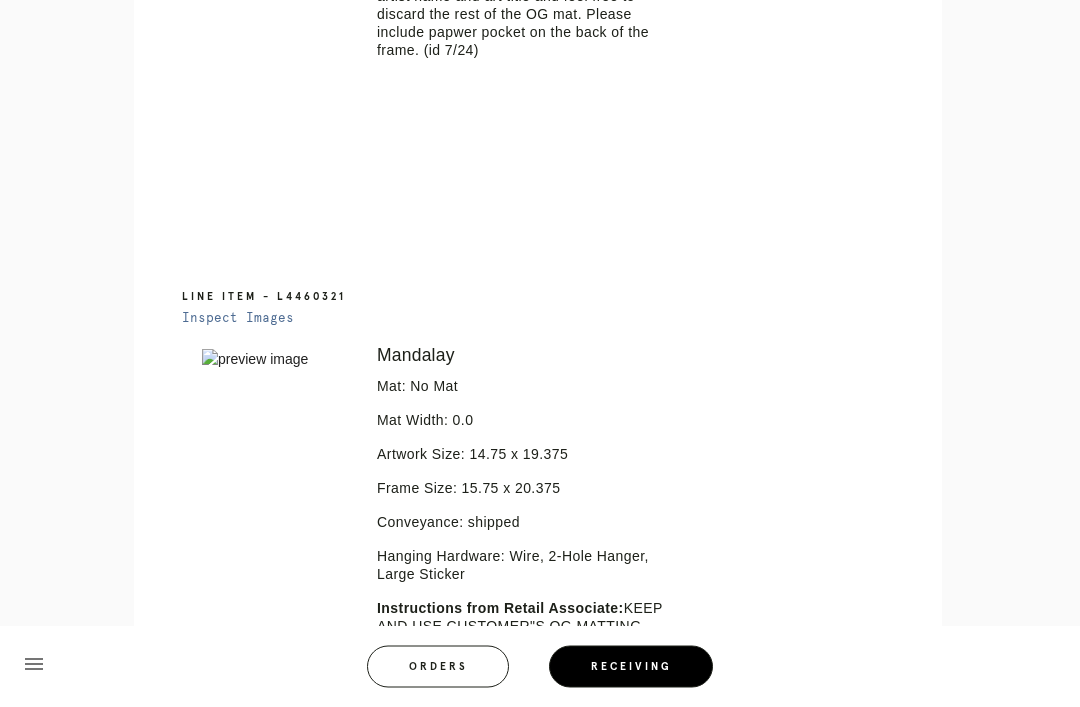 scroll, scrollTop: 958, scrollLeft: 0, axis: vertical 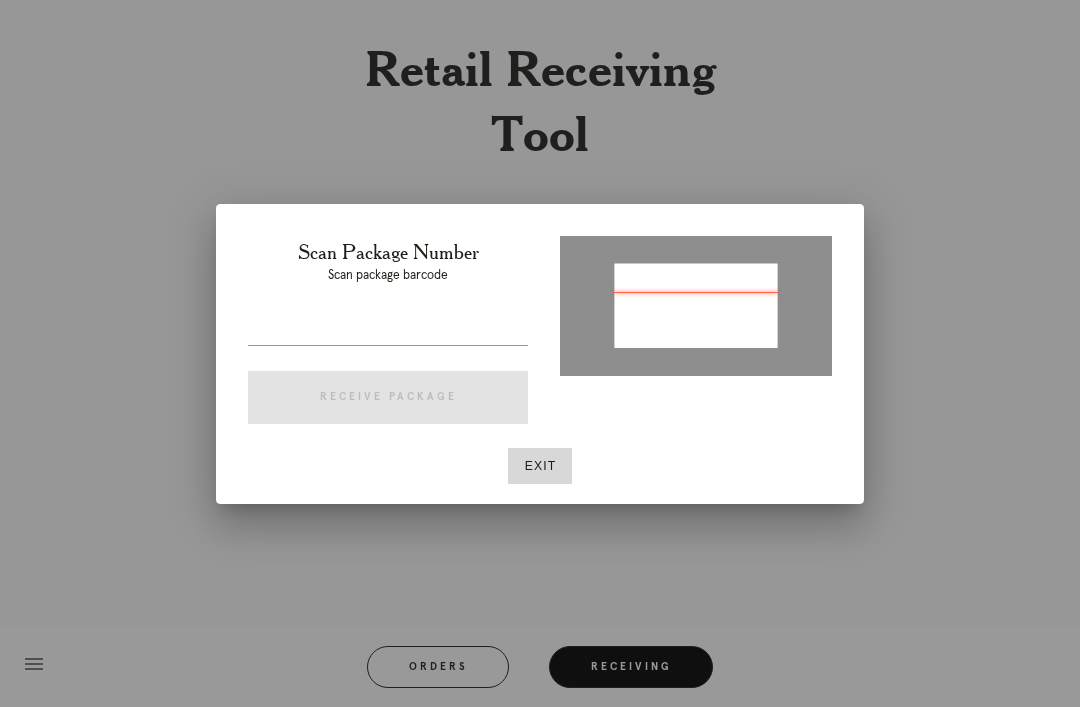 type on "P840382765586004" 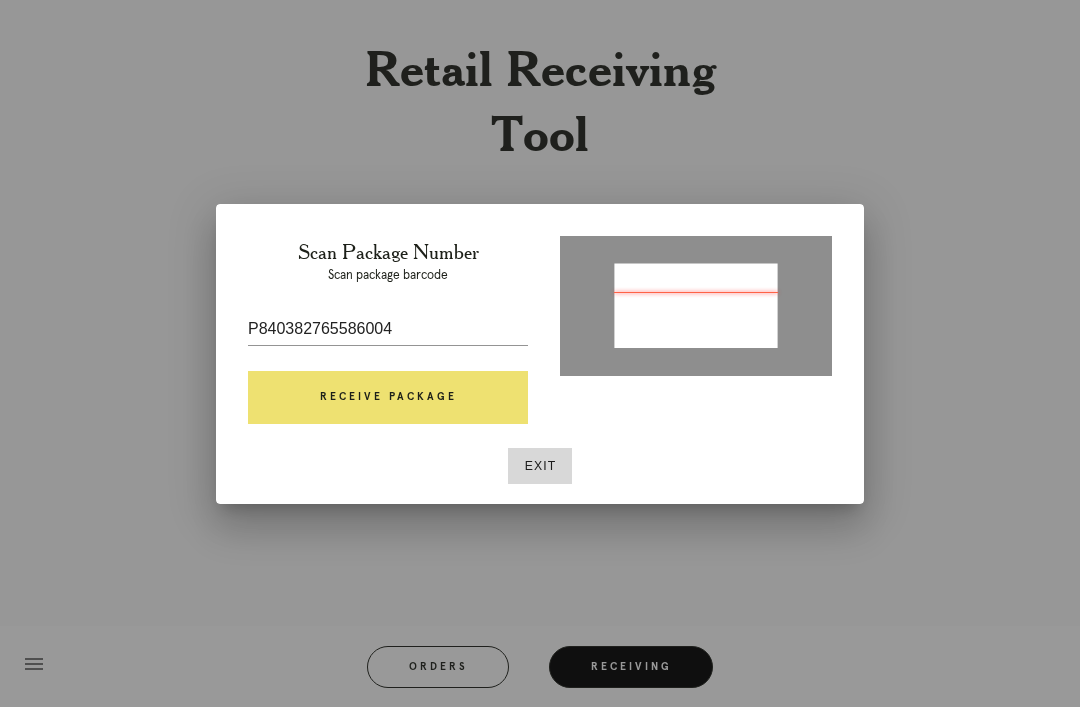 click on "Receive Package" at bounding box center [388, 398] 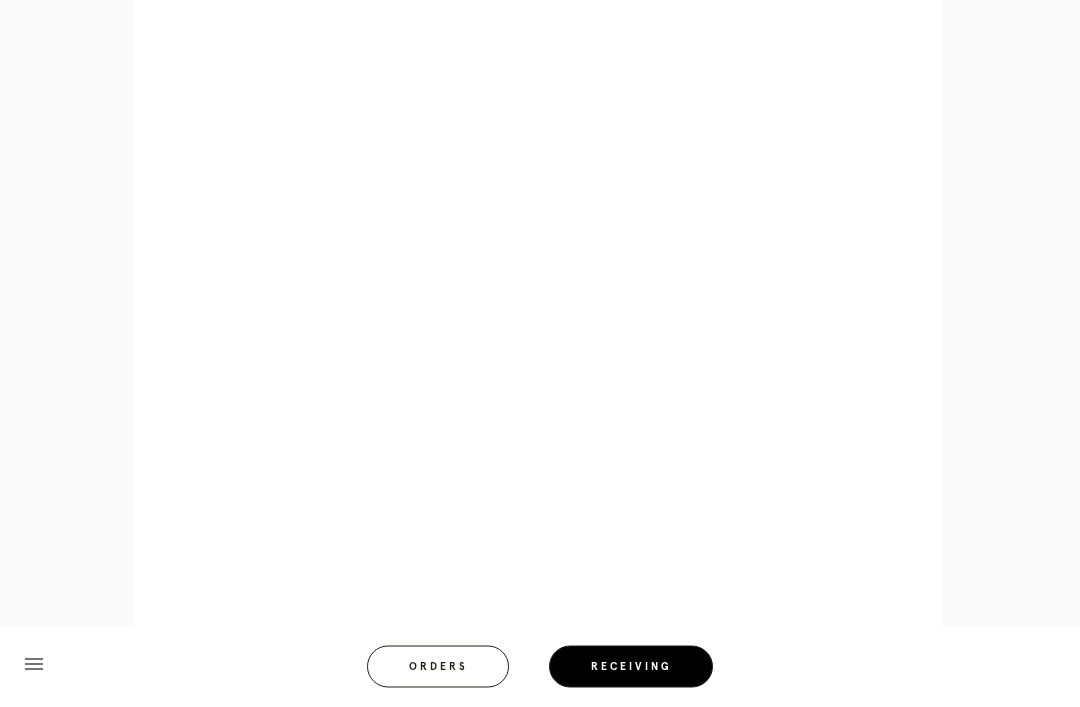 scroll, scrollTop: 1059, scrollLeft: 0, axis: vertical 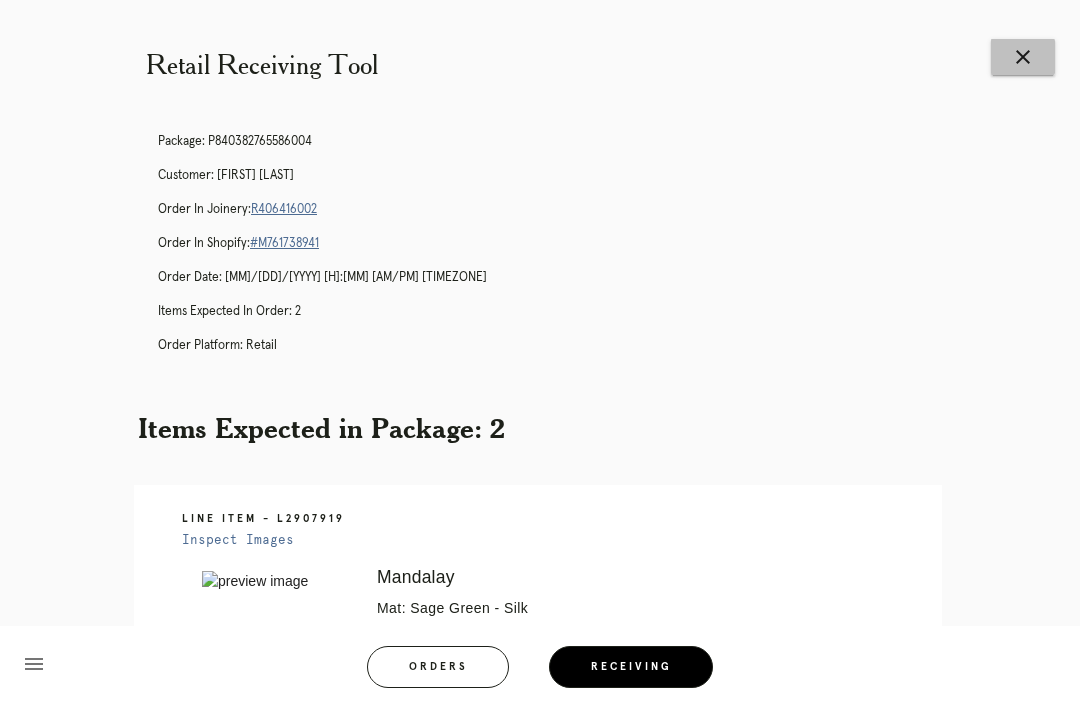click on "close" at bounding box center (1023, 57) 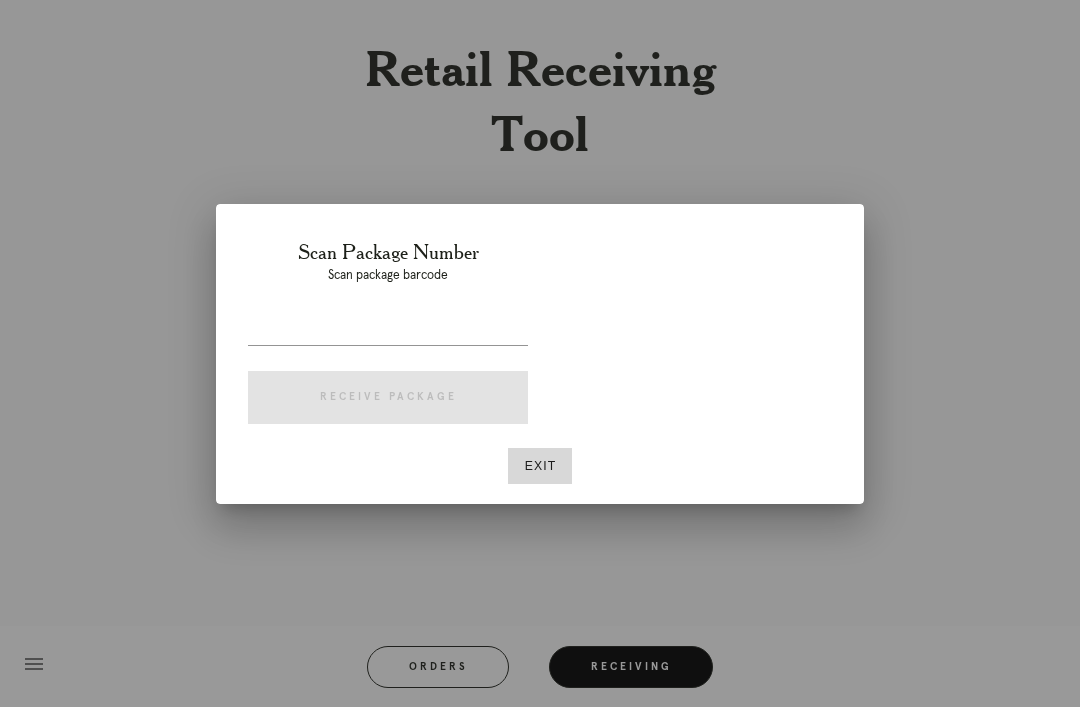 scroll, scrollTop: 0, scrollLeft: 0, axis: both 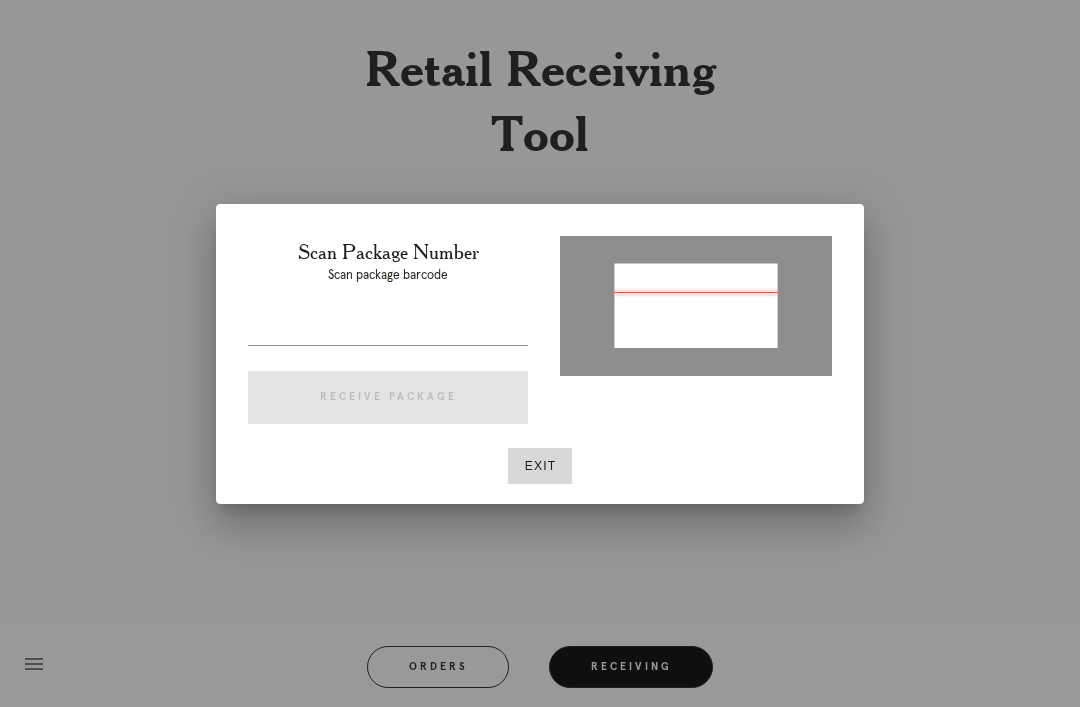 type on "P376102300148137" 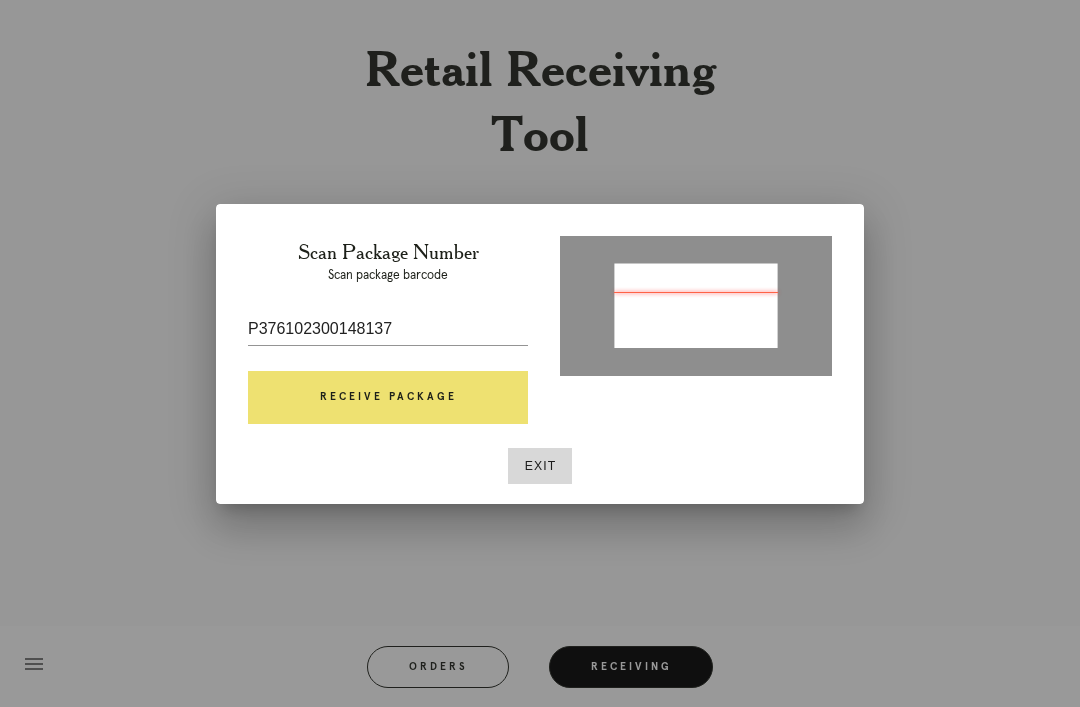 click on "Receive Package" at bounding box center (388, 398) 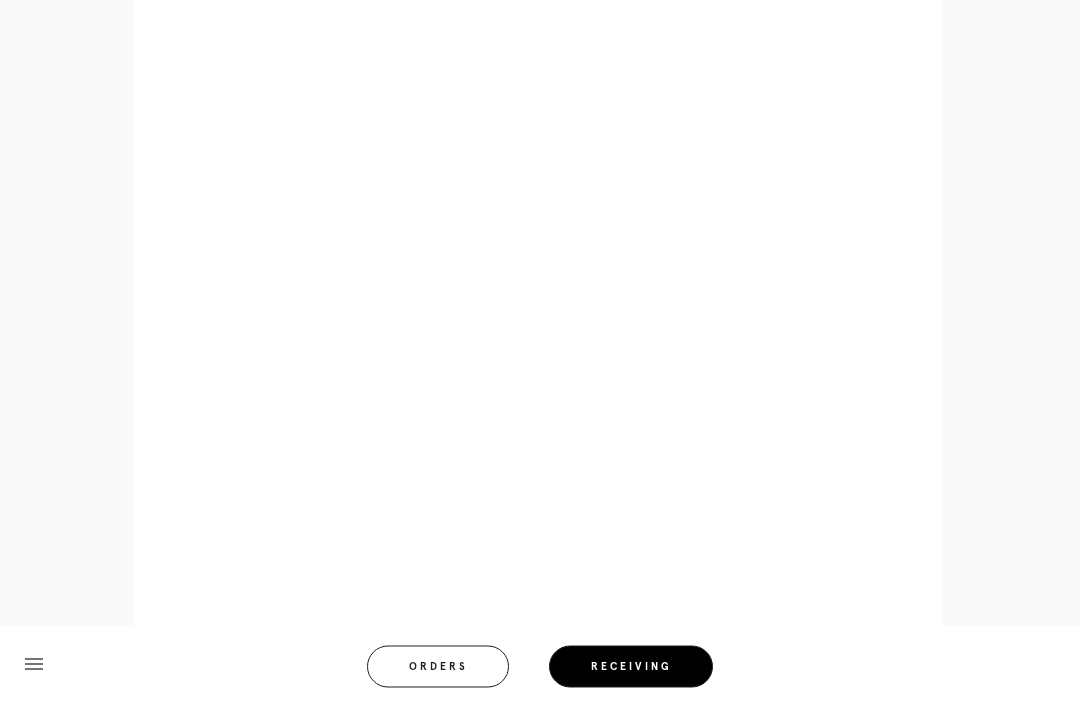 scroll, scrollTop: 892, scrollLeft: 0, axis: vertical 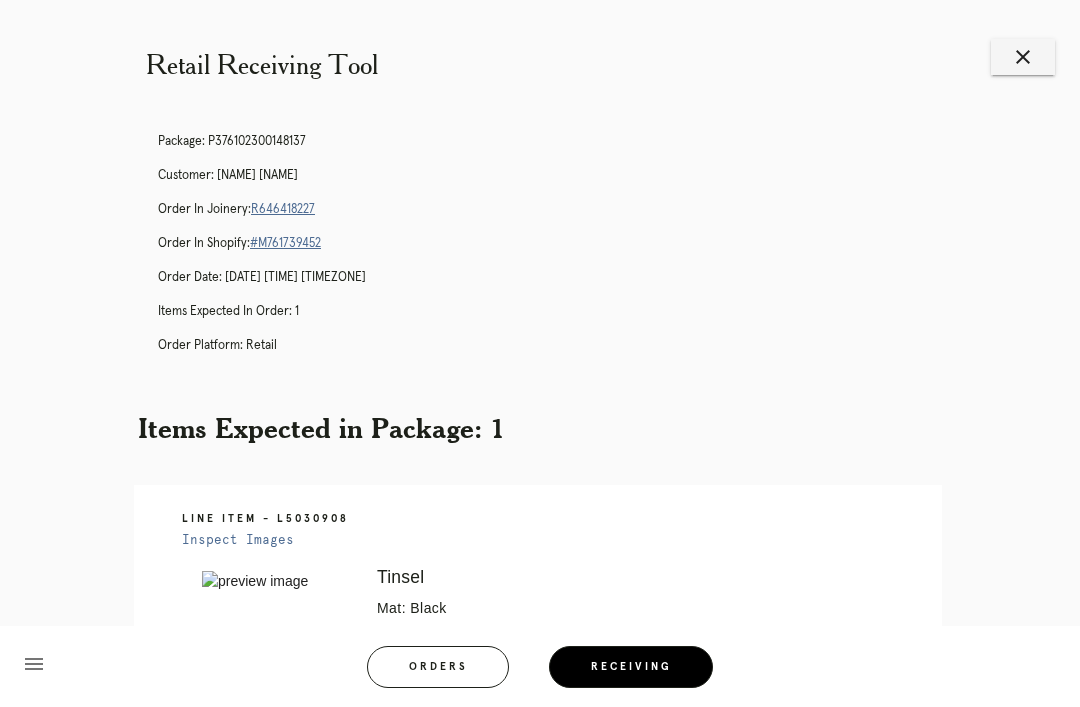 click on "close" at bounding box center [1023, 57] 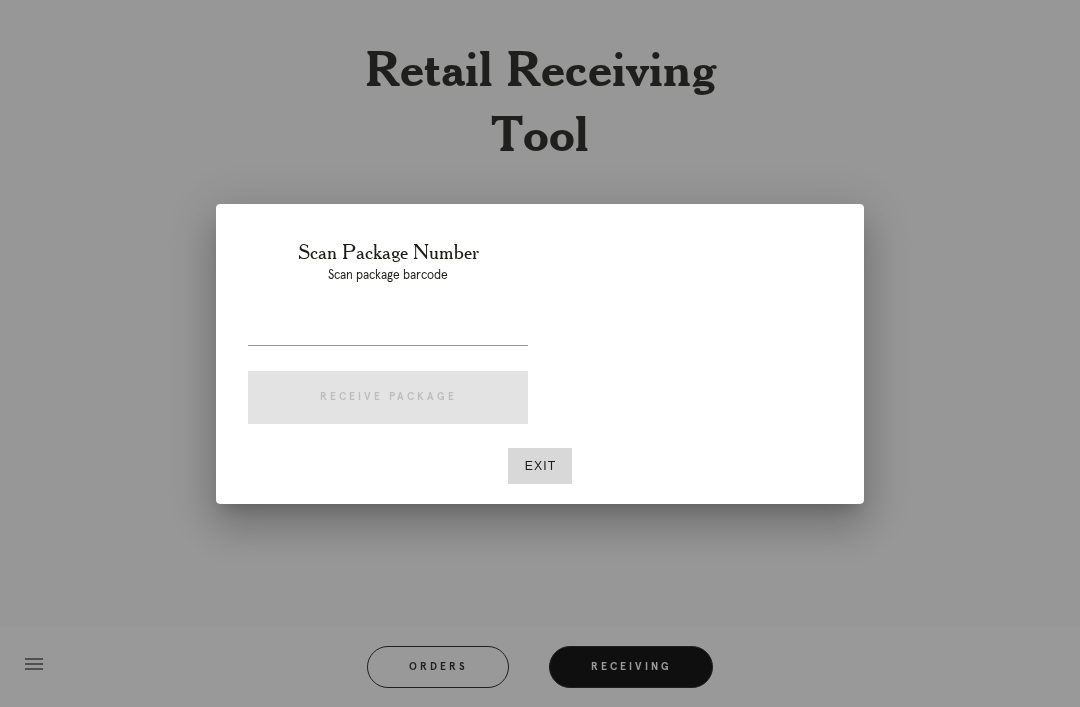 scroll, scrollTop: 0, scrollLeft: 0, axis: both 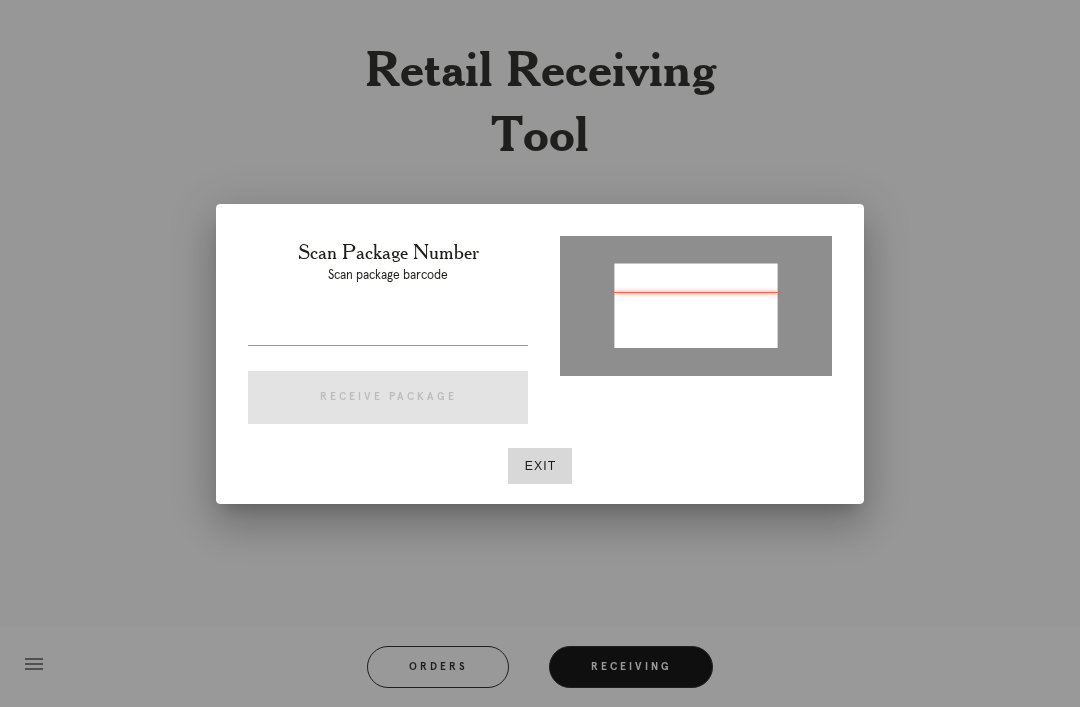 type on "P724615024894629" 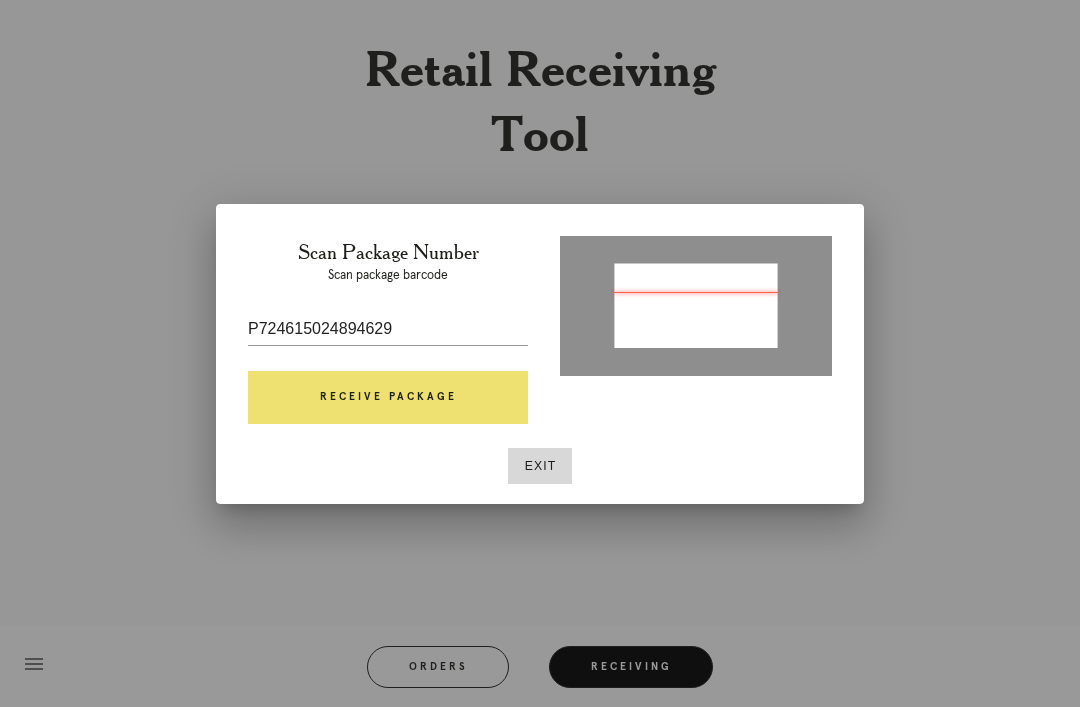click on "Receive Package" at bounding box center (388, 398) 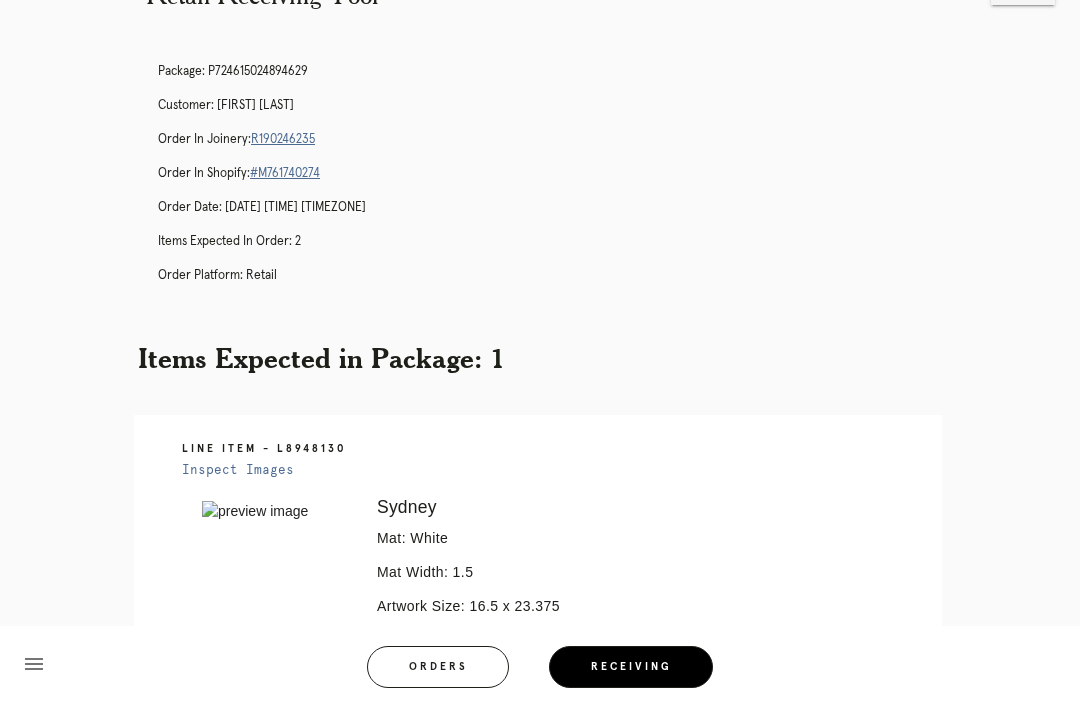 scroll, scrollTop: 0, scrollLeft: 0, axis: both 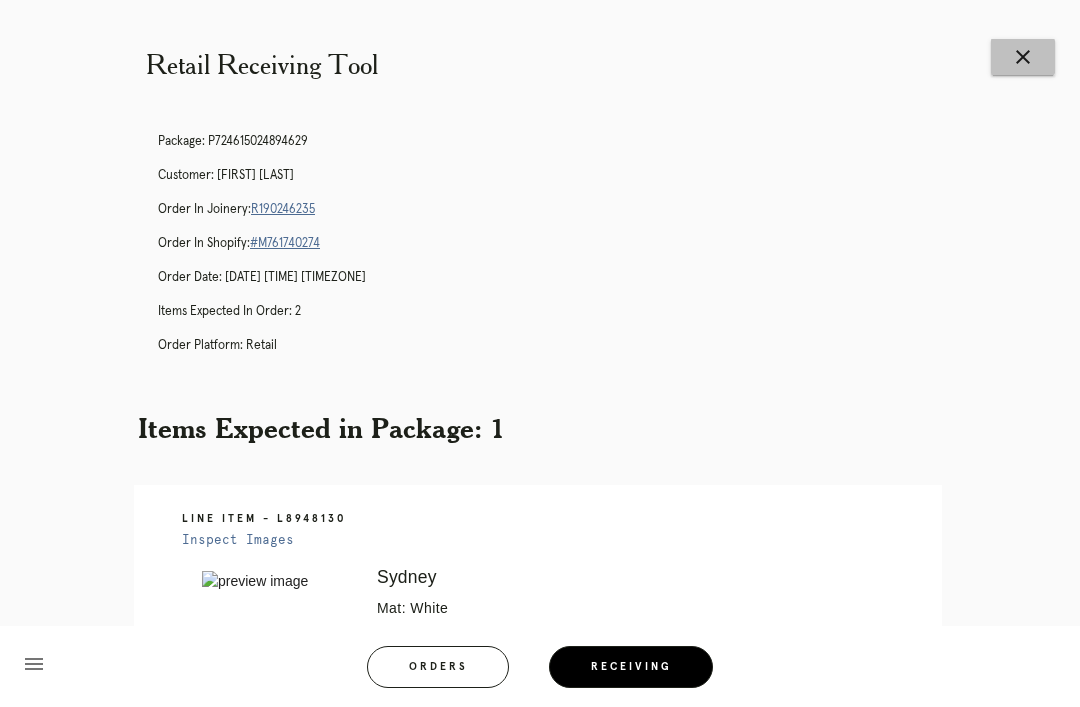 click on "close" at bounding box center (1023, 57) 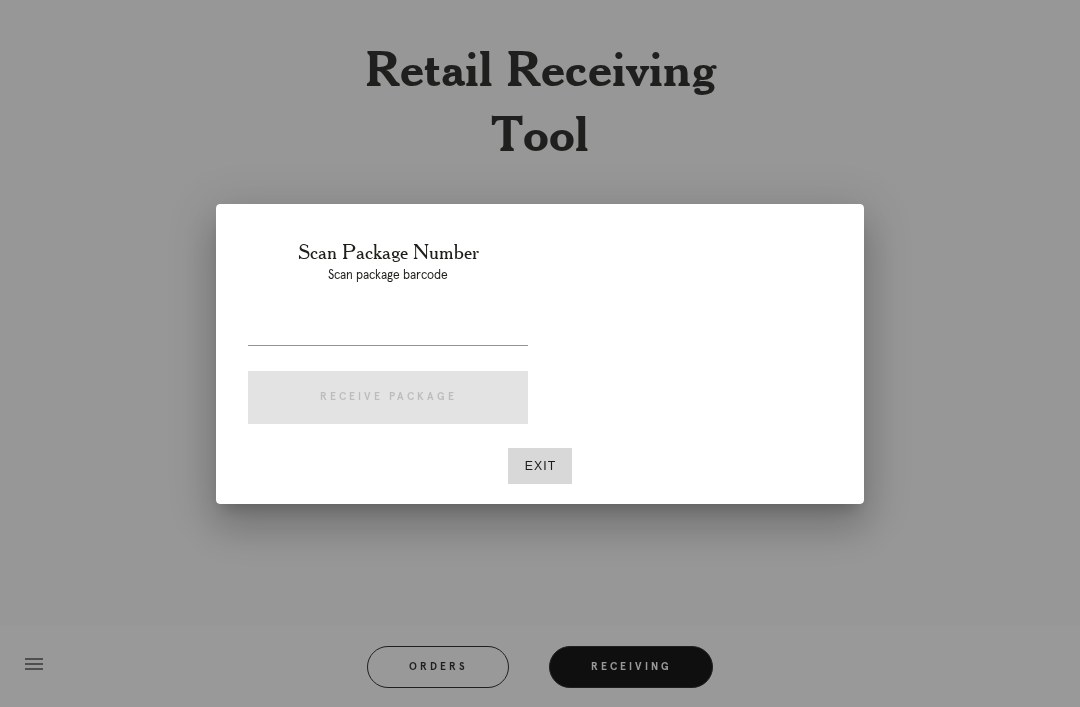scroll, scrollTop: 0, scrollLeft: 0, axis: both 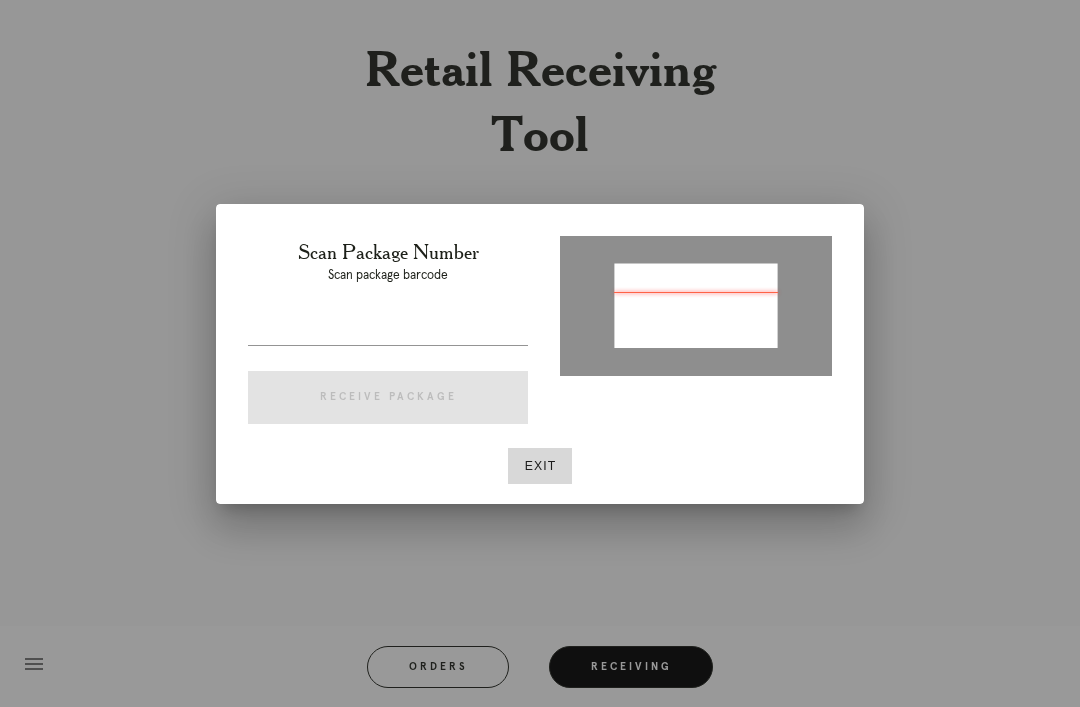 type on "P508667826248229" 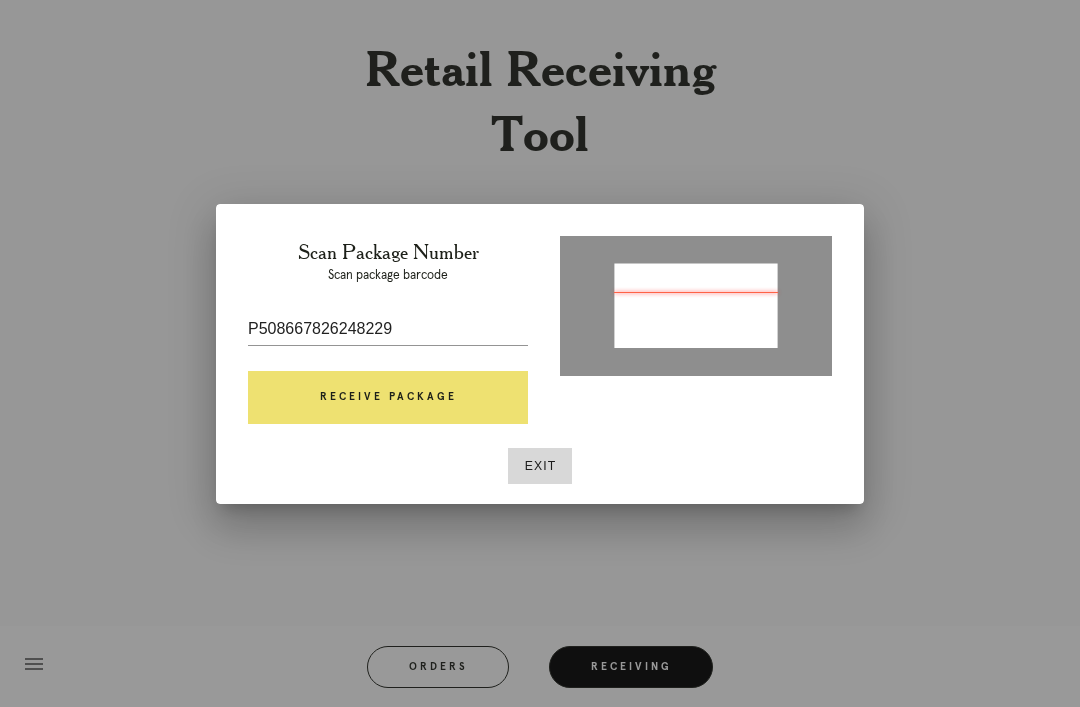 click on "Receive Package" at bounding box center [388, 398] 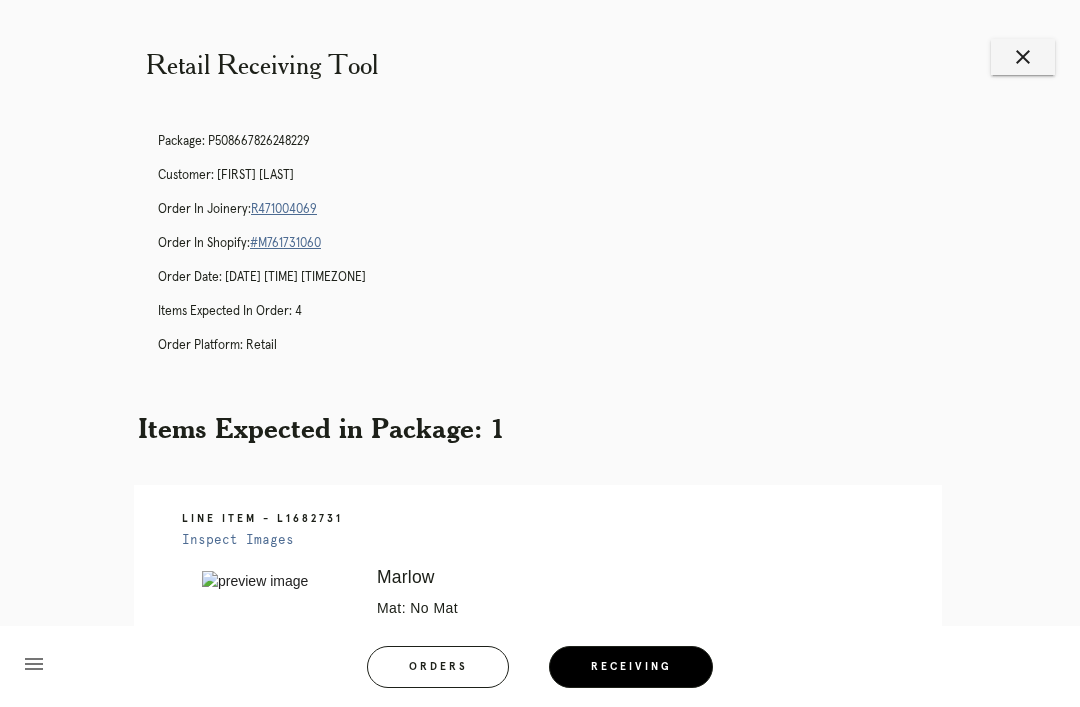 click on "R471004069" at bounding box center (284, 209) 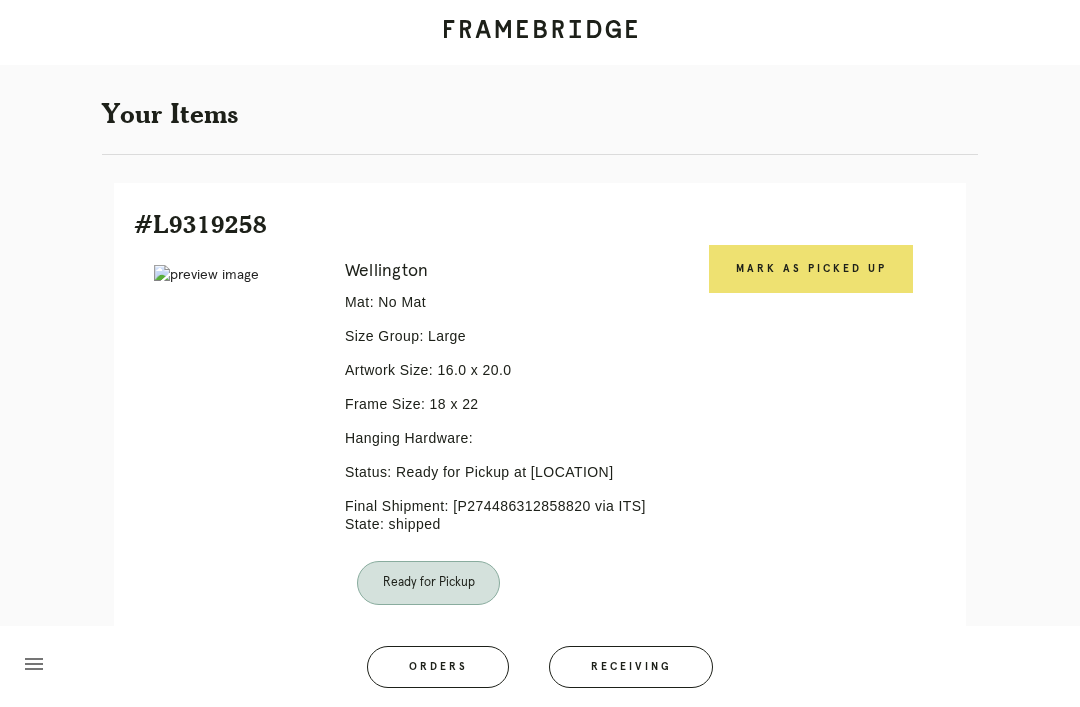 scroll, scrollTop: 411, scrollLeft: 0, axis: vertical 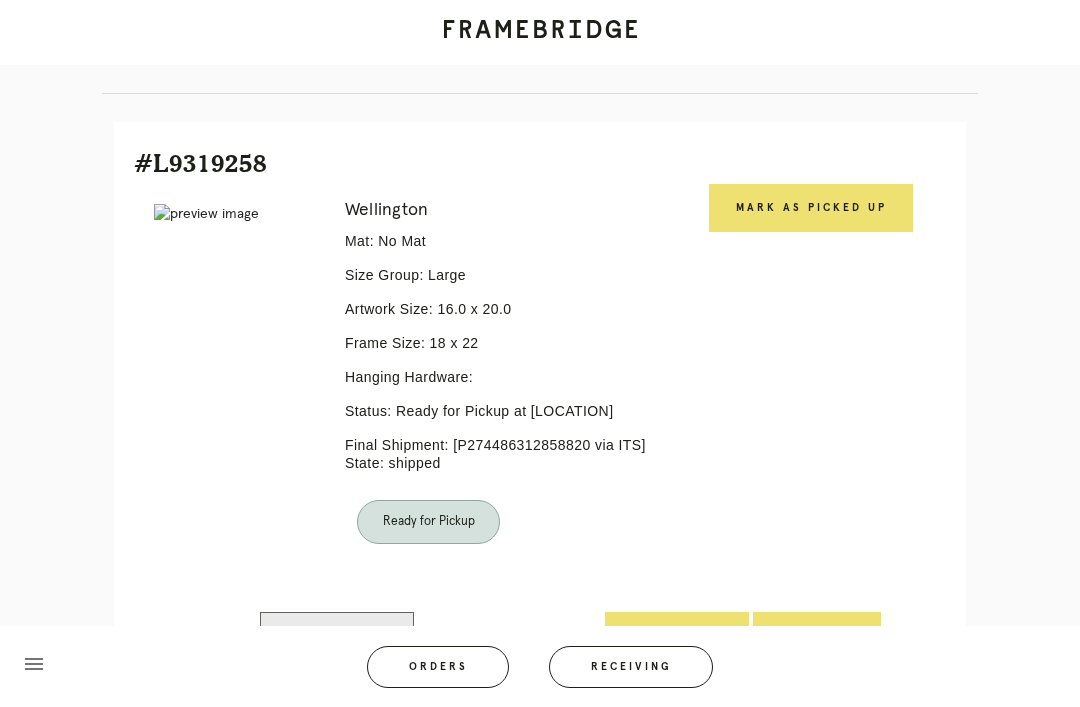 click on "Mark as Picked Up" at bounding box center (811, 208) 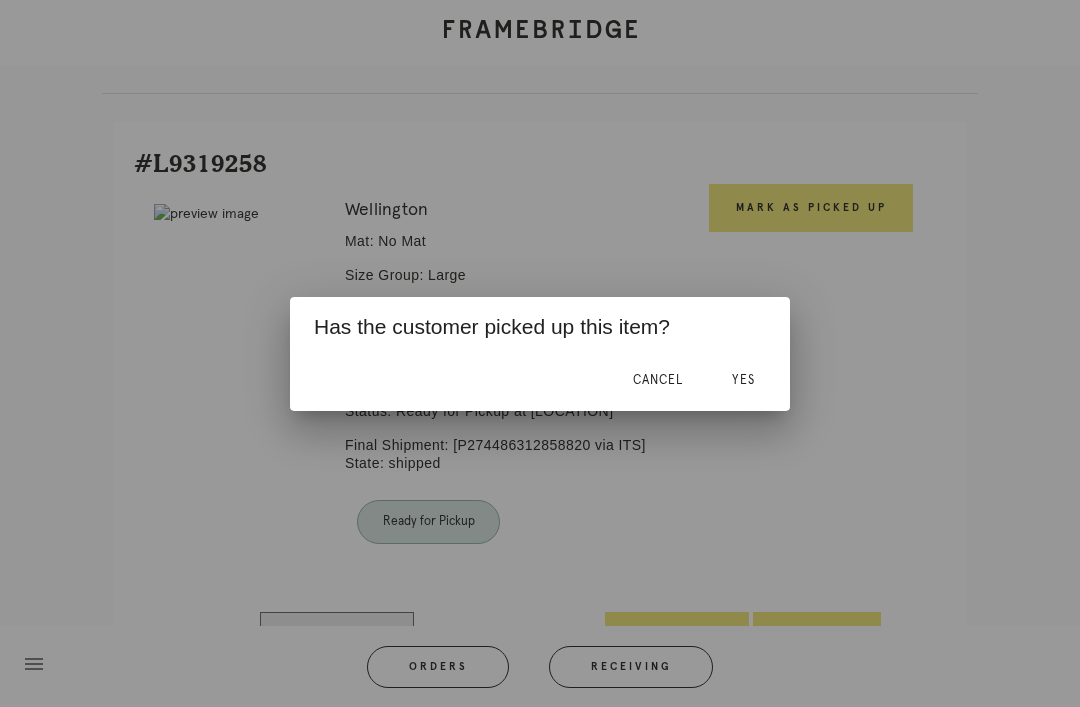 click on "Yes" at bounding box center [743, 381] 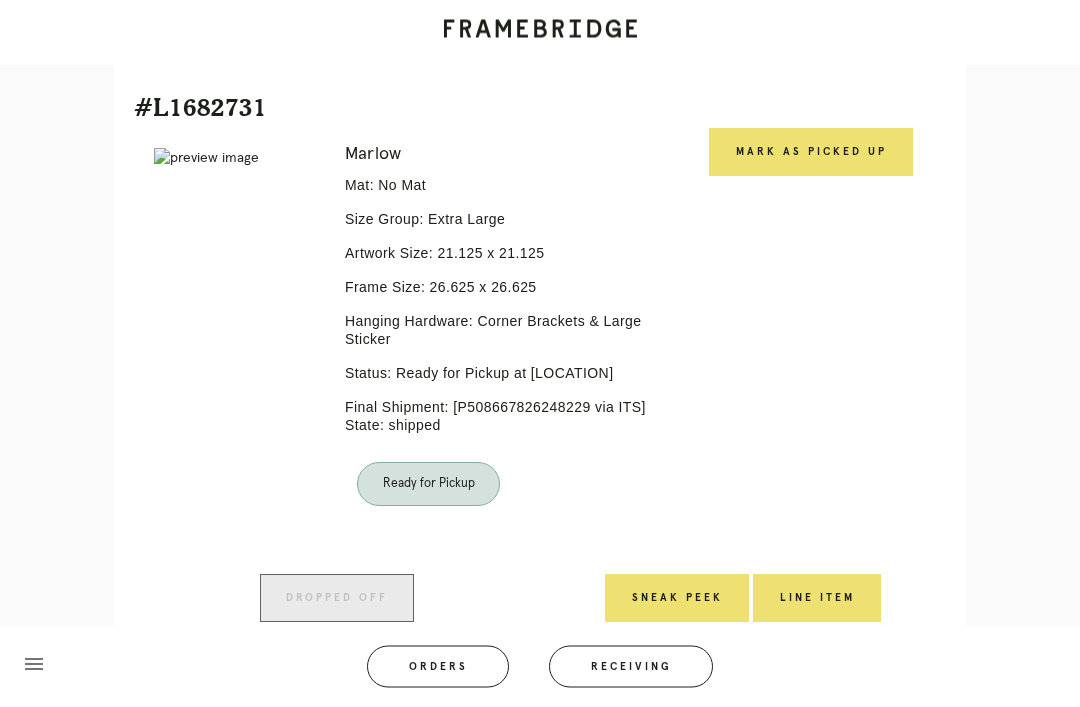 click on "Mark as Picked Up" at bounding box center (811, 153) 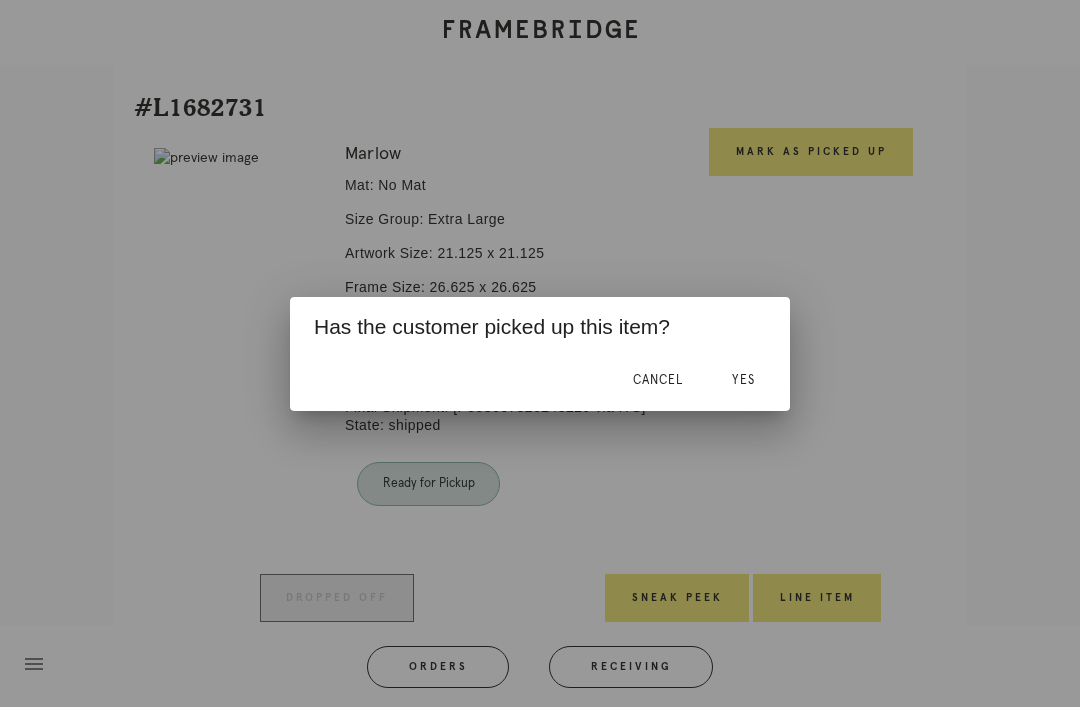 click on "Yes" at bounding box center (743, 381) 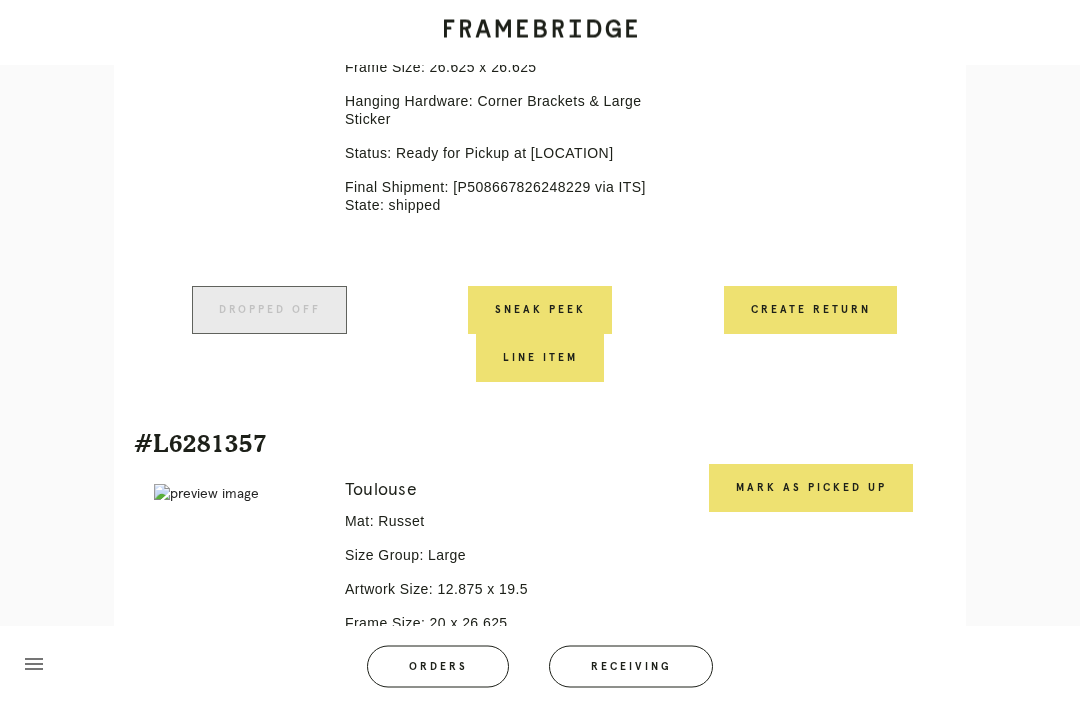 scroll, scrollTop: 1598, scrollLeft: 0, axis: vertical 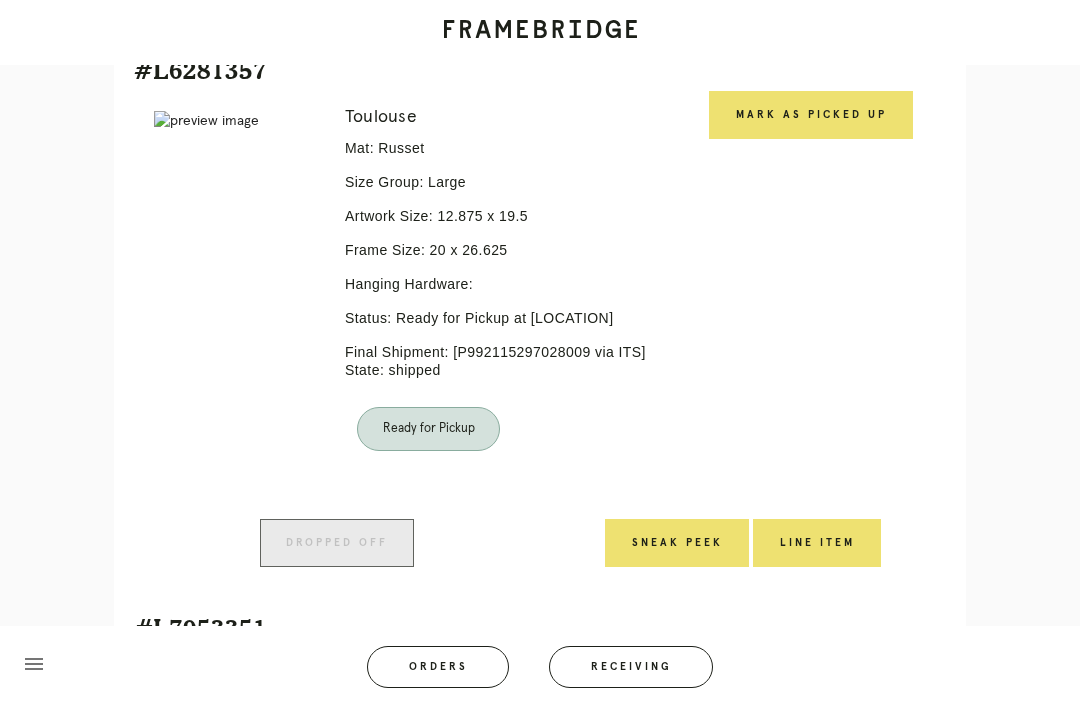 click on "Mark as Picked Up" at bounding box center (811, 115) 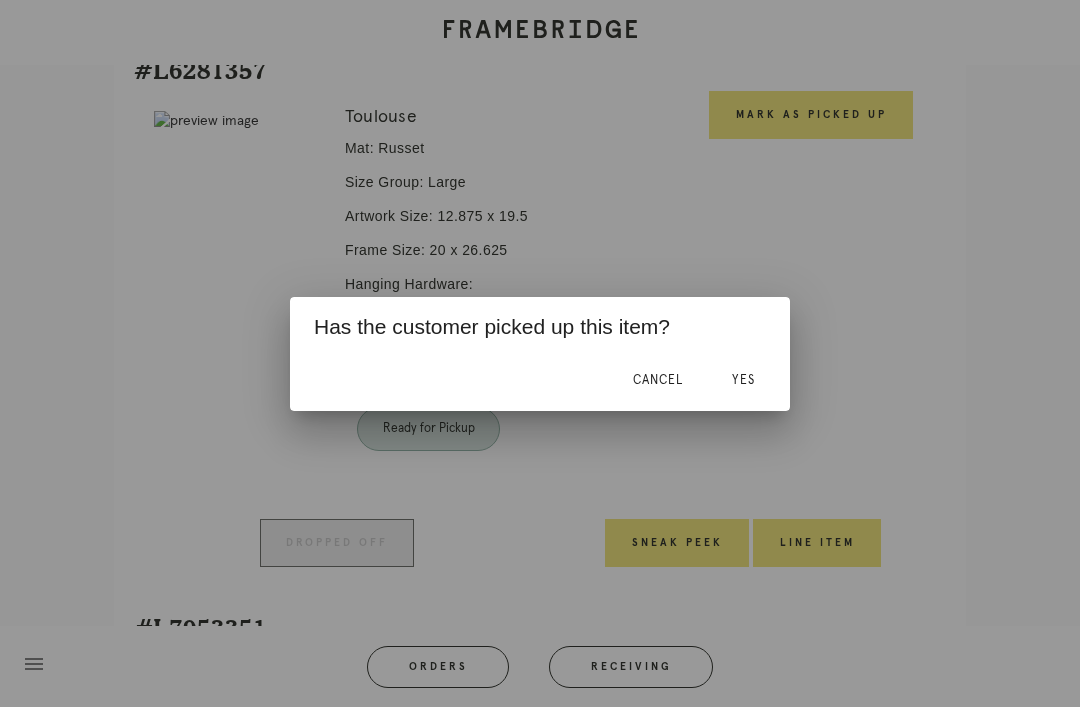 click on "Yes" at bounding box center (743, 380) 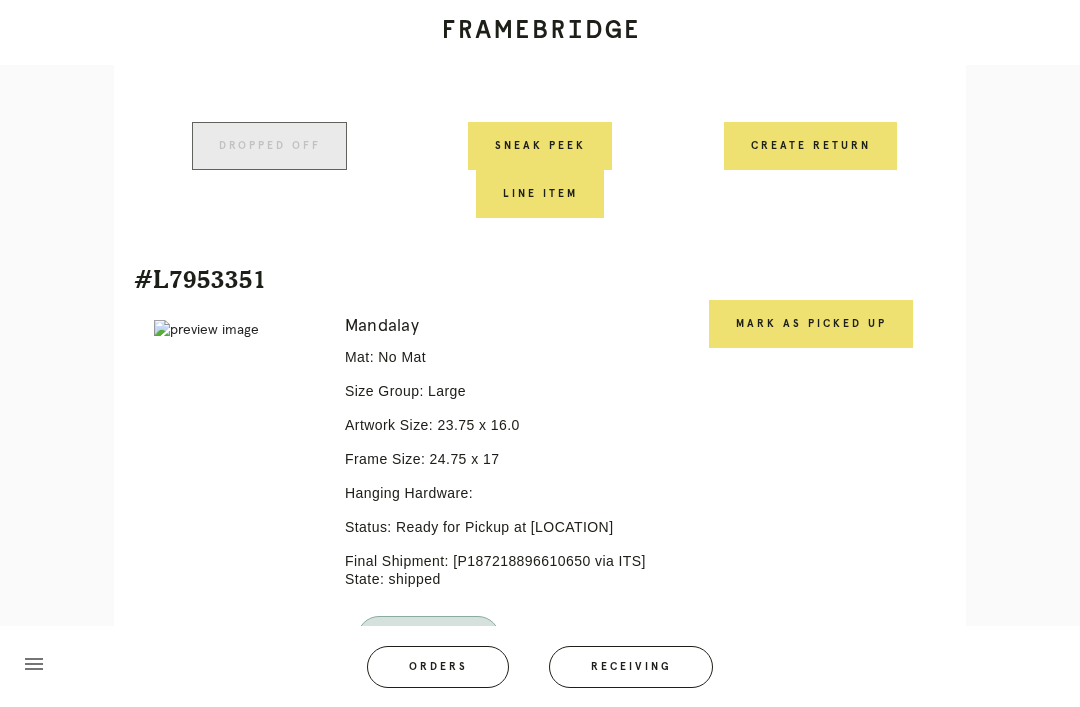 scroll, scrollTop: 2000, scrollLeft: 0, axis: vertical 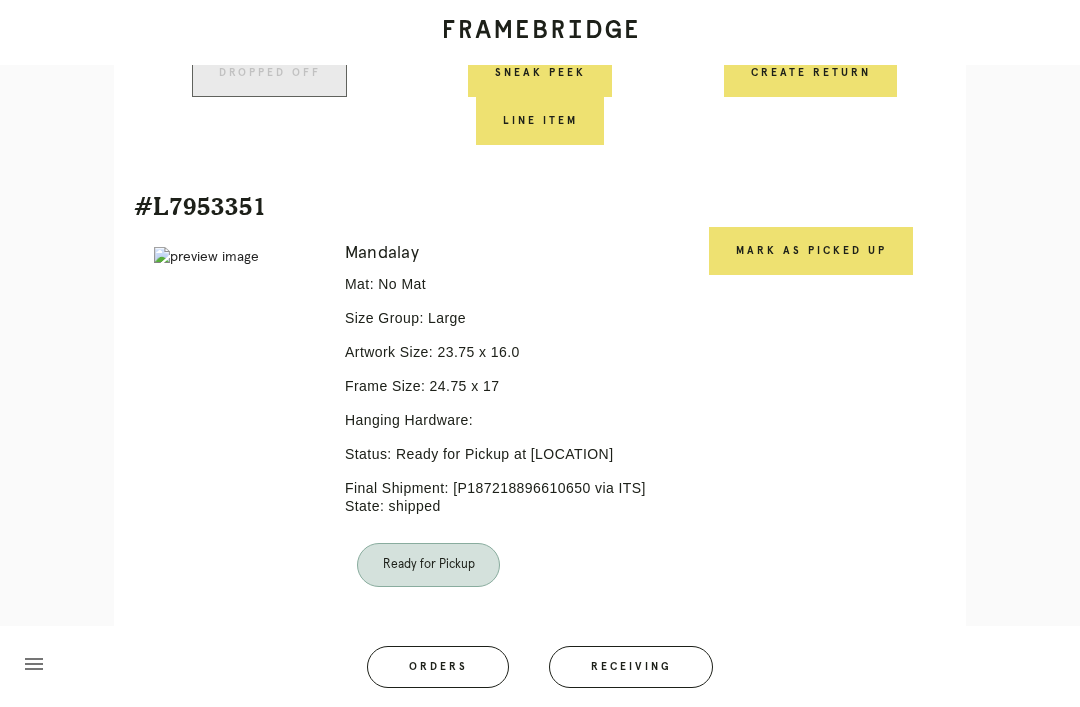 click on "Mark as Picked Up" at bounding box center (811, 251) 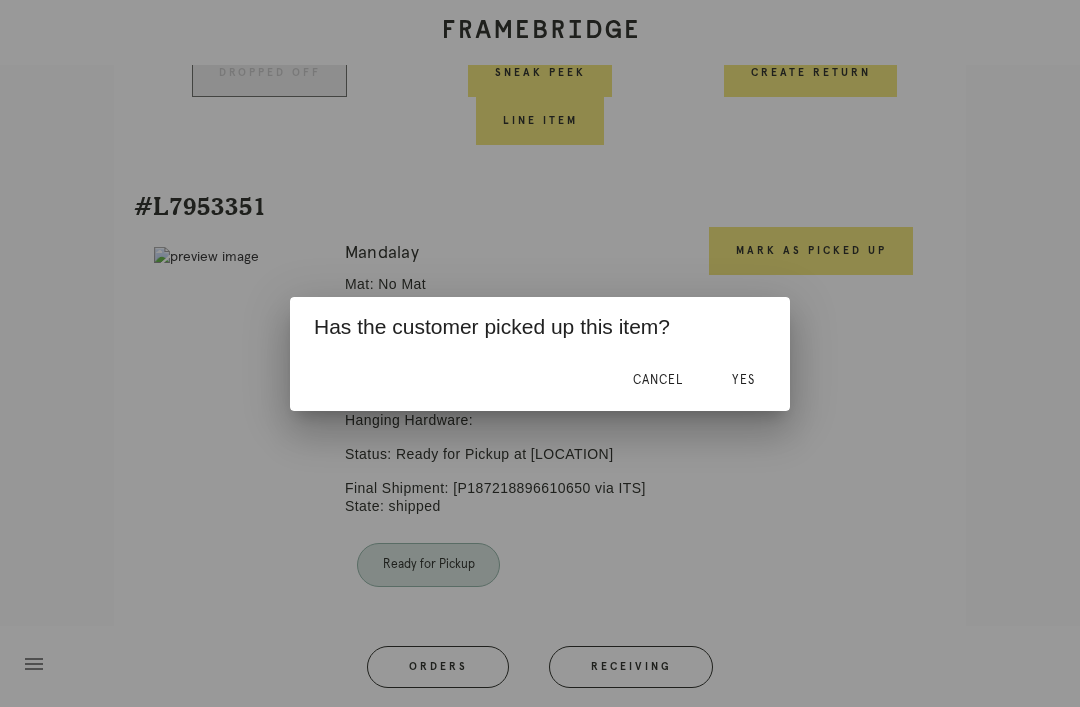 click on "Yes" at bounding box center [743, 381] 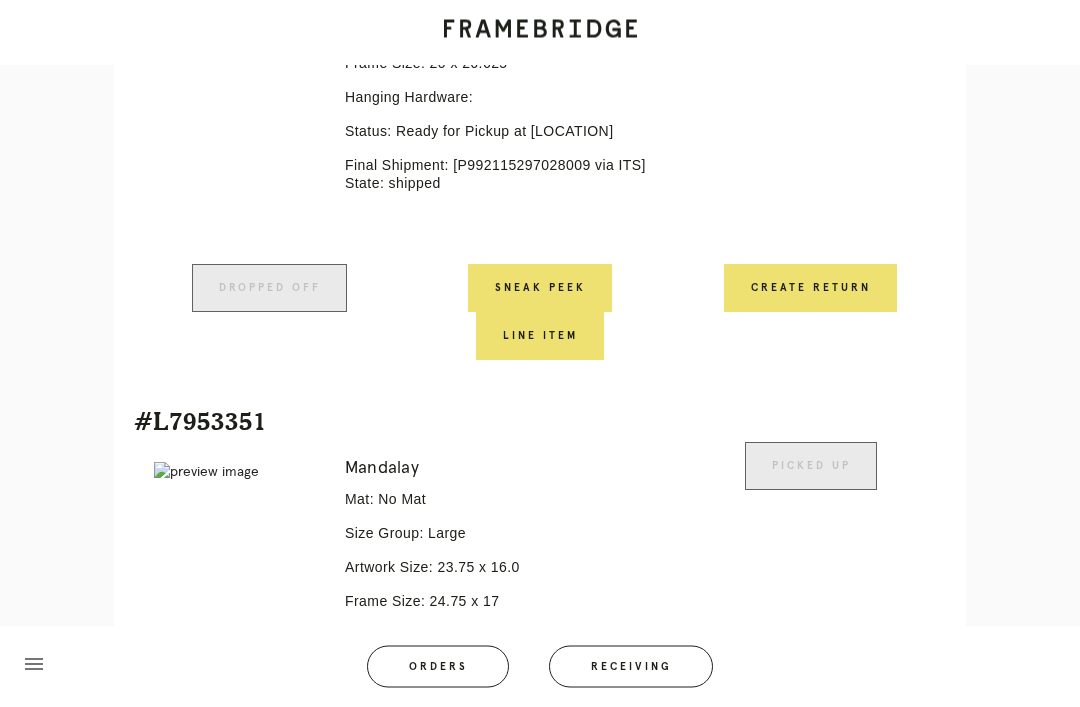 scroll, scrollTop: 1824, scrollLeft: 0, axis: vertical 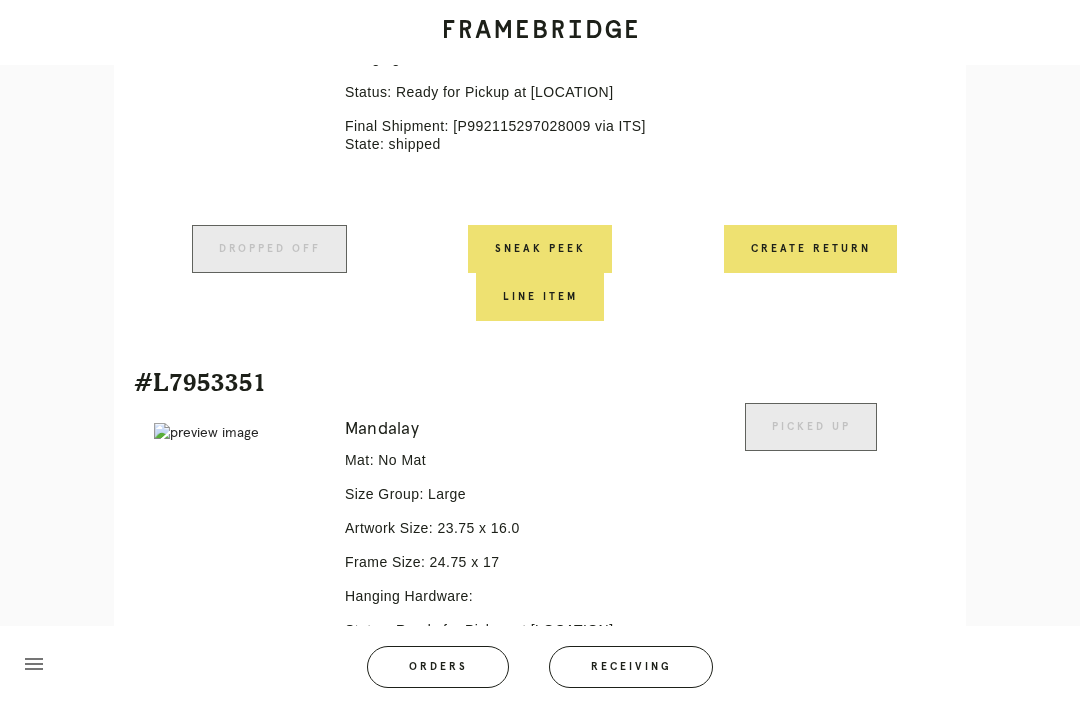 click on "Receiving" at bounding box center (631, 667) 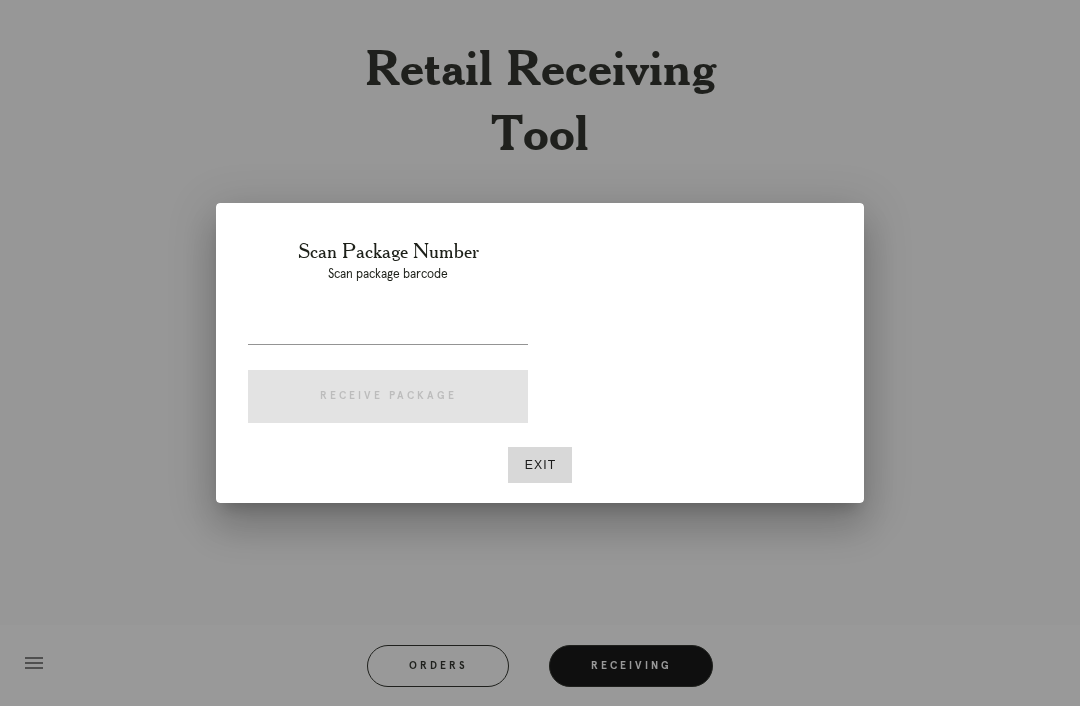scroll, scrollTop: 64, scrollLeft: 0, axis: vertical 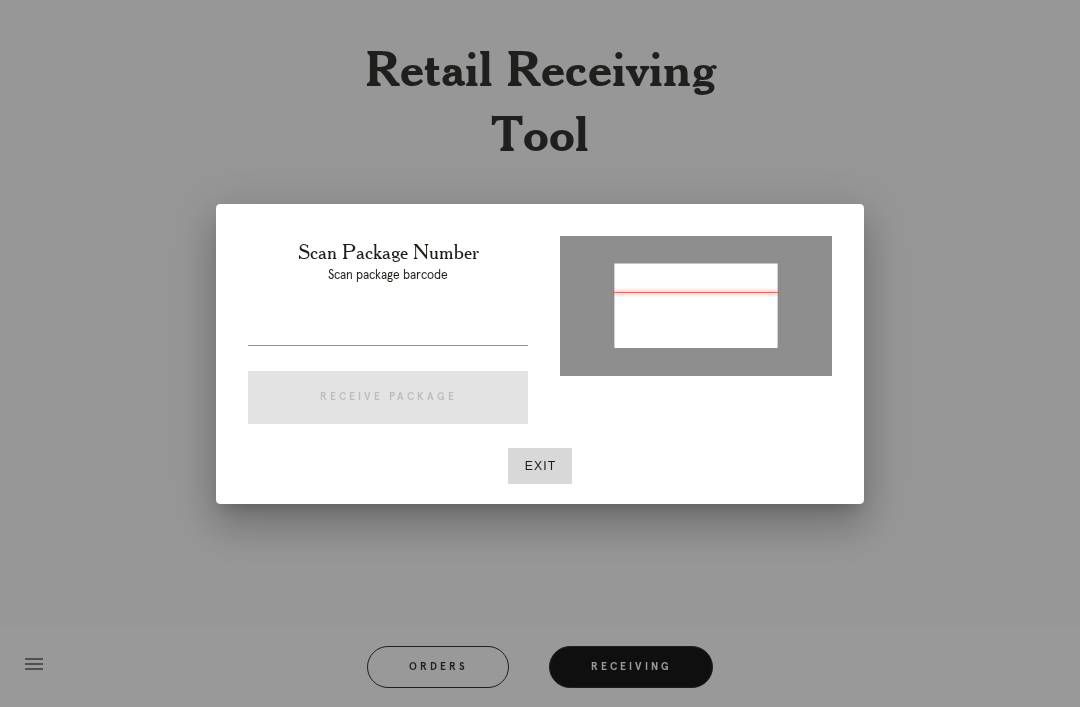 type on "P724615024894629" 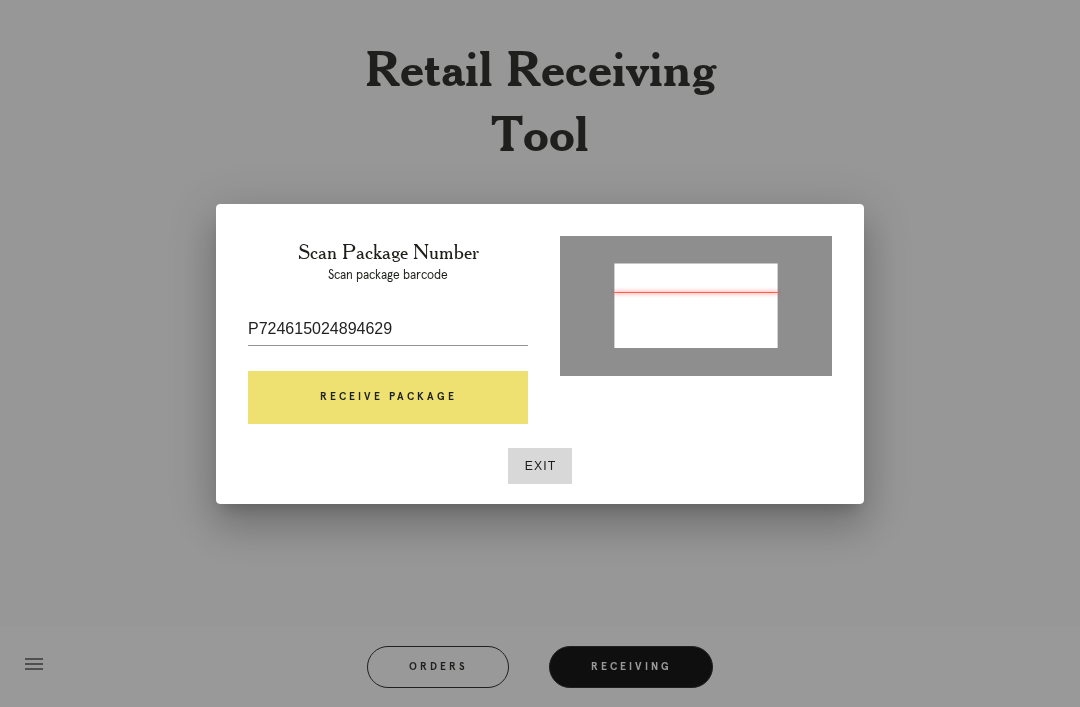 click on "Receive Package" at bounding box center [388, 398] 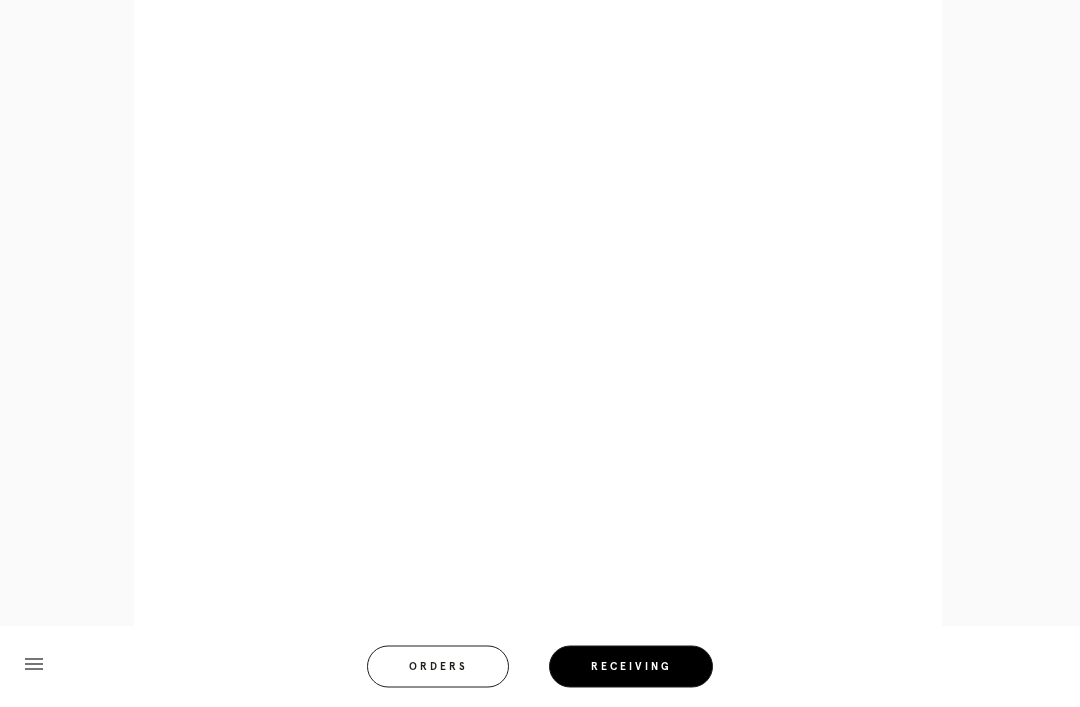 scroll, scrollTop: 858, scrollLeft: 0, axis: vertical 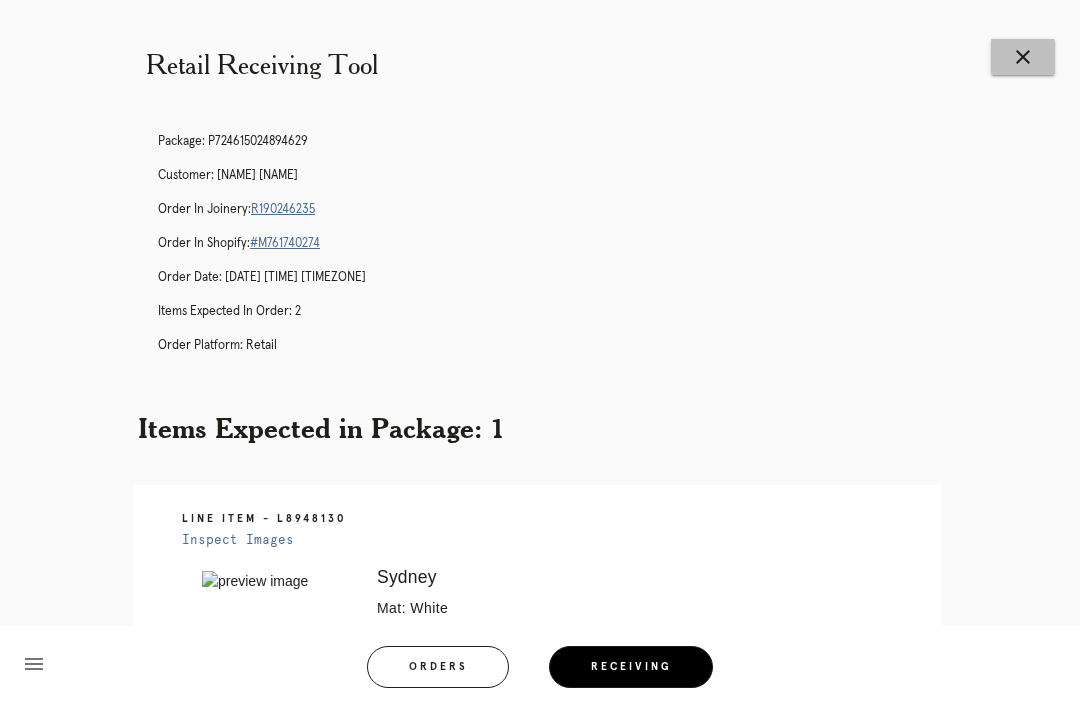 click on "close" at bounding box center (1023, 57) 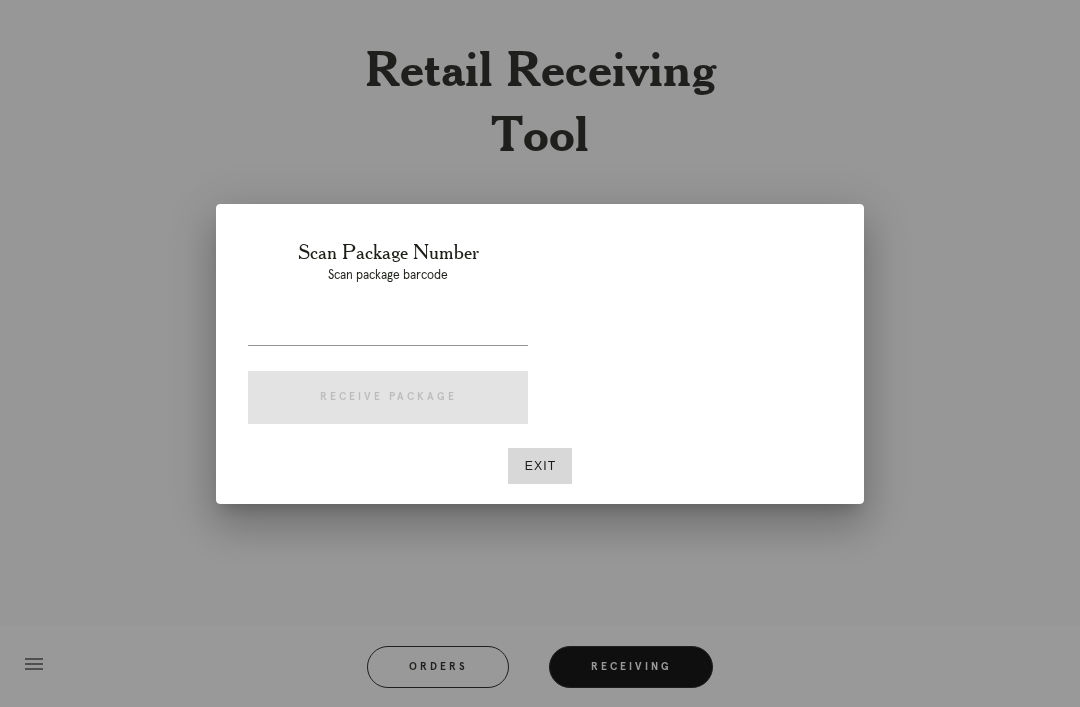scroll, scrollTop: 0, scrollLeft: 0, axis: both 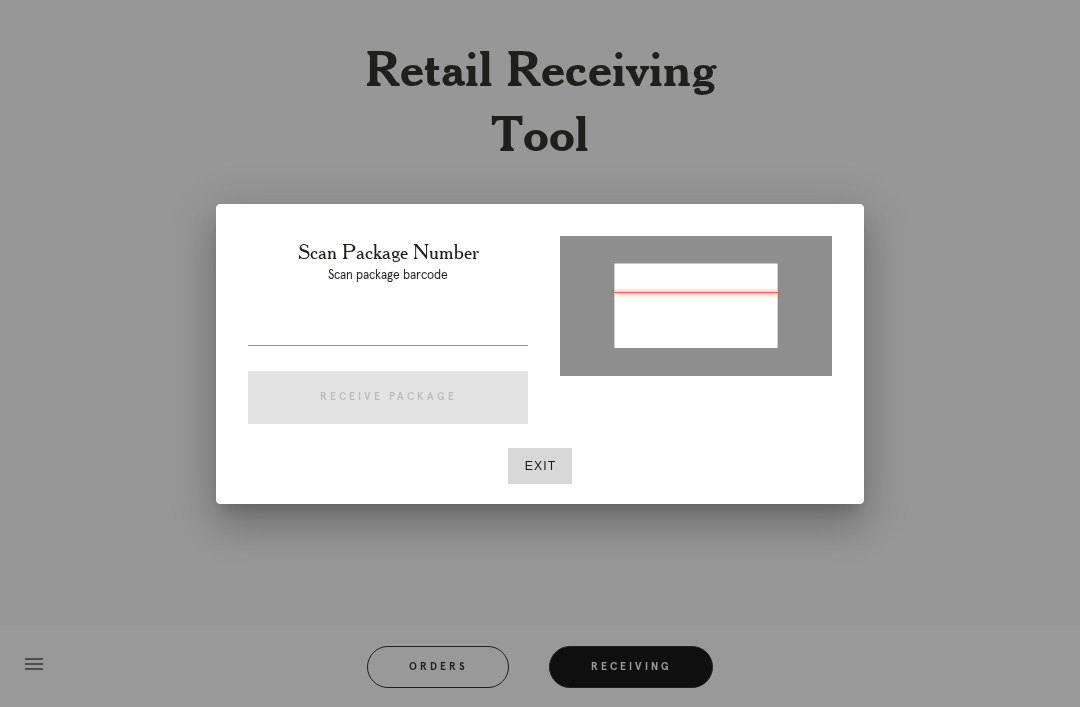 type on "P846244190064591" 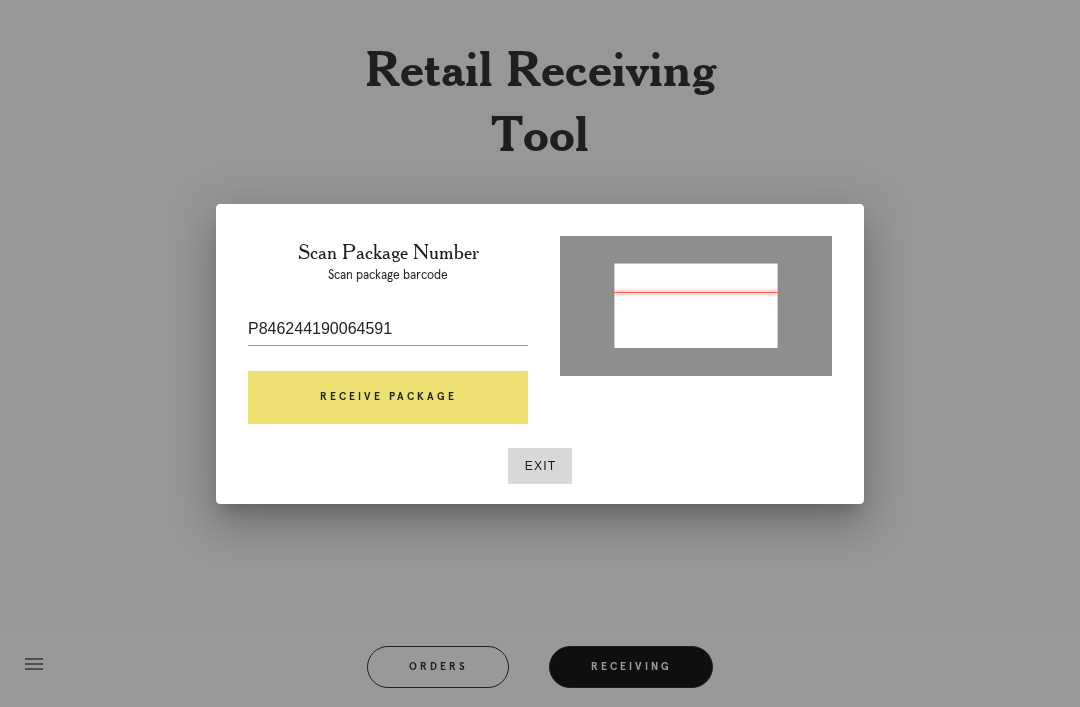 click on "Receive Package" at bounding box center [388, 398] 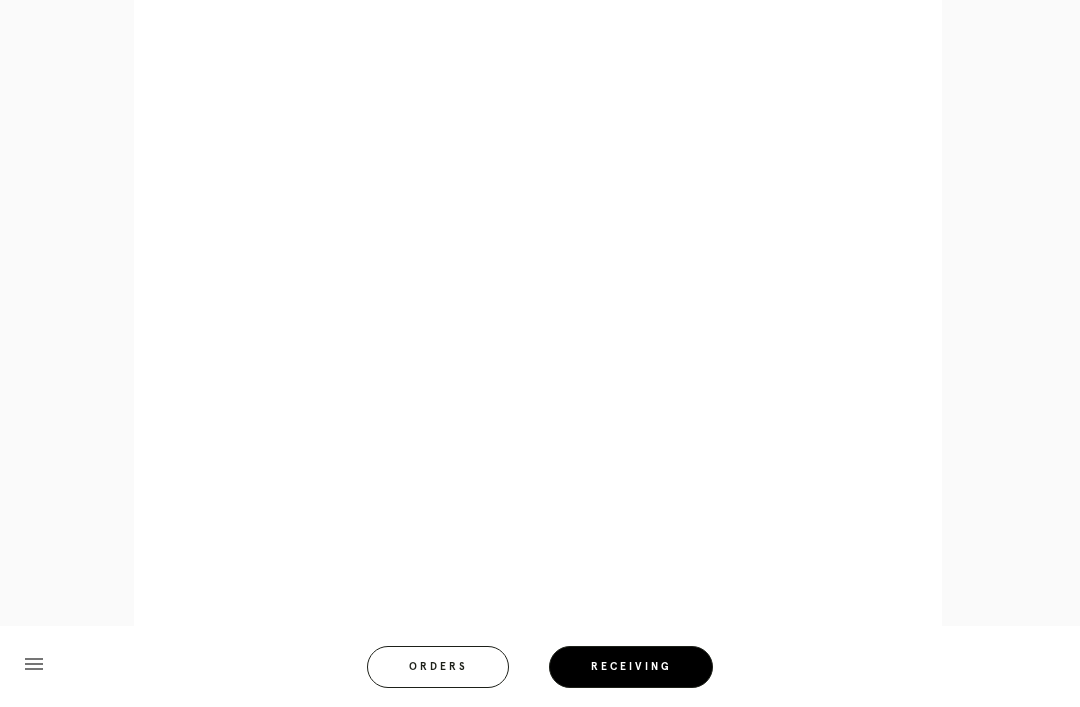 scroll, scrollTop: 1120, scrollLeft: 0, axis: vertical 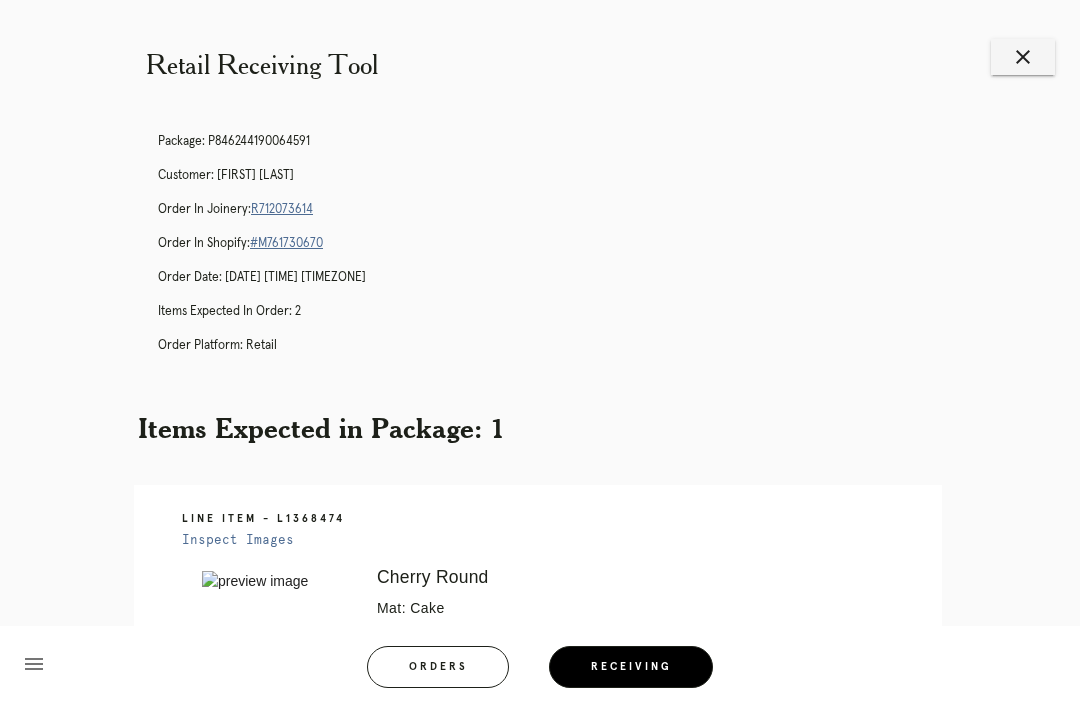 click on "close" at bounding box center [1023, 57] 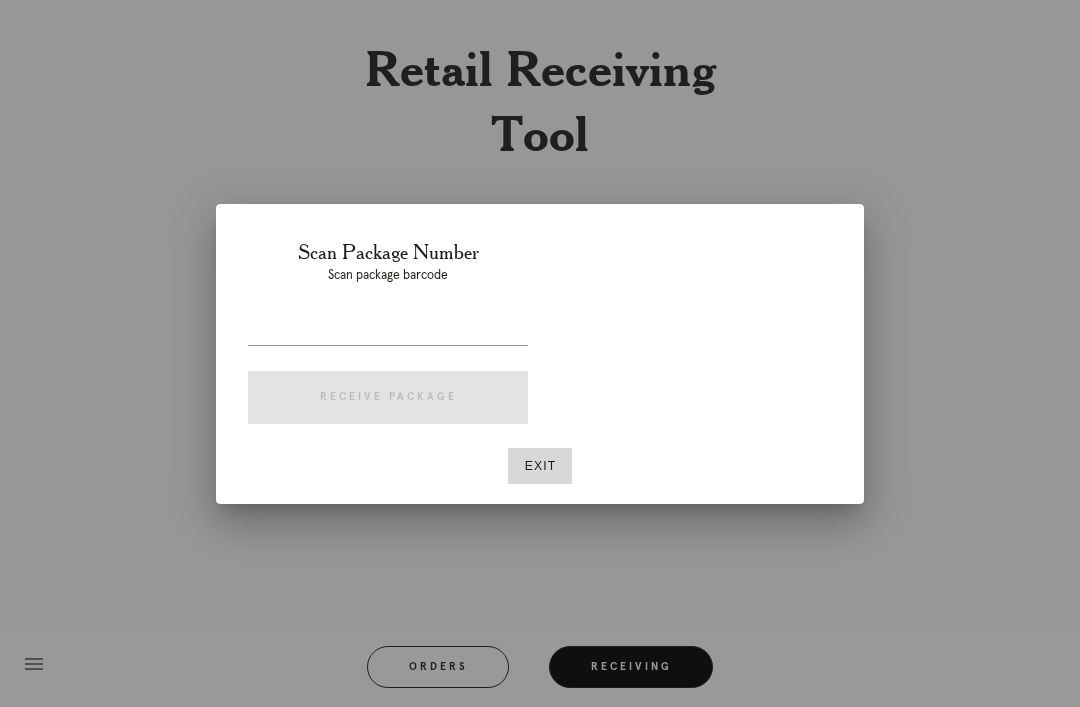 scroll, scrollTop: 0, scrollLeft: 0, axis: both 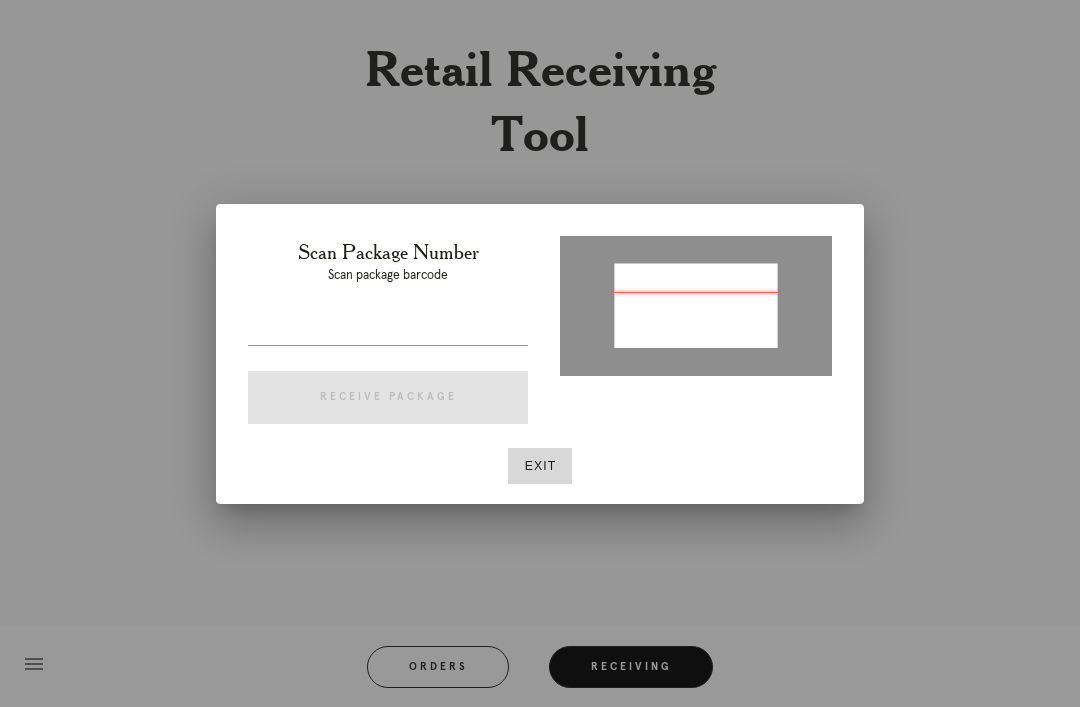 type on "P199370581102280" 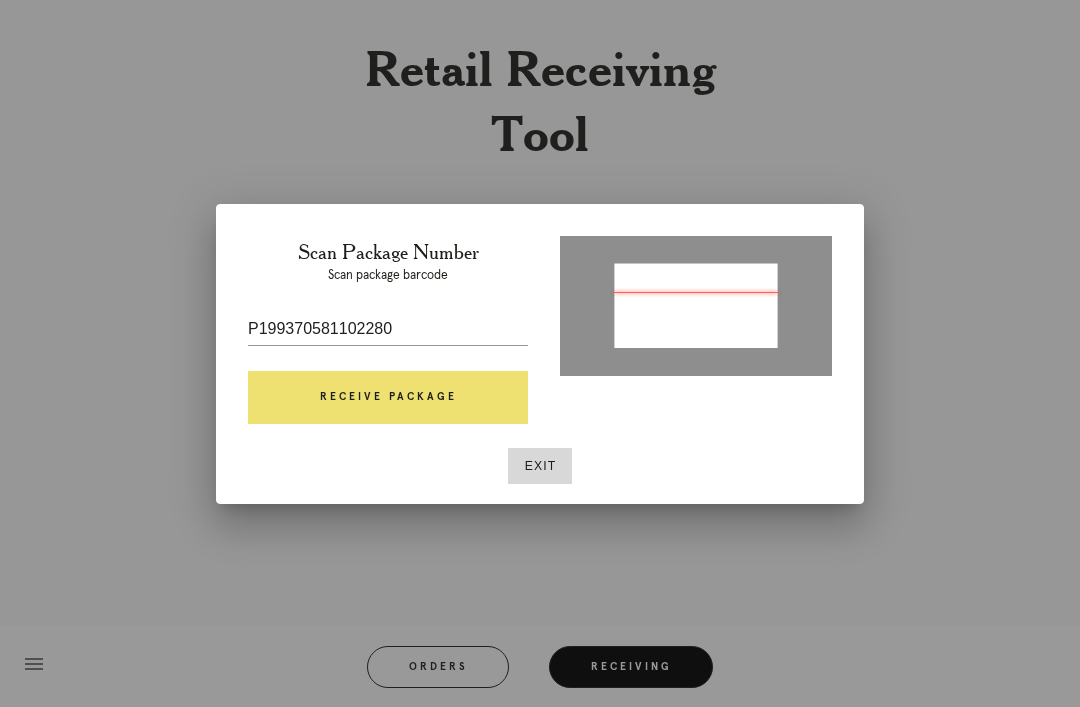 click on "Receive Package" at bounding box center (388, 398) 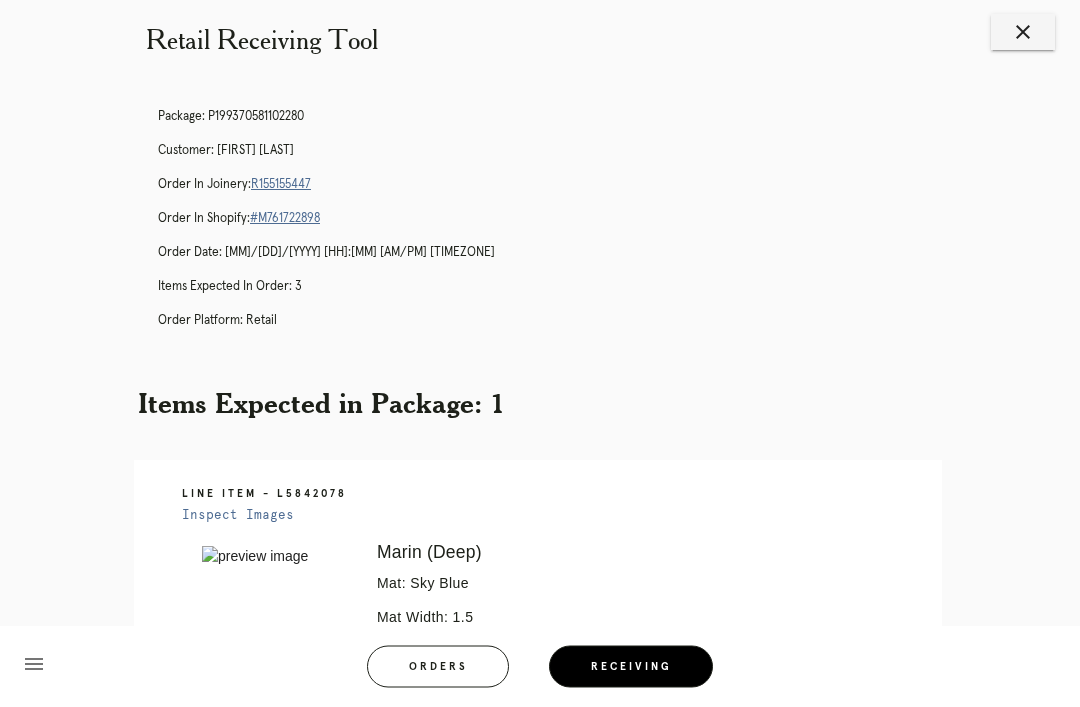 scroll, scrollTop: 0, scrollLeft: 0, axis: both 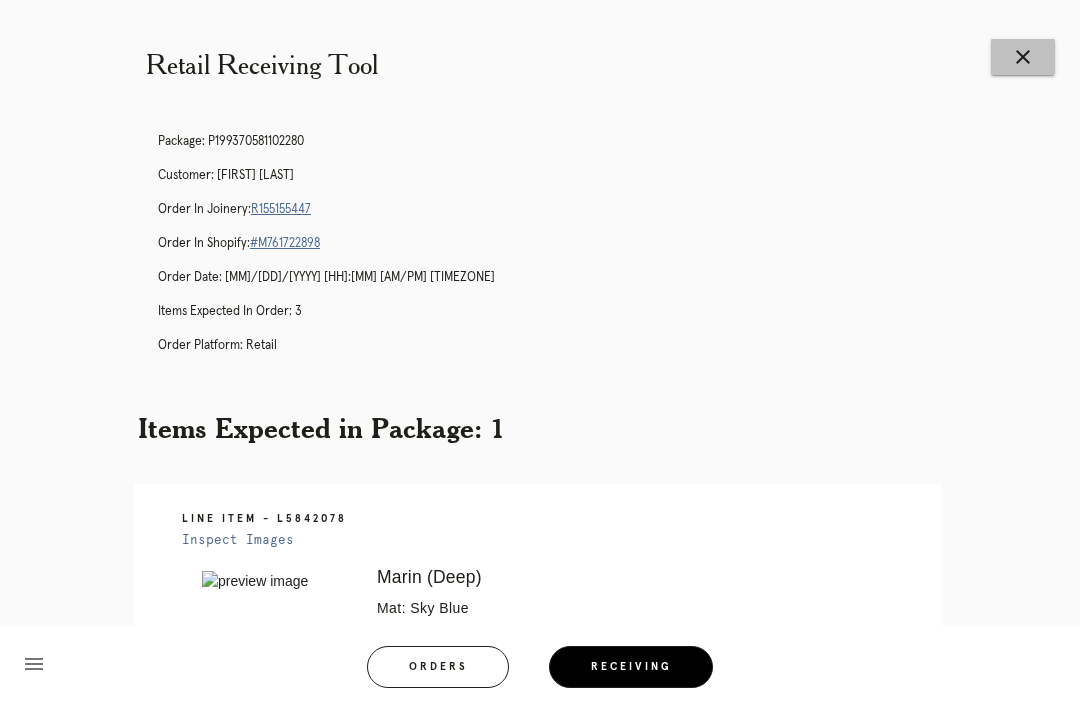 click on "close" at bounding box center [1023, 57] 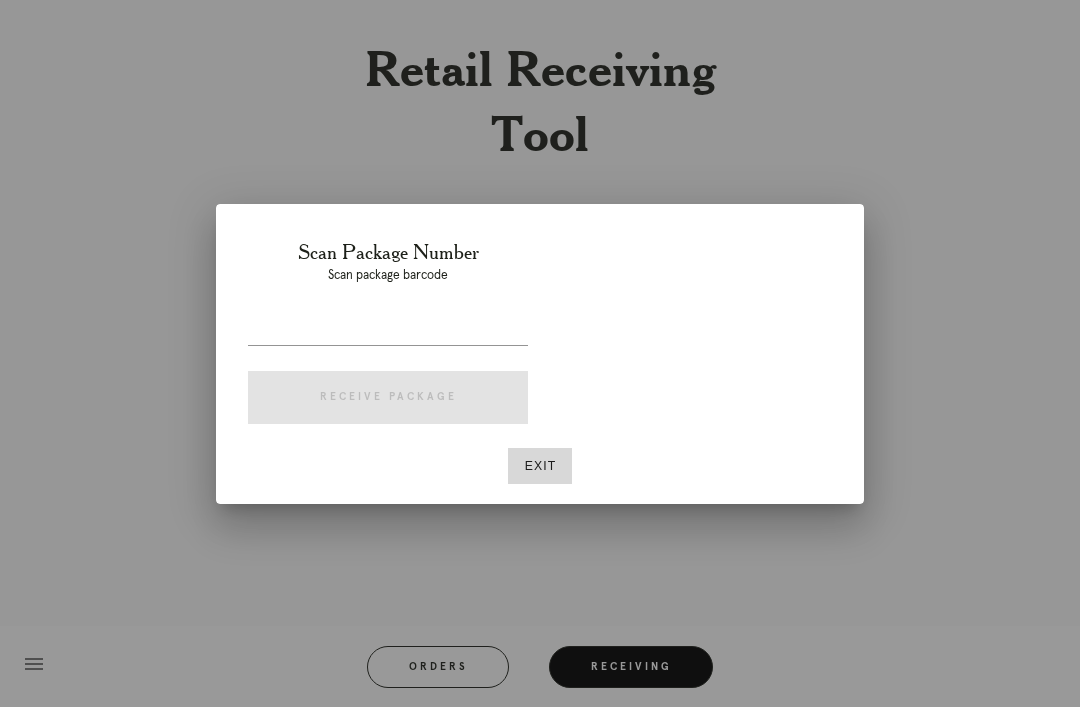 scroll, scrollTop: 0, scrollLeft: 0, axis: both 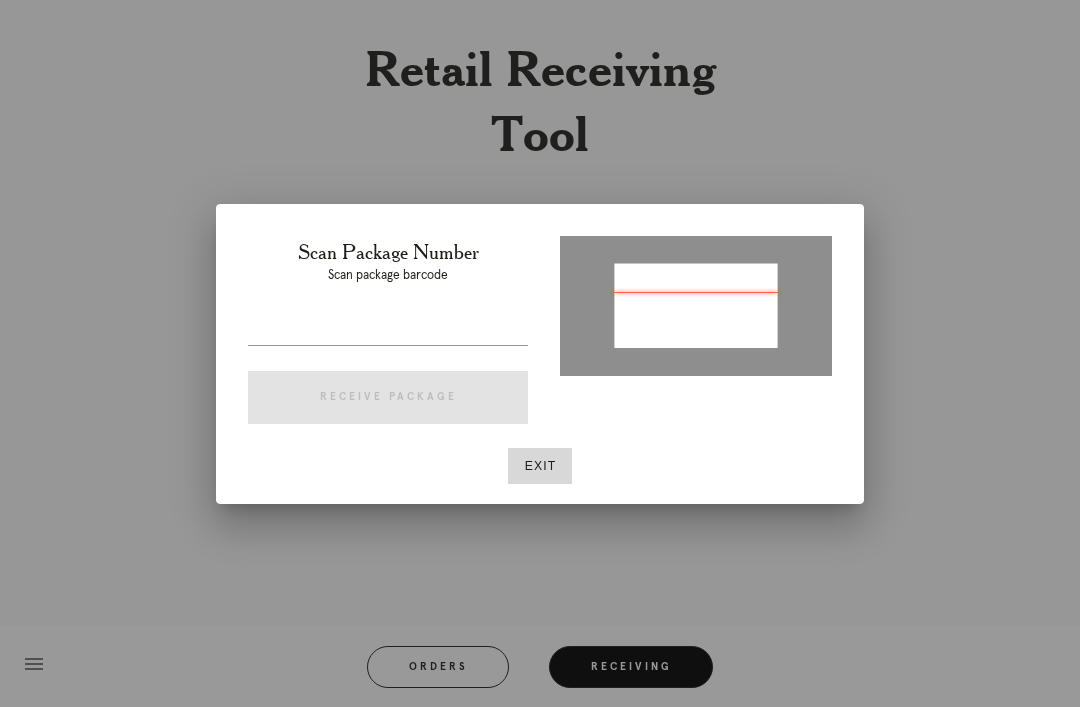 type on "P440955868029736" 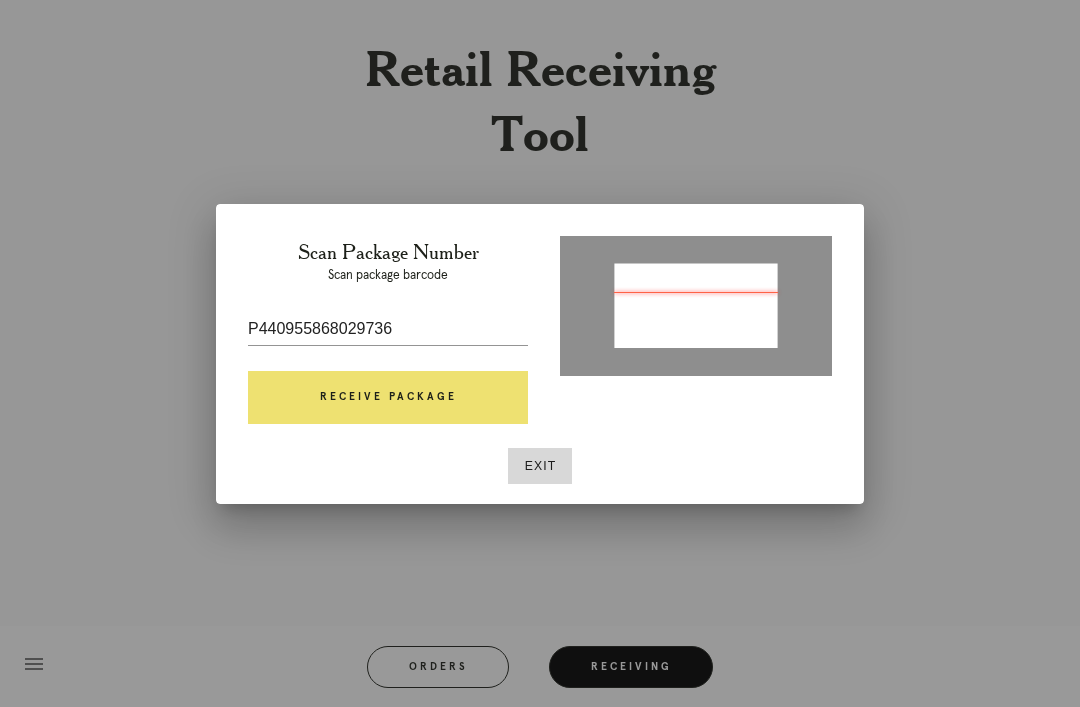 click on "Receive Package" at bounding box center [388, 398] 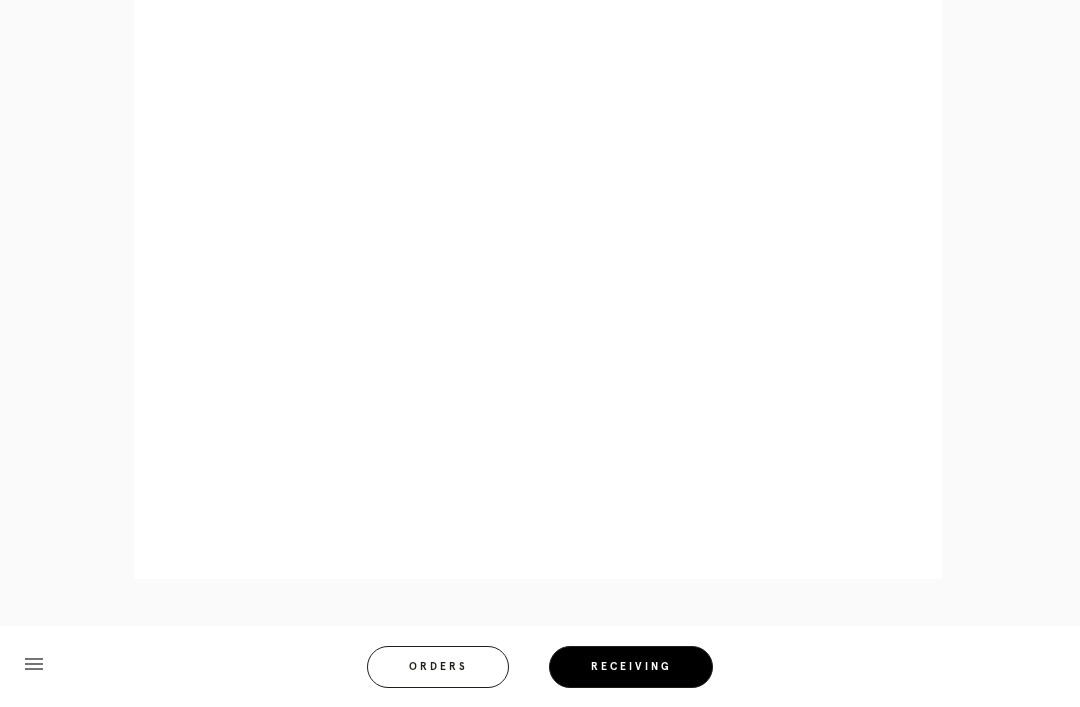 scroll, scrollTop: 1000, scrollLeft: 0, axis: vertical 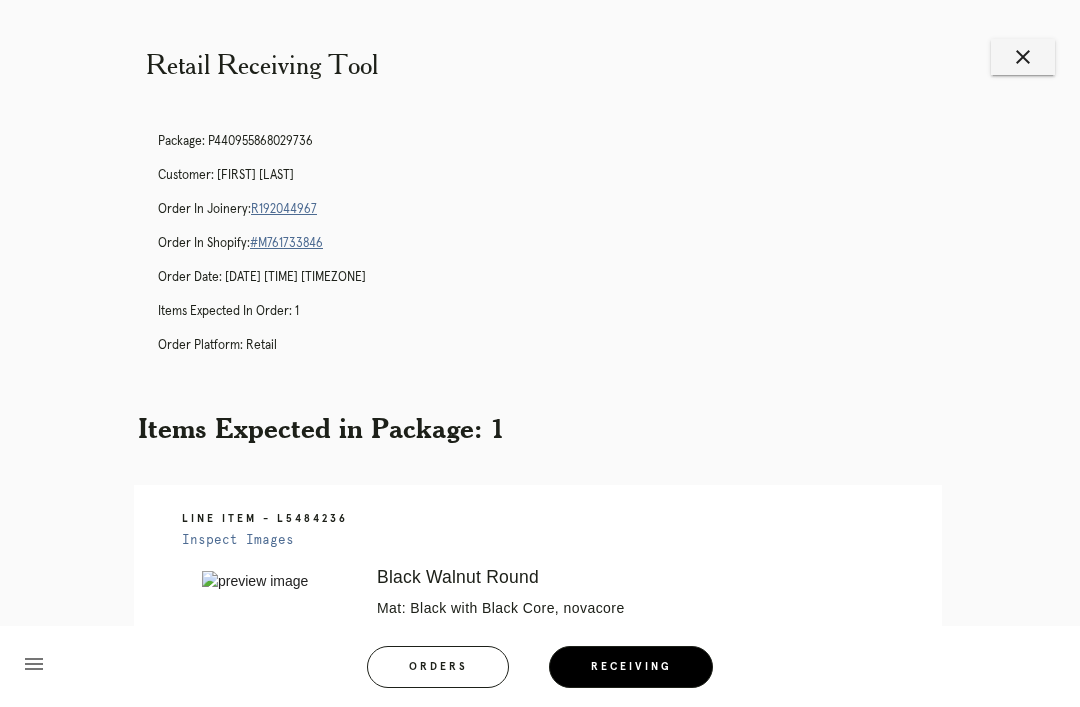 click on "close" at bounding box center (1023, 57) 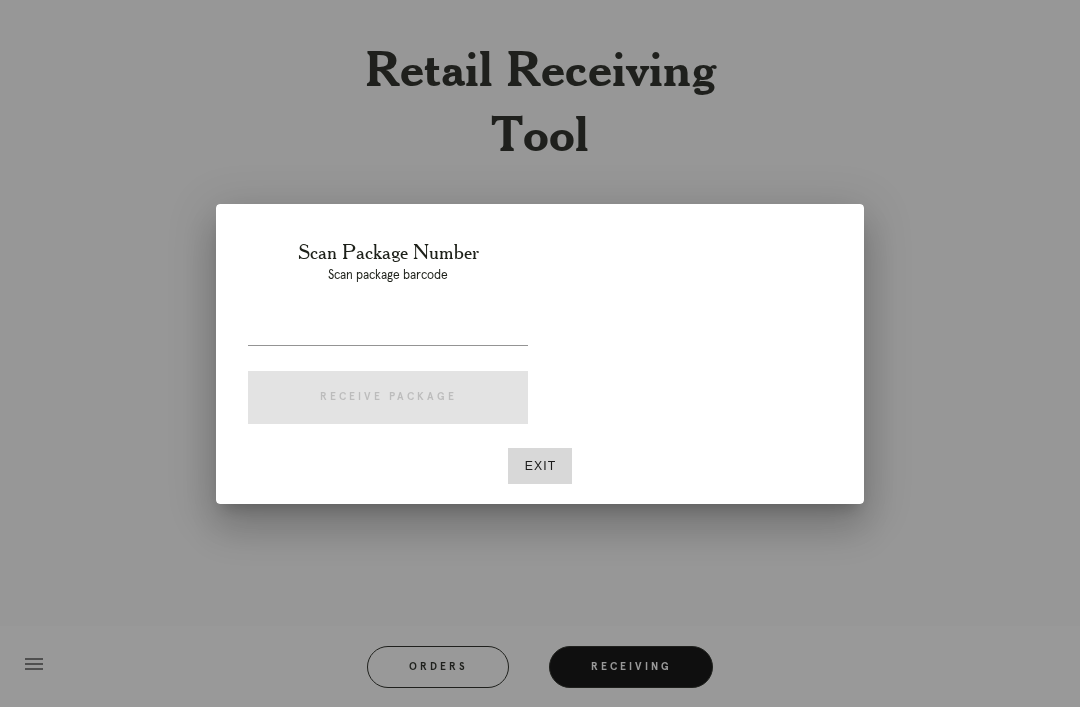 scroll, scrollTop: 0, scrollLeft: 0, axis: both 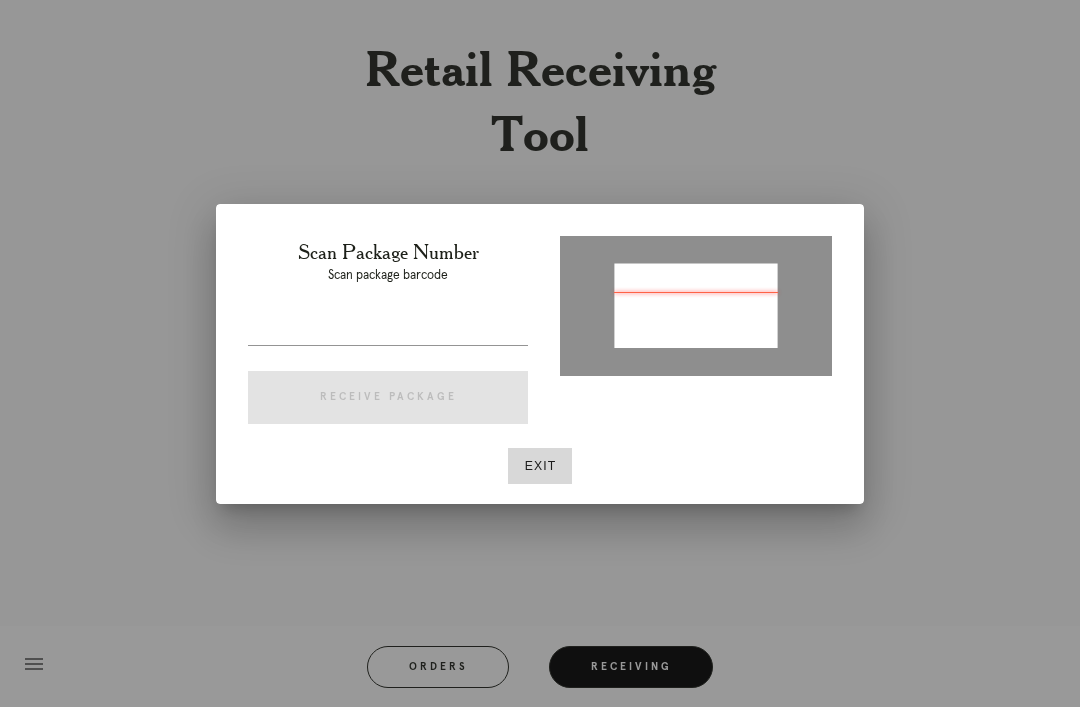 type on "[CREDITCARD]" 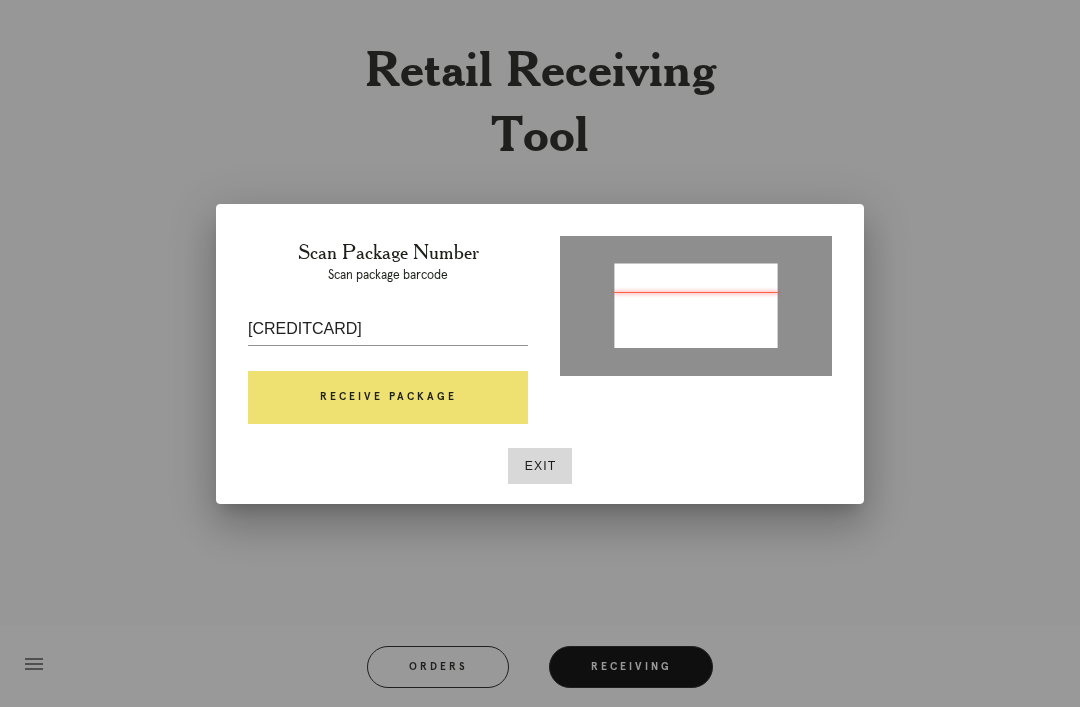 click on "Receive Package" at bounding box center (388, 398) 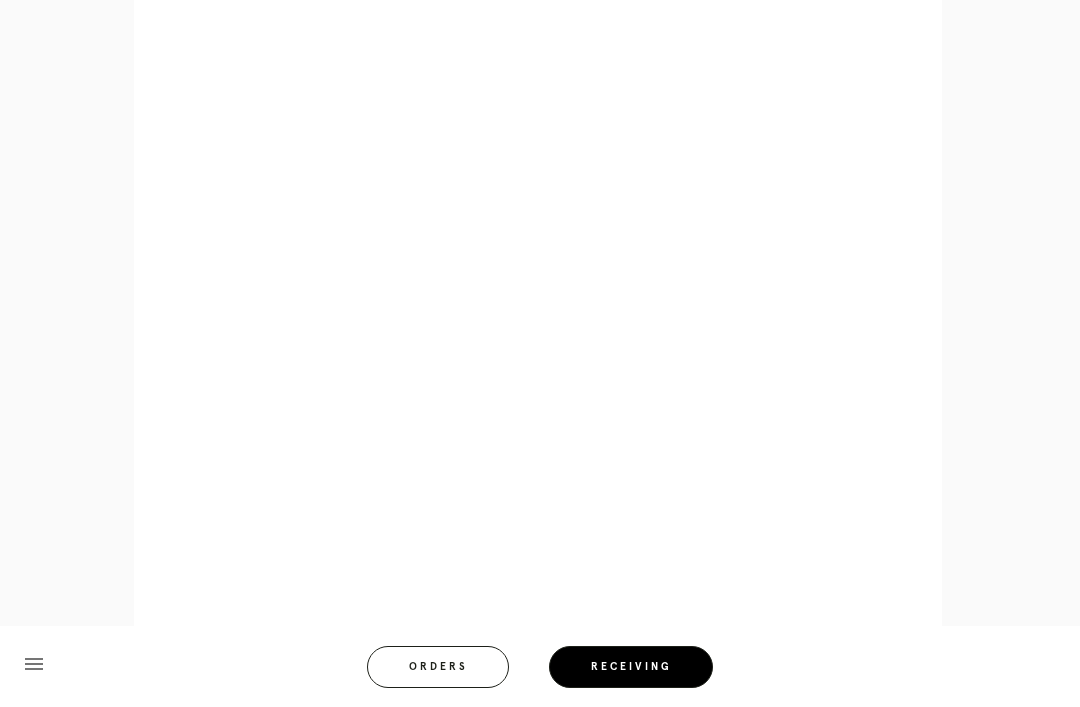 scroll, scrollTop: 858, scrollLeft: 0, axis: vertical 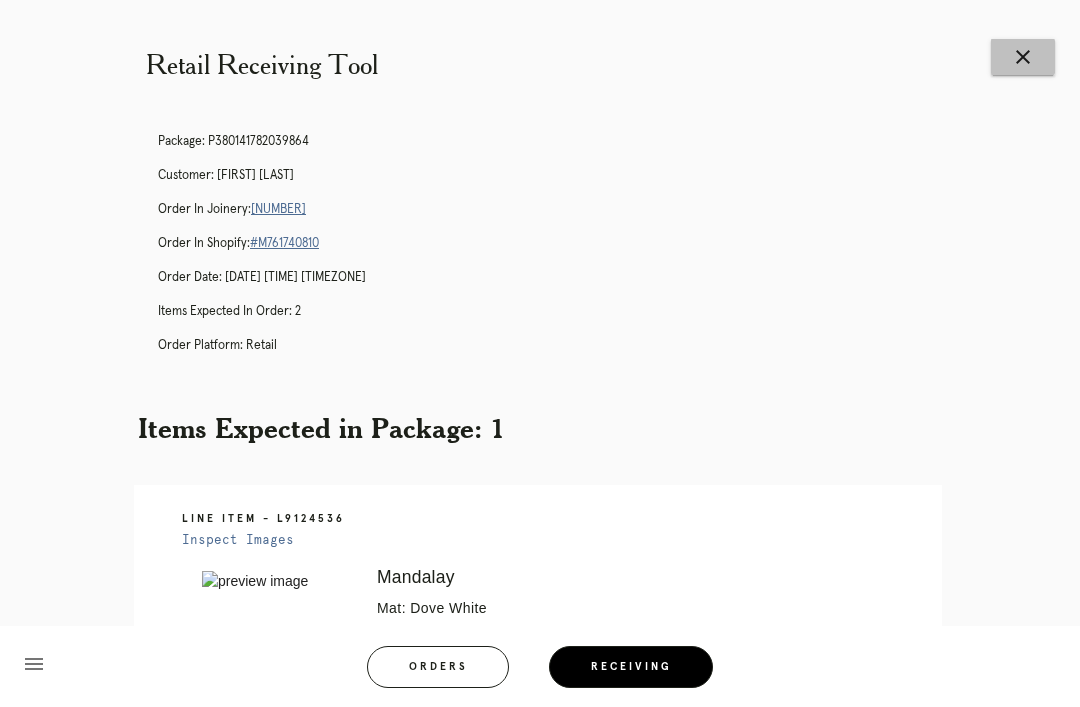 click on "close" at bounding box center [1023, 57] 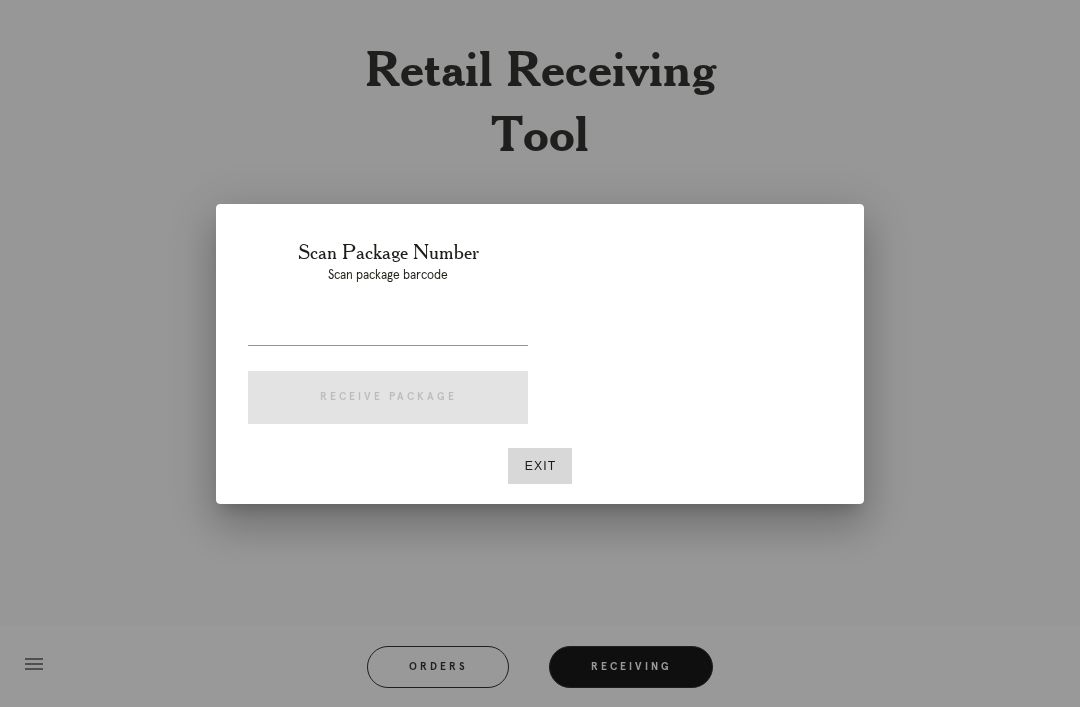 scroll, scrollTop: 0, scrollLeft: 0, axis: both 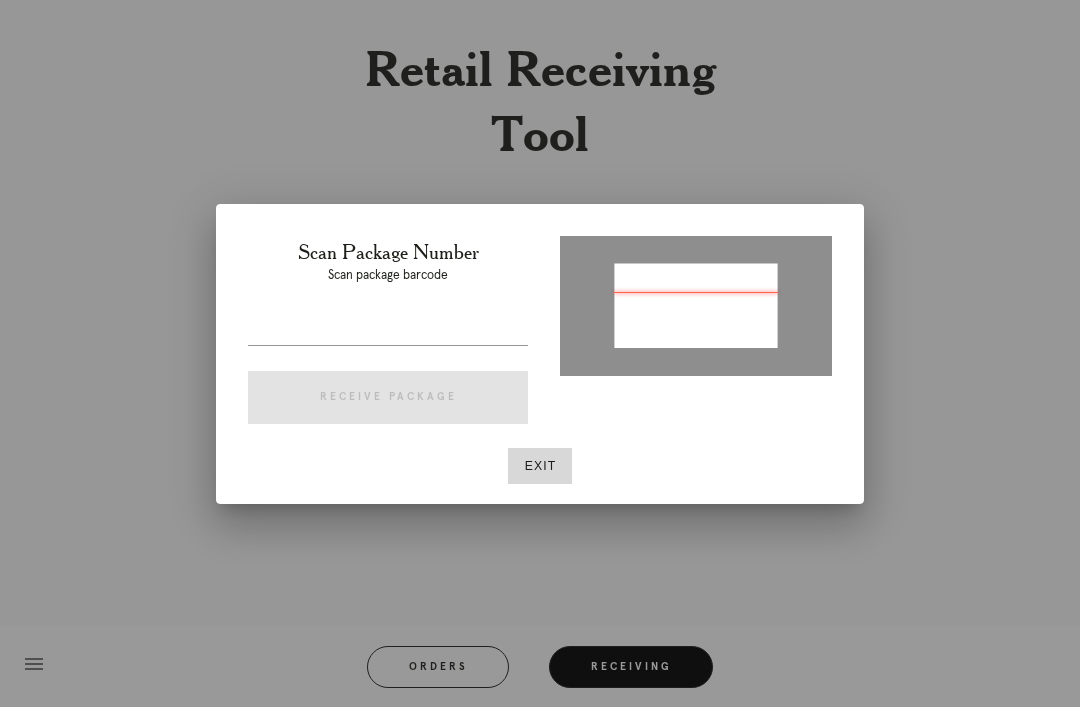 type on "P604341640869375" 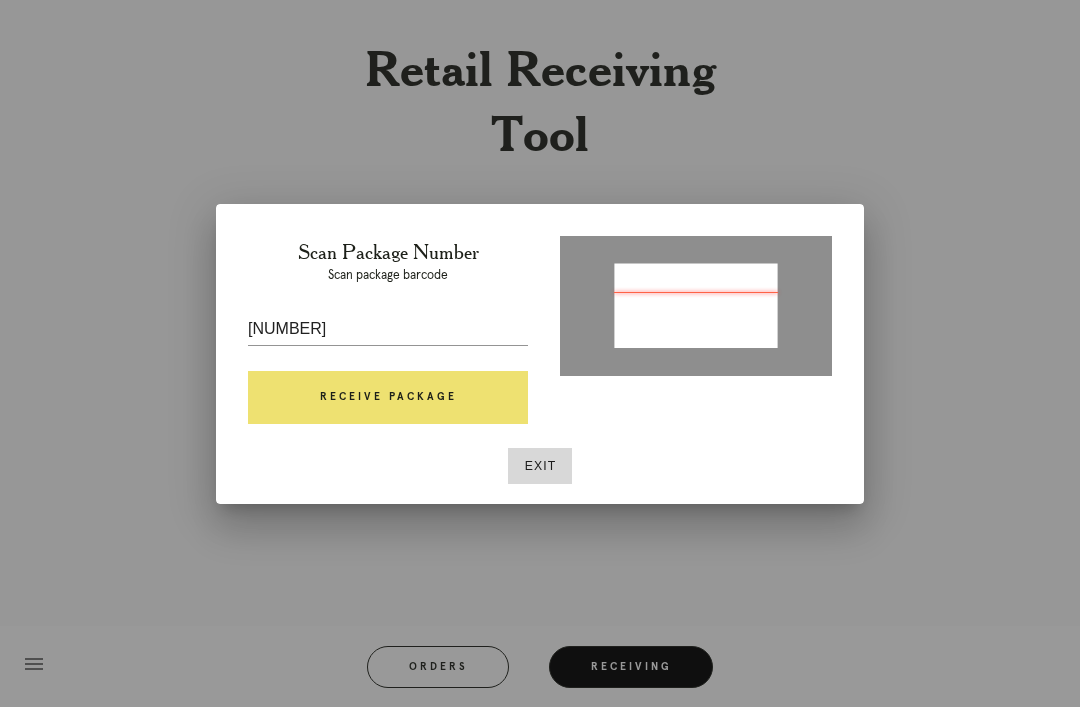 click on "Receive Package" at bounding box center [388, 398] 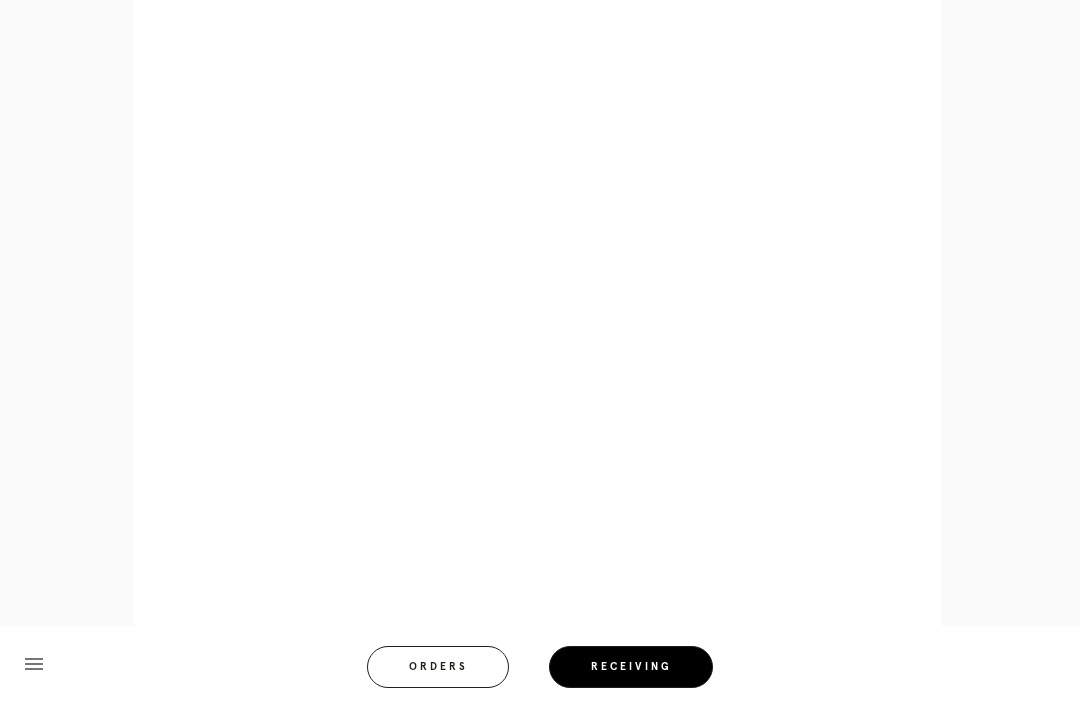 scroll, scrollTop: 892, scrollLeft: 0, axis: vertical 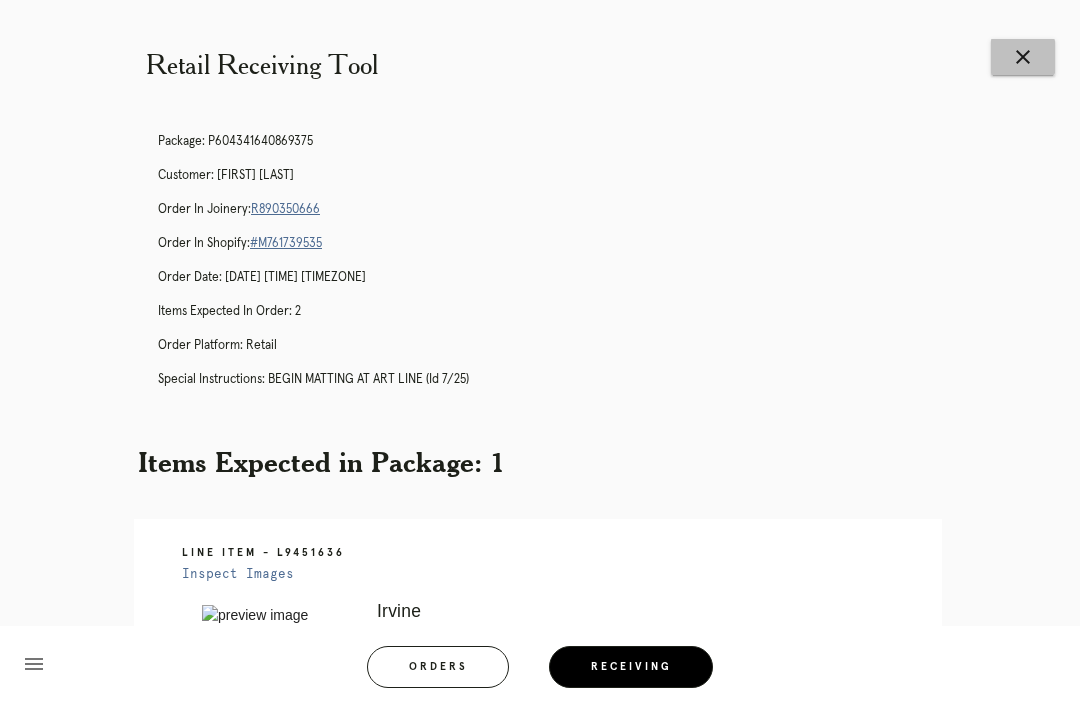 click on "close" at bounding box center [1023, 57] 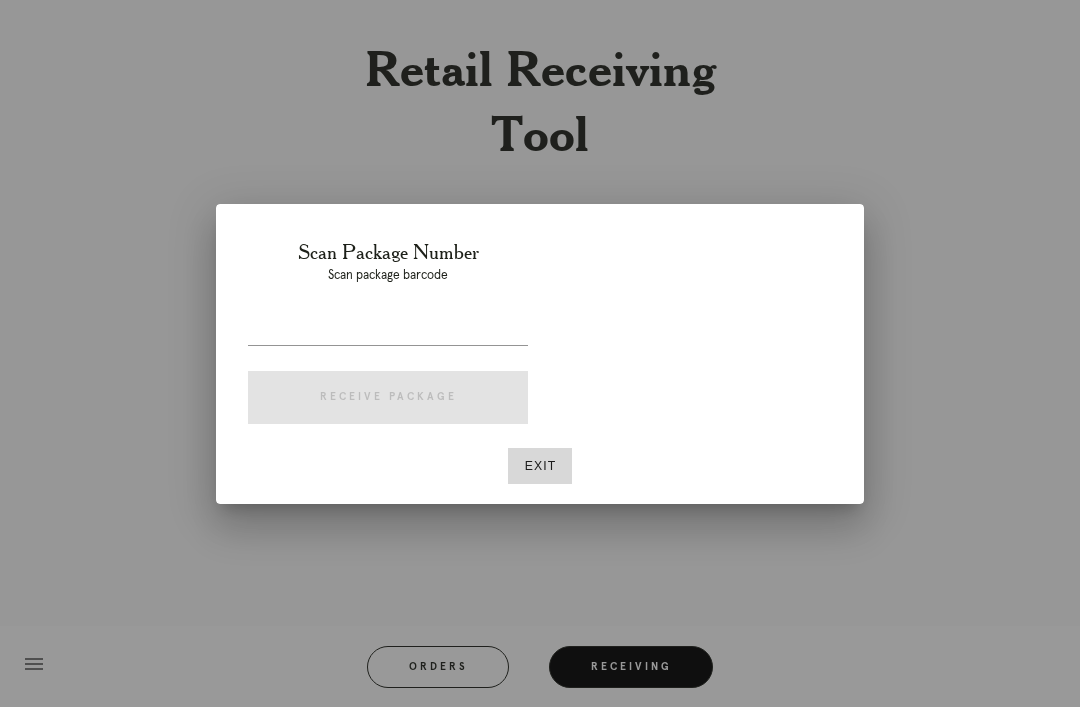 scroll, scrollTop: 0, scrollLeft: 0, axis: both 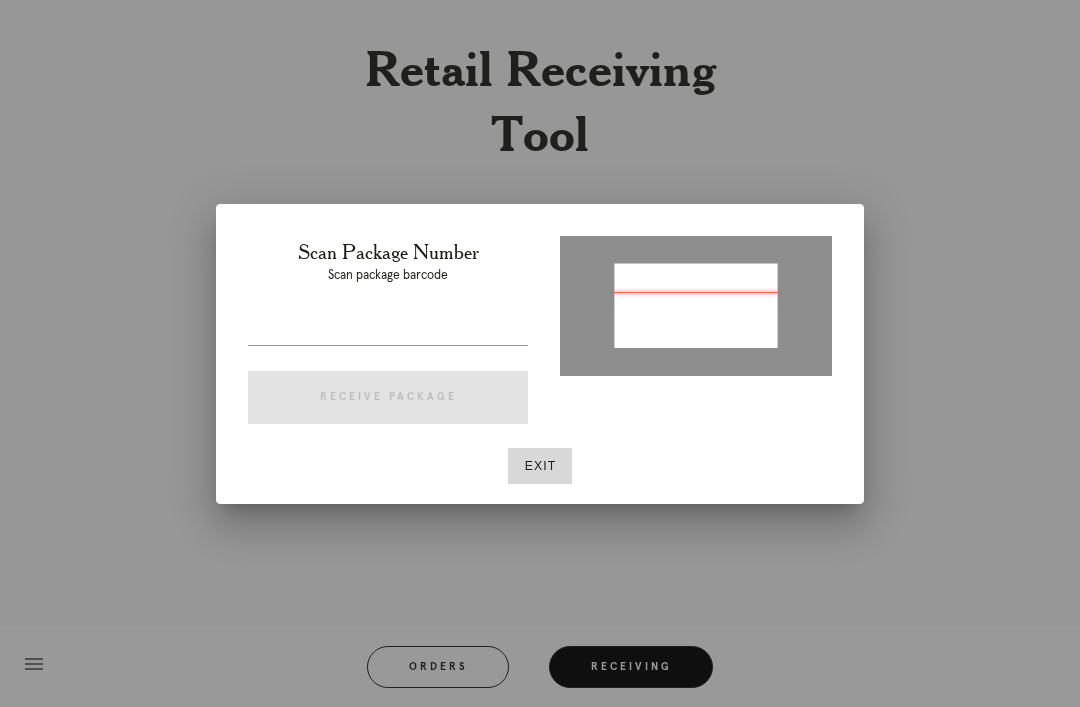 type on "P193753454924599" 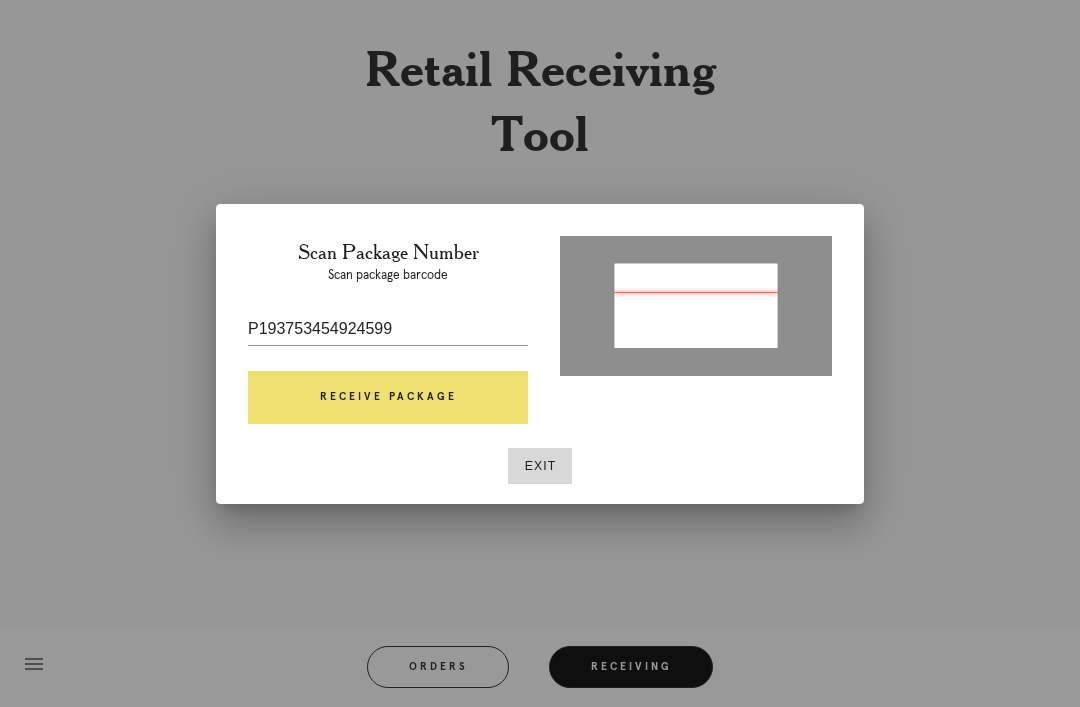 click on "Receive Package" at bounding box center (388, 398) 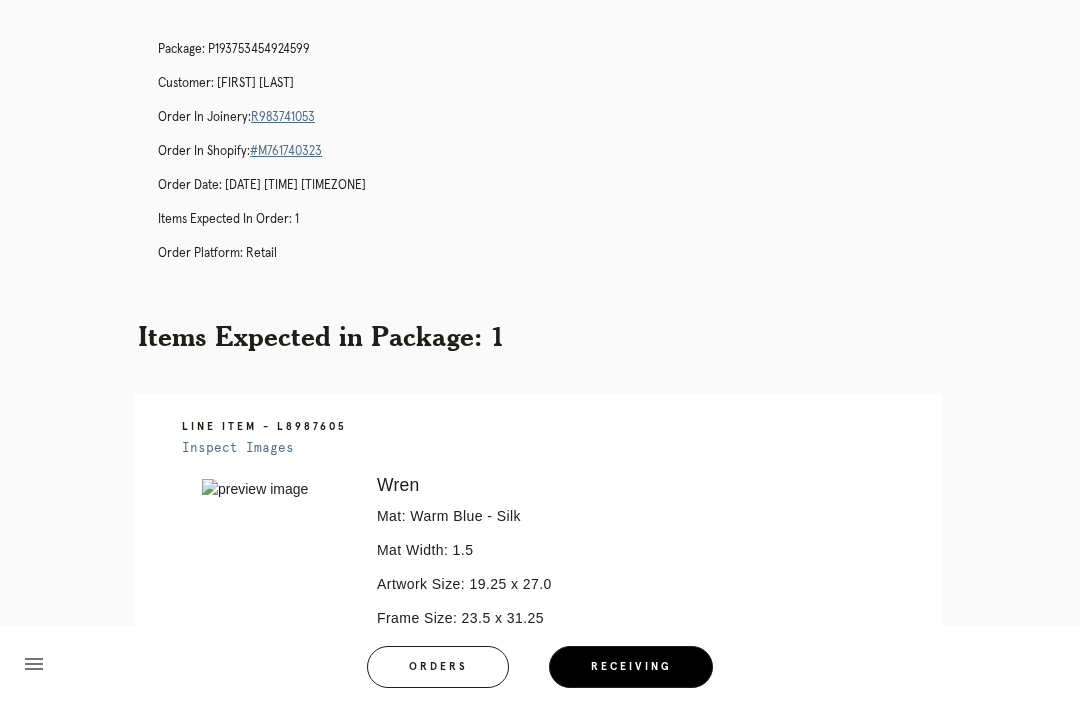 scroll, scrollTop: 0, scrollLeft: 0, axis: both 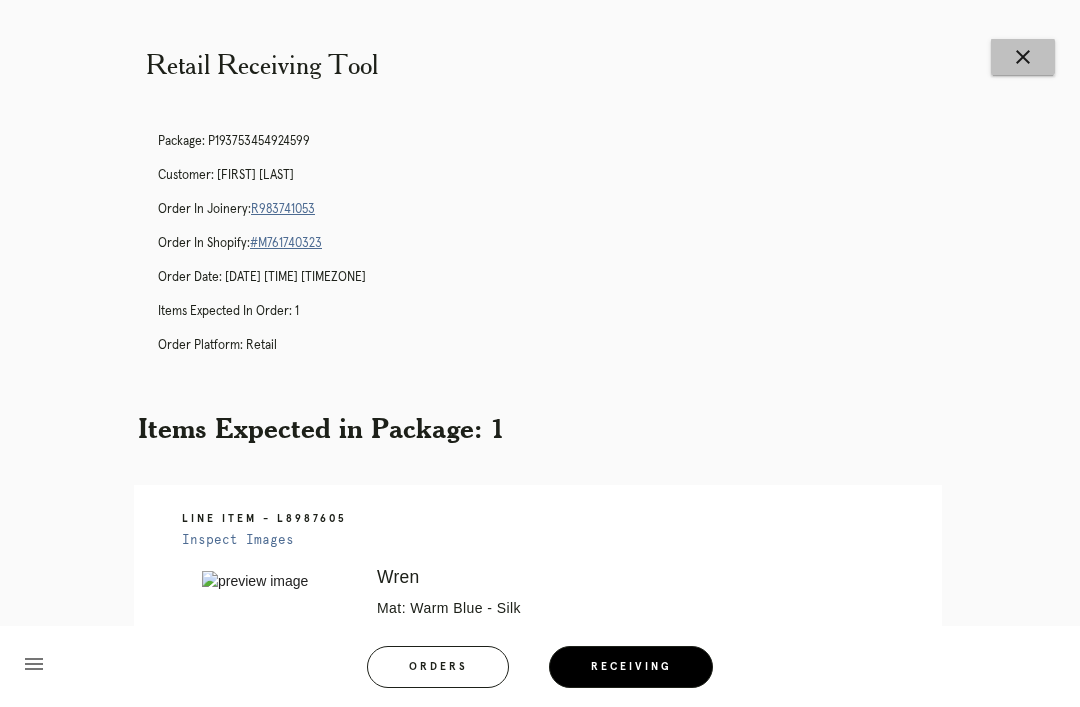 click on "close" at bounding box center (1023, 57) 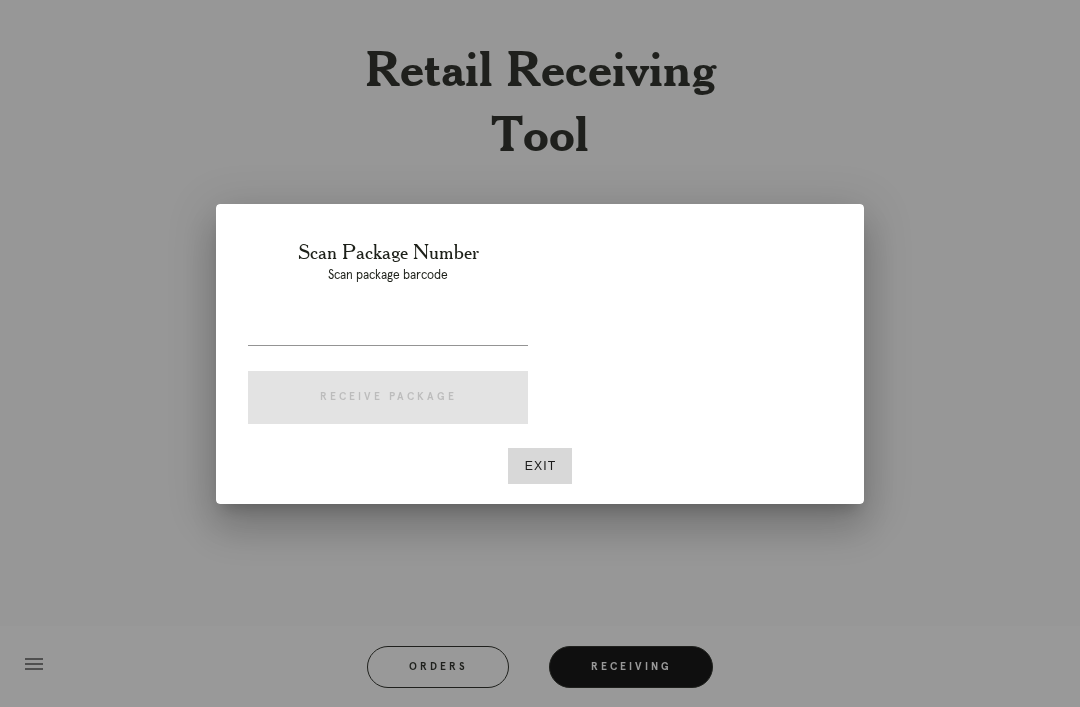 scroll, scrollTop: 0, scrollLeft: 0, axis: both 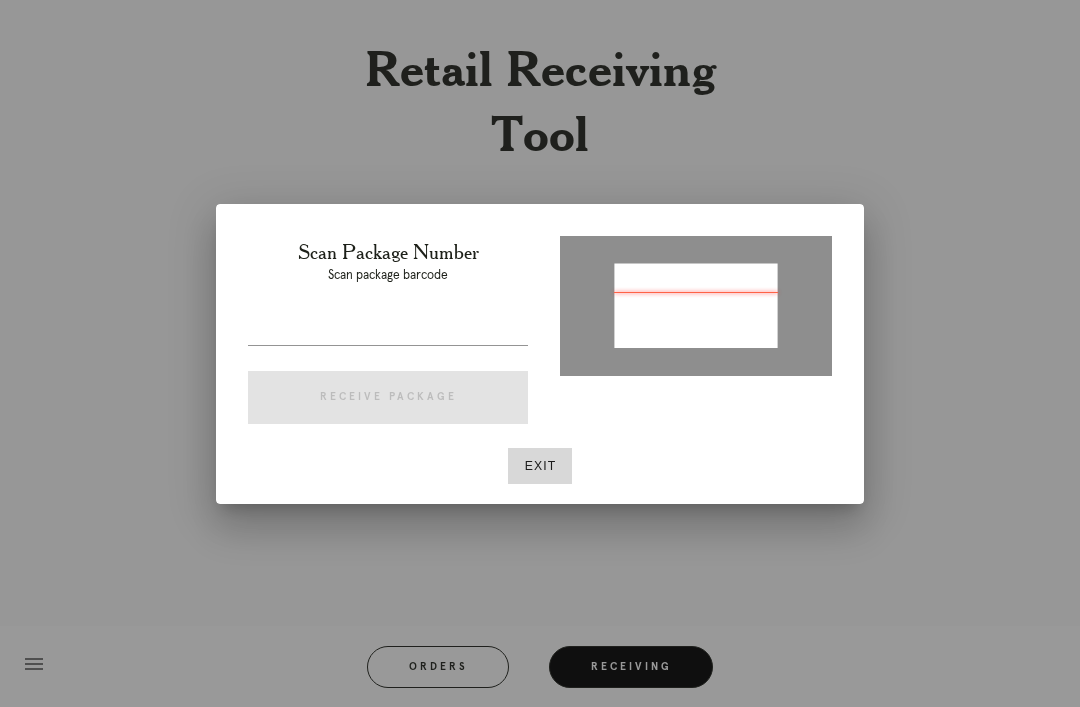 type on "[NUMBER]" 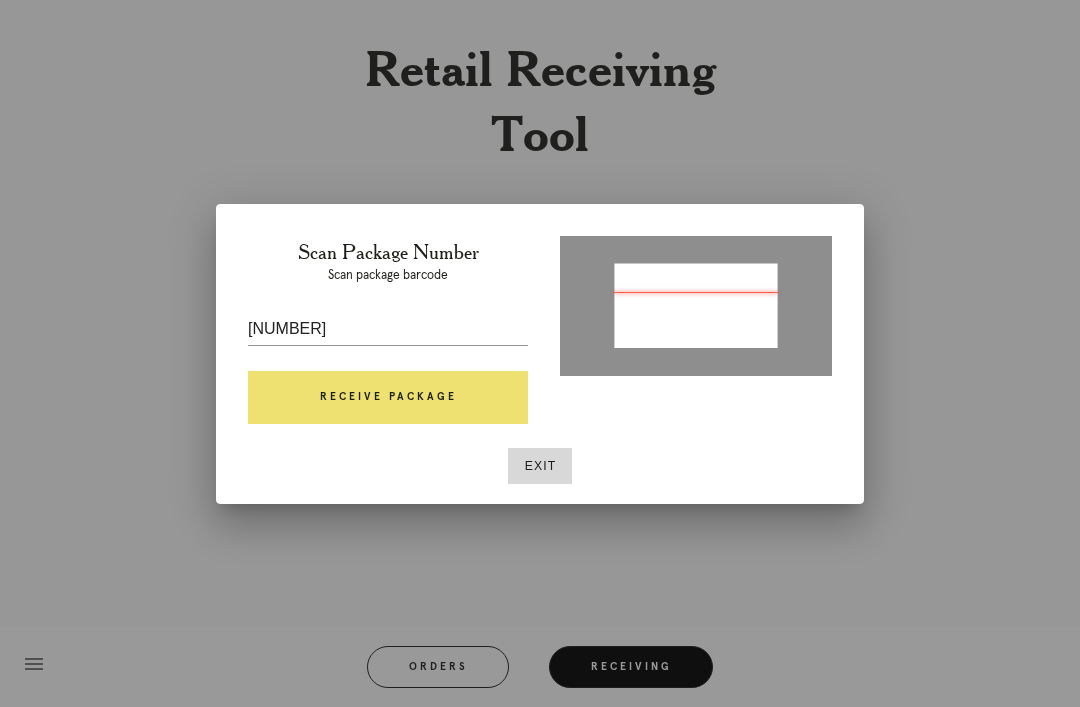 click on "Receive Package" at bounding box center (388, 398) 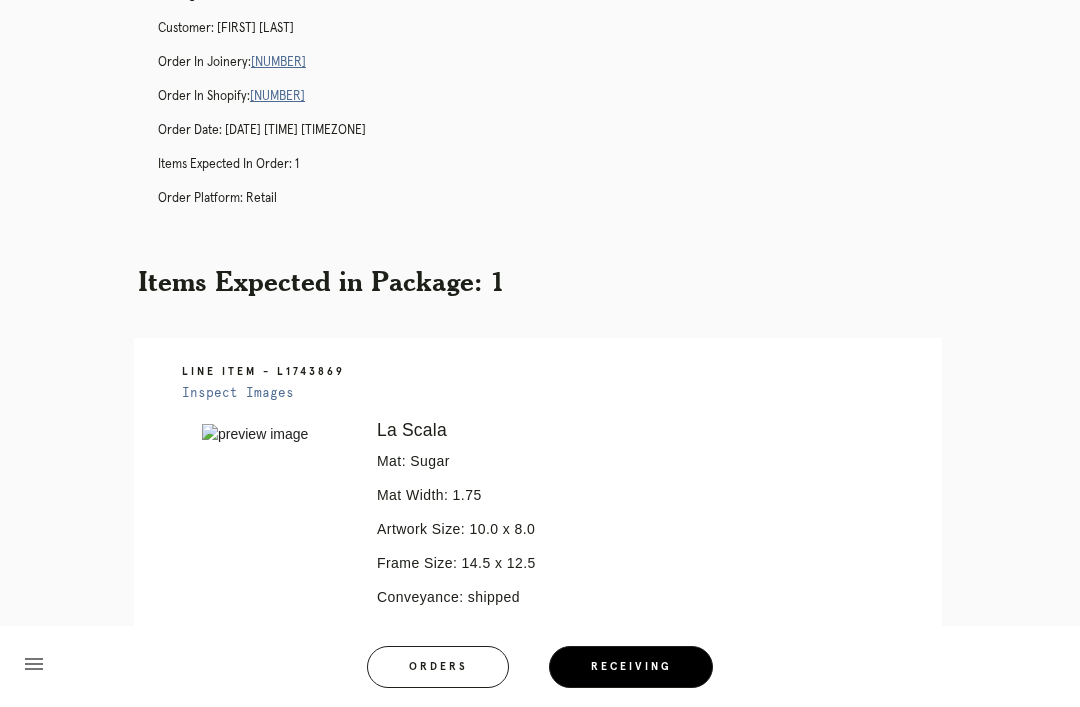 scroll, scrollTop: 88, scrollLeft: 0, axis: vertical 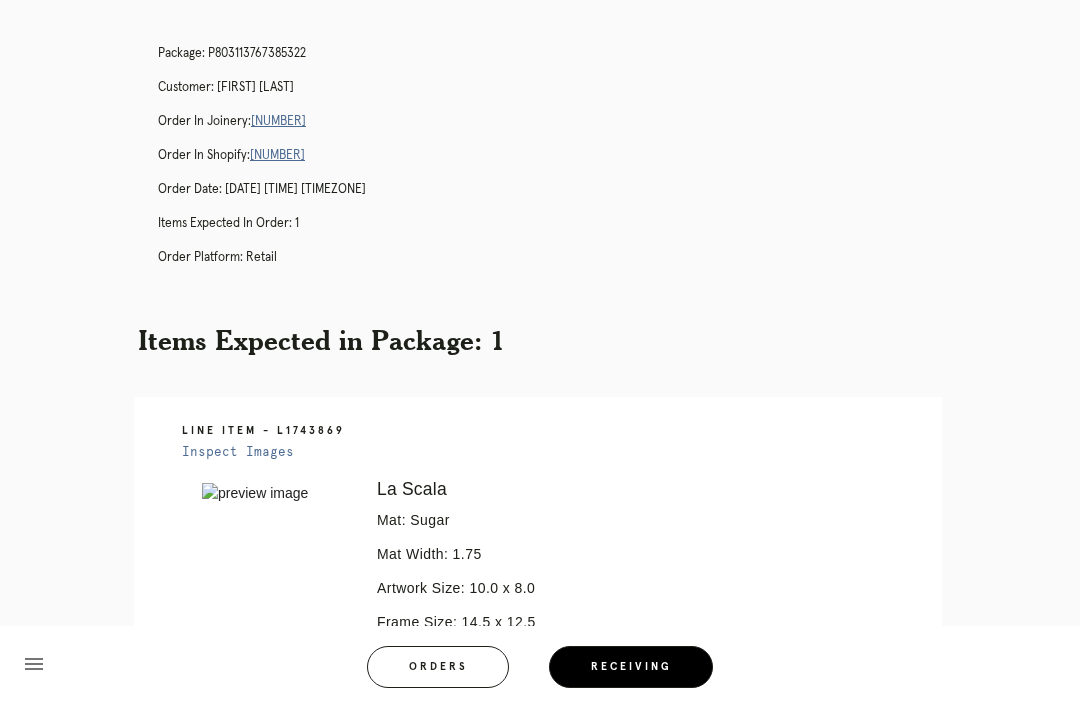 click on "R495055447" at bounding box center [278, 121] 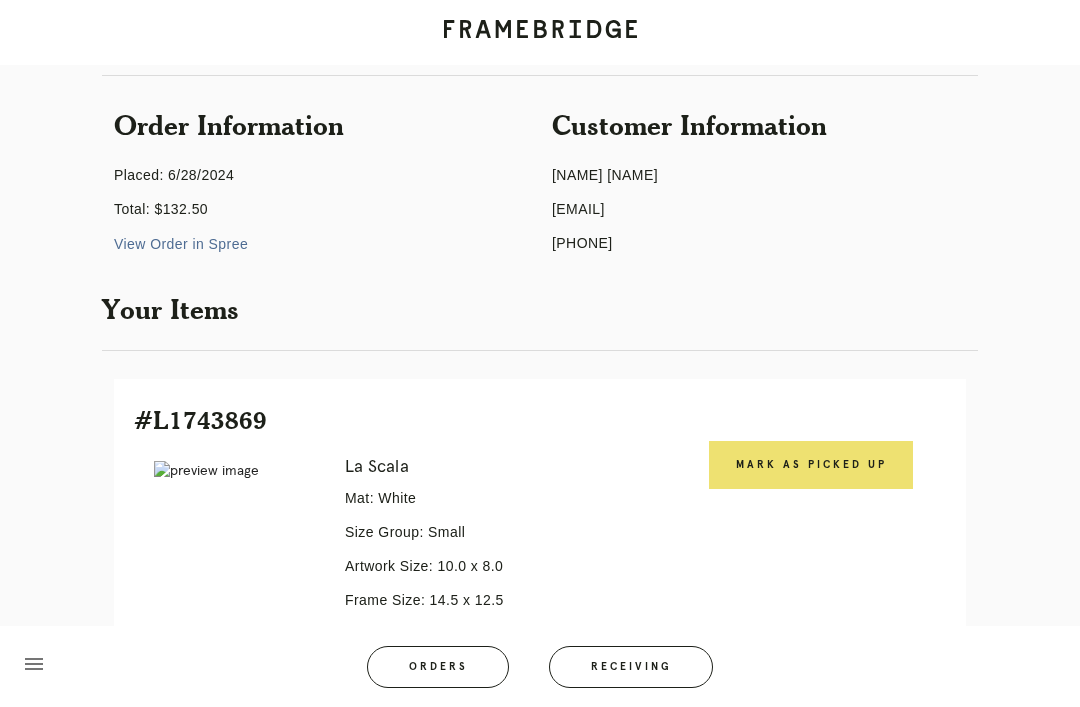 scroll, scrollTop: 464, scrollLeft: 0, axis: vertical 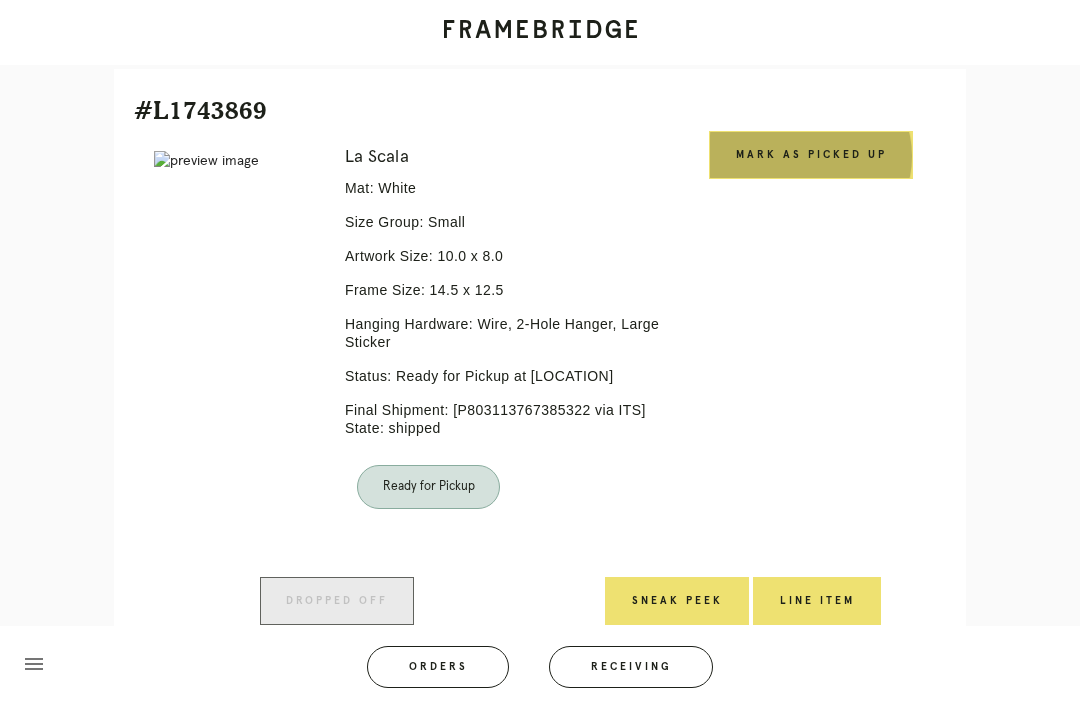 click on "Mark as Picked Up" at bounding box center [811, 155] 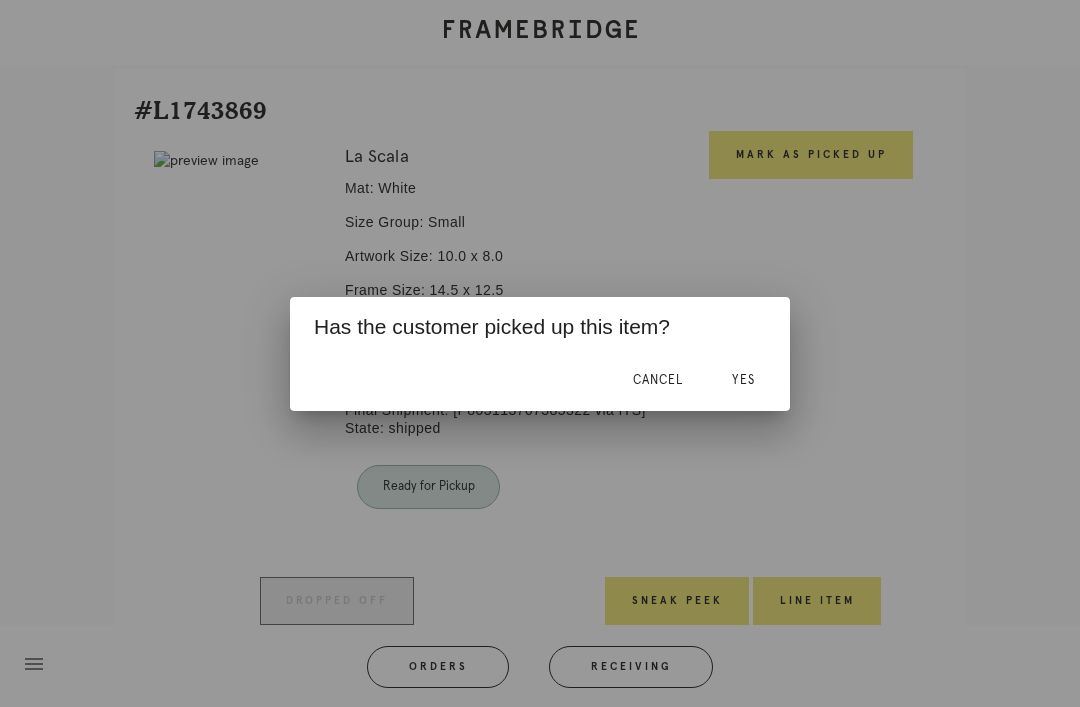 click on "Yes" at bounding box center [743, 381] 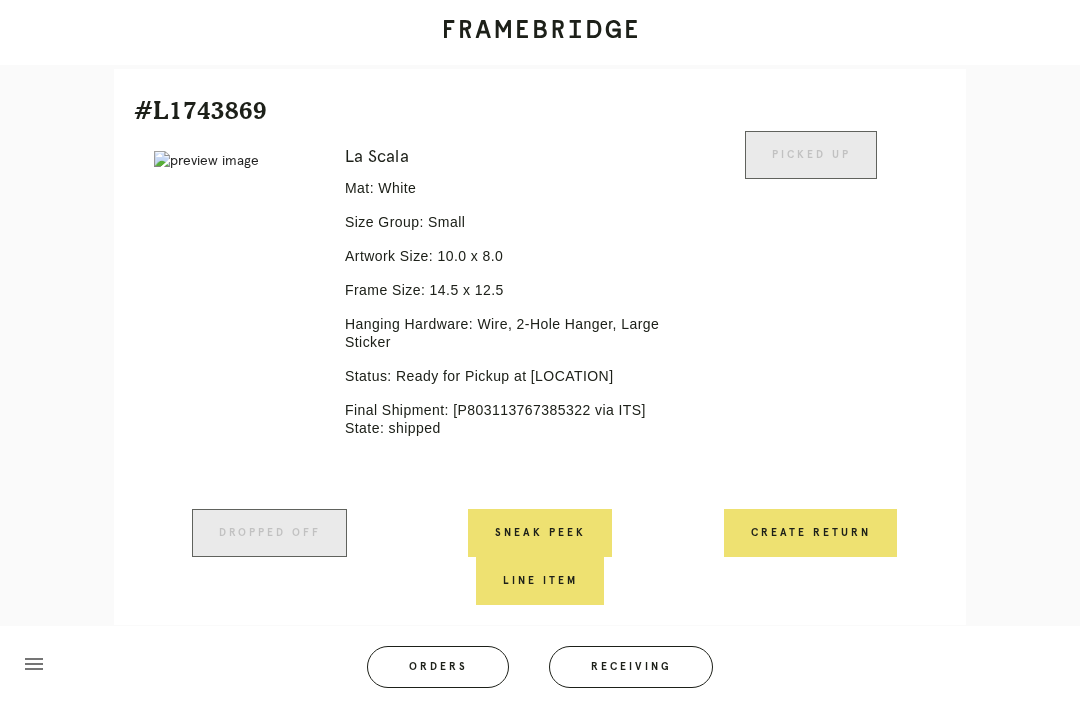 scroll, scrollTop: 446, scrollLeft: 0, axis: vertical 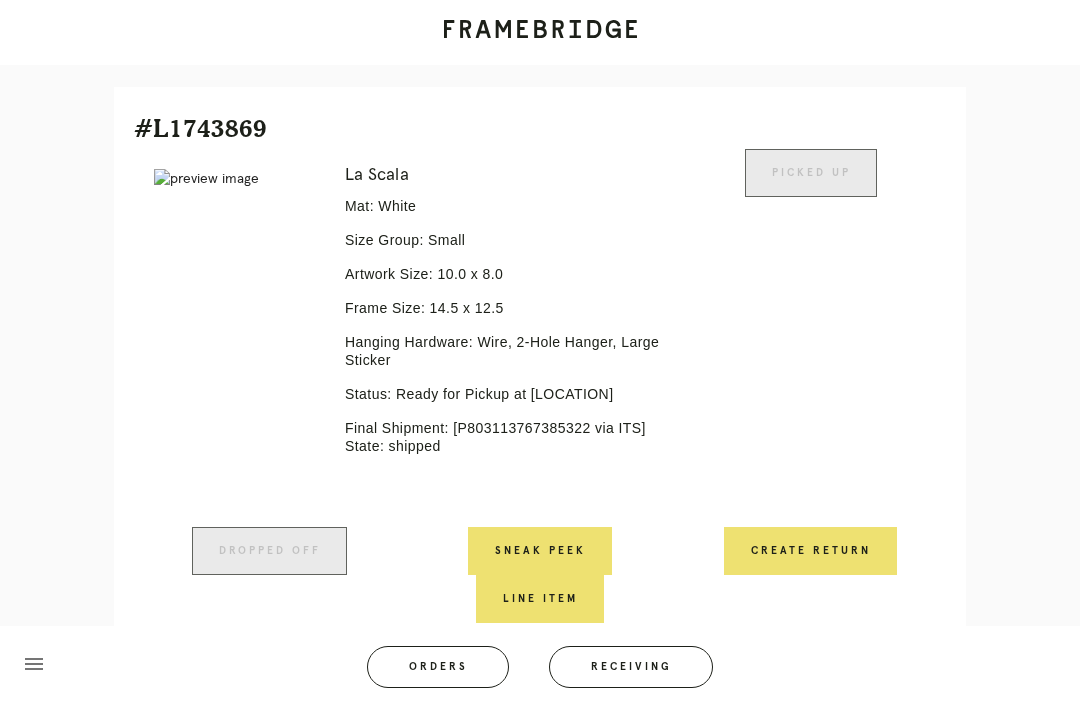 click on "menu
Orders
Receiving
Logged in as:   bianca.williford@framebridge.com   Suburban Square
Logout" at bounding box center [540, 673] 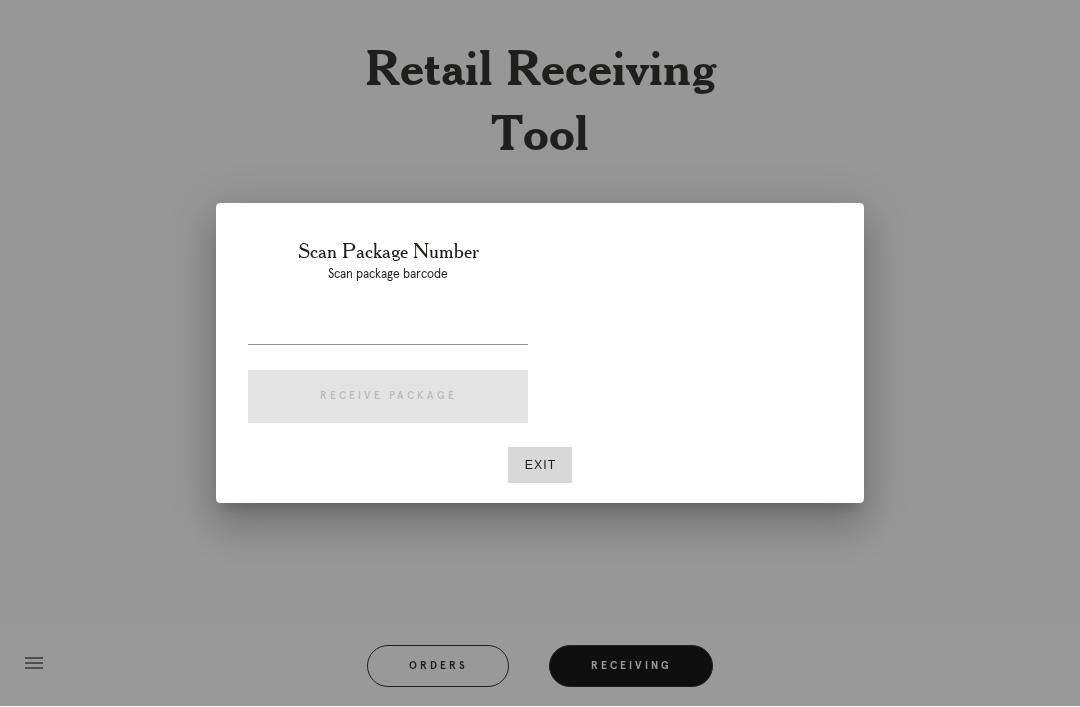 scroll, scrollTop: 64, scrollLeft: 0, axis: vertical 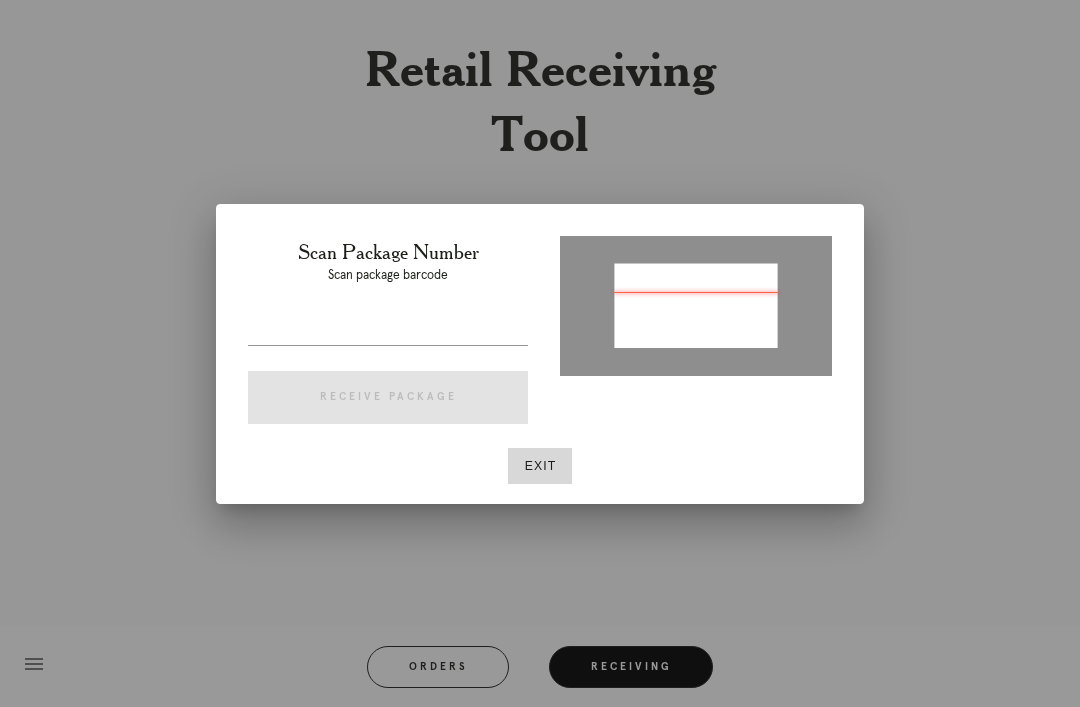 type on "P443034780198745" 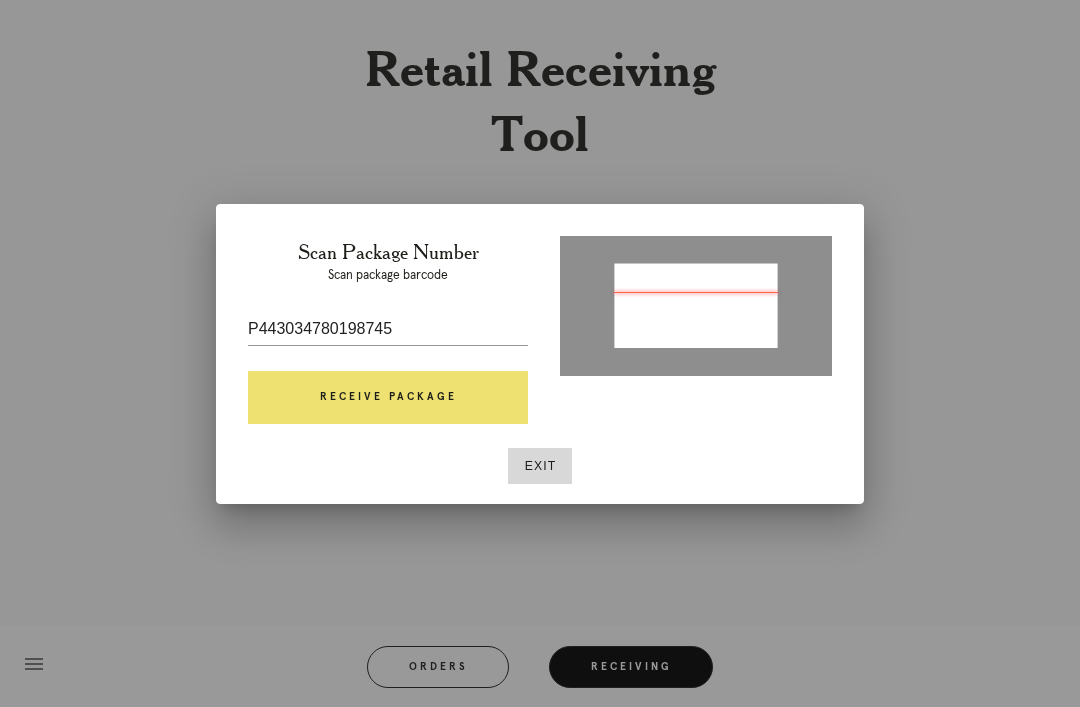 click on "Receive Package" at bounding box center (388, 398) 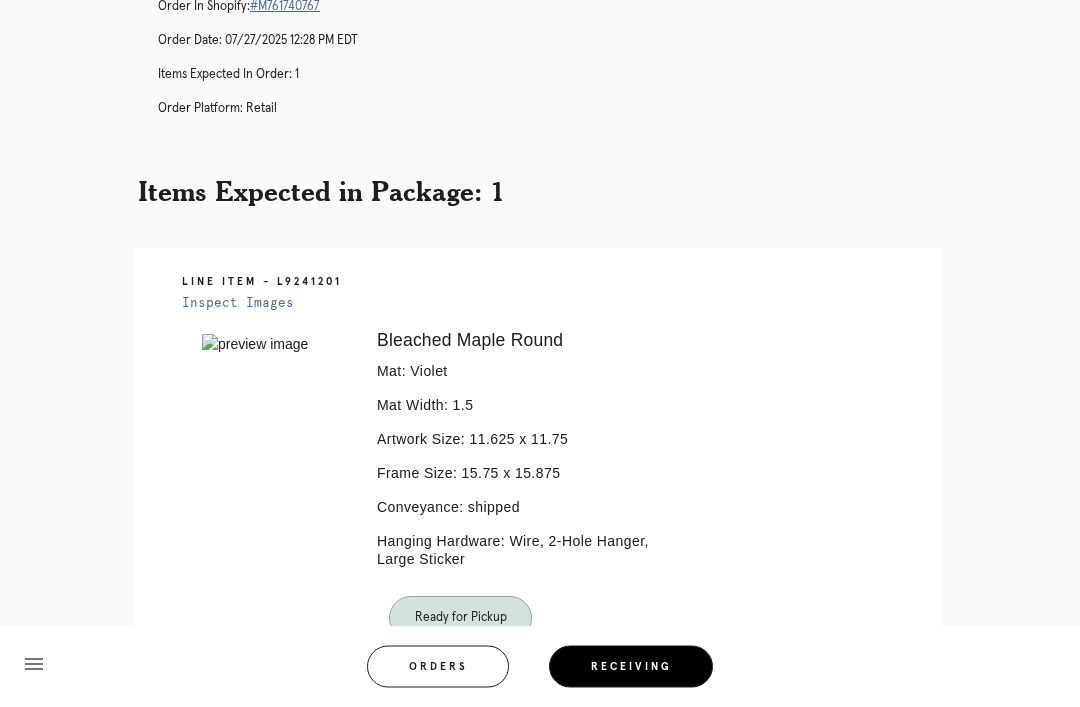 scroll, scrollTop: 14, scrollLeft: 0, axis: vertical 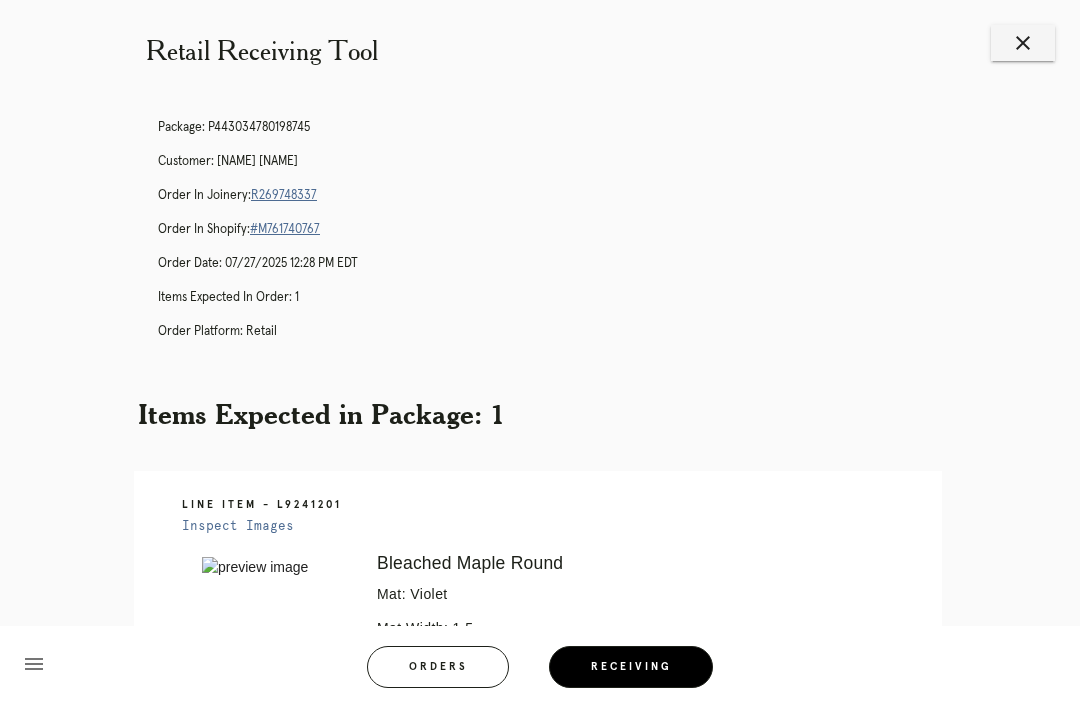 click on "R269748337" at bounding box center (284, 195) 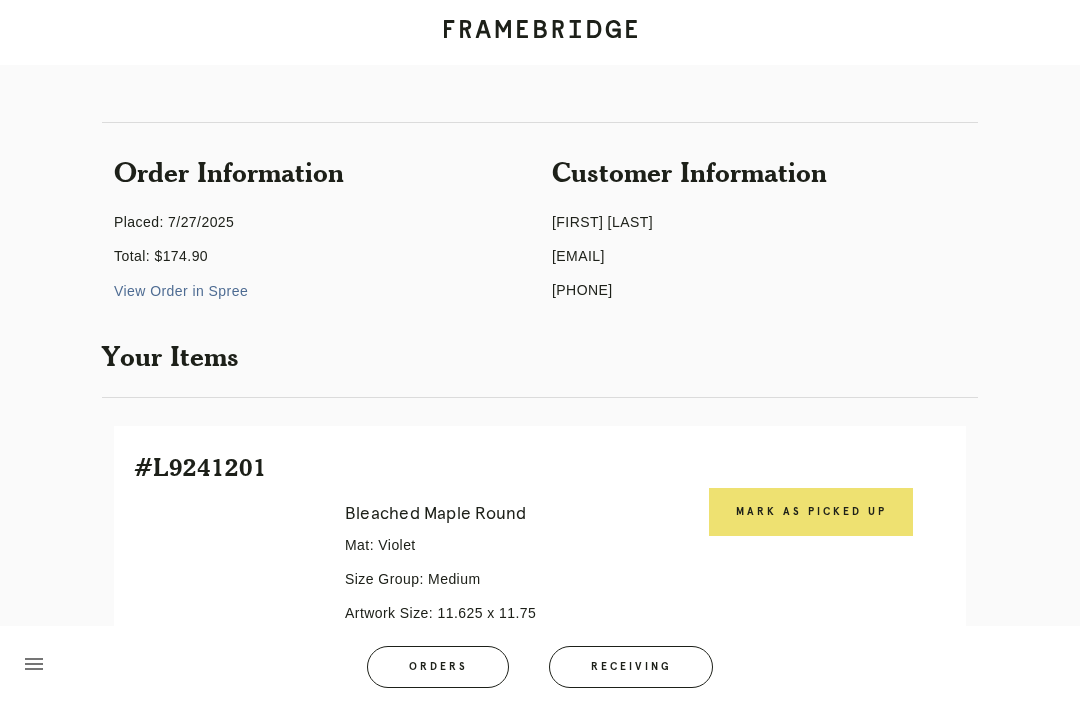 scroll, scrollTop: 191, scrollLeft: 0, axis: vertical 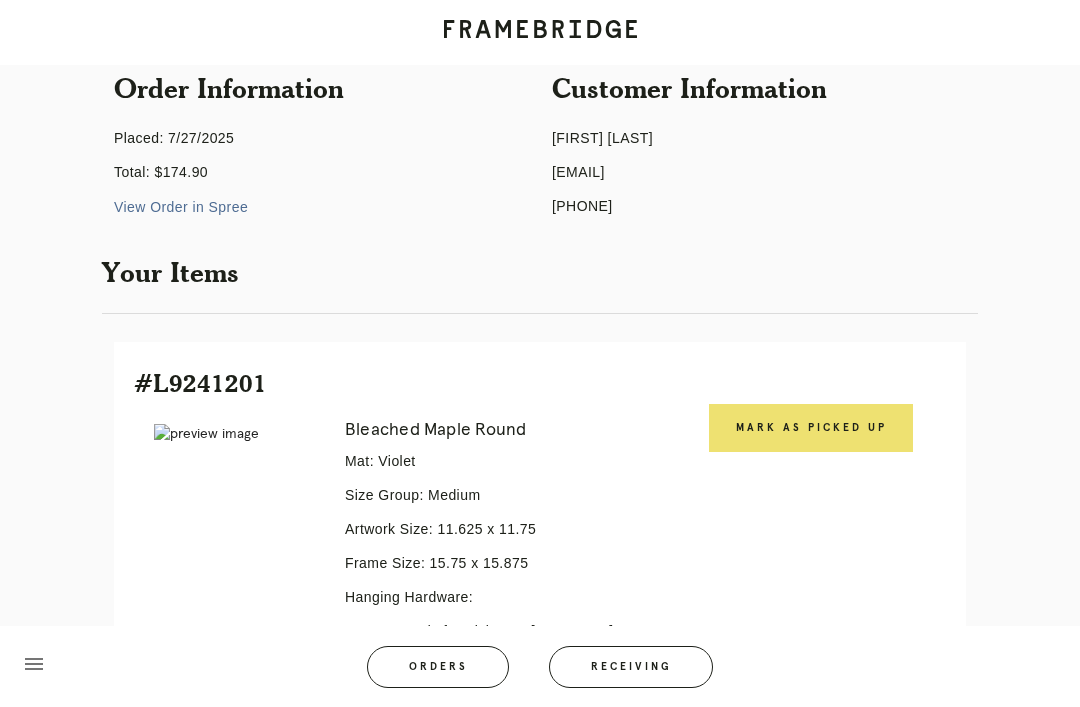 click on "Mark as Picked Up" at bounding box center (811, 428) 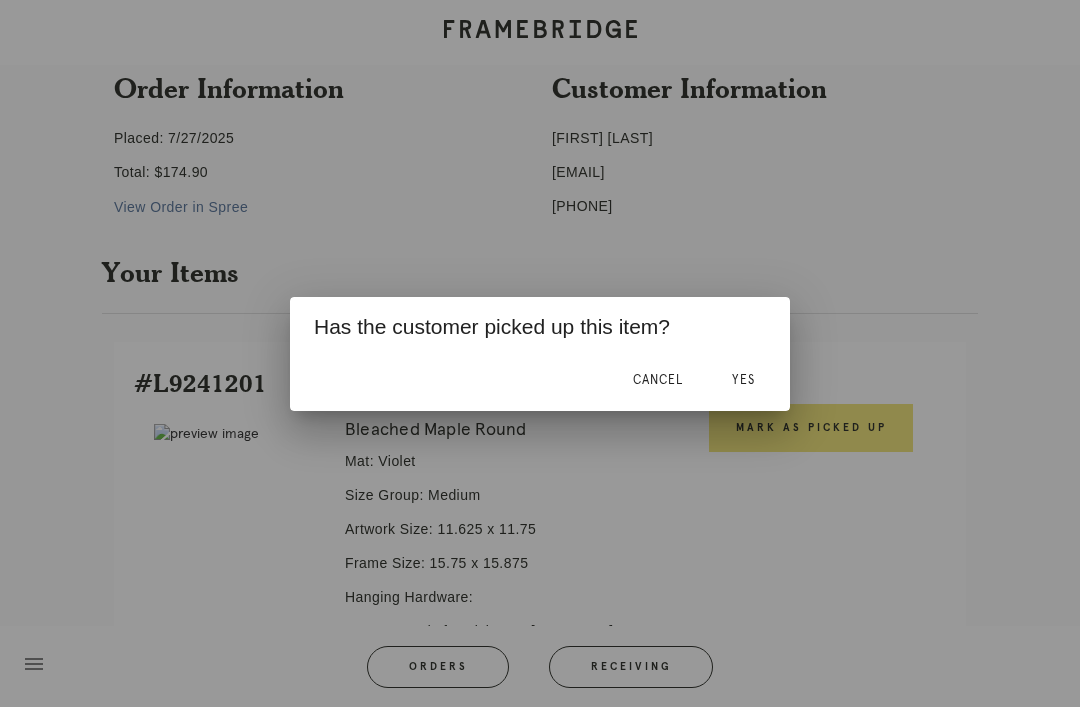 click on "Yes" at bounding box center [743, 380] 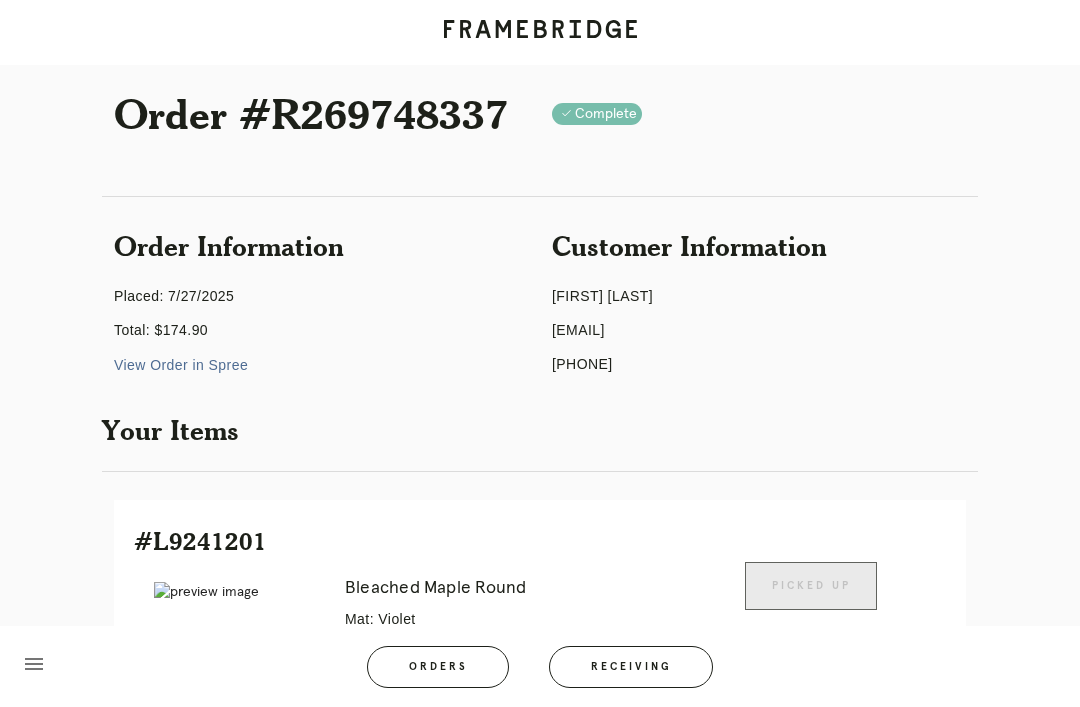 scroll, scrollTop: 0, scrollLeft: 0, axis: both 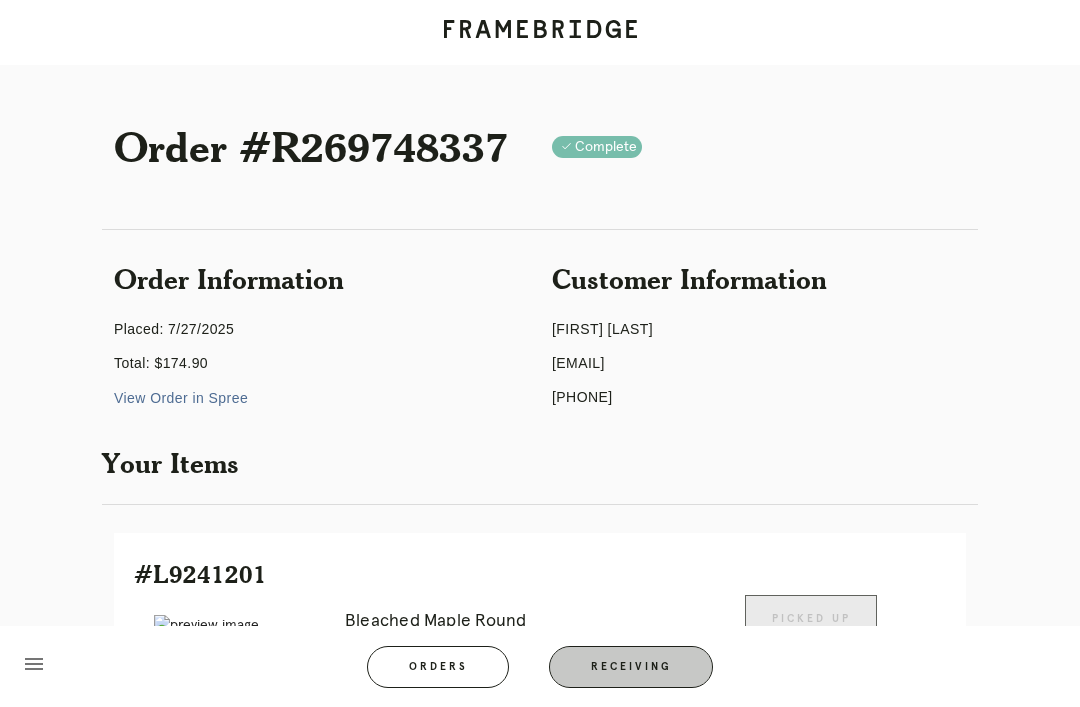 click on "Receiving" at bounding box center [631, 667] 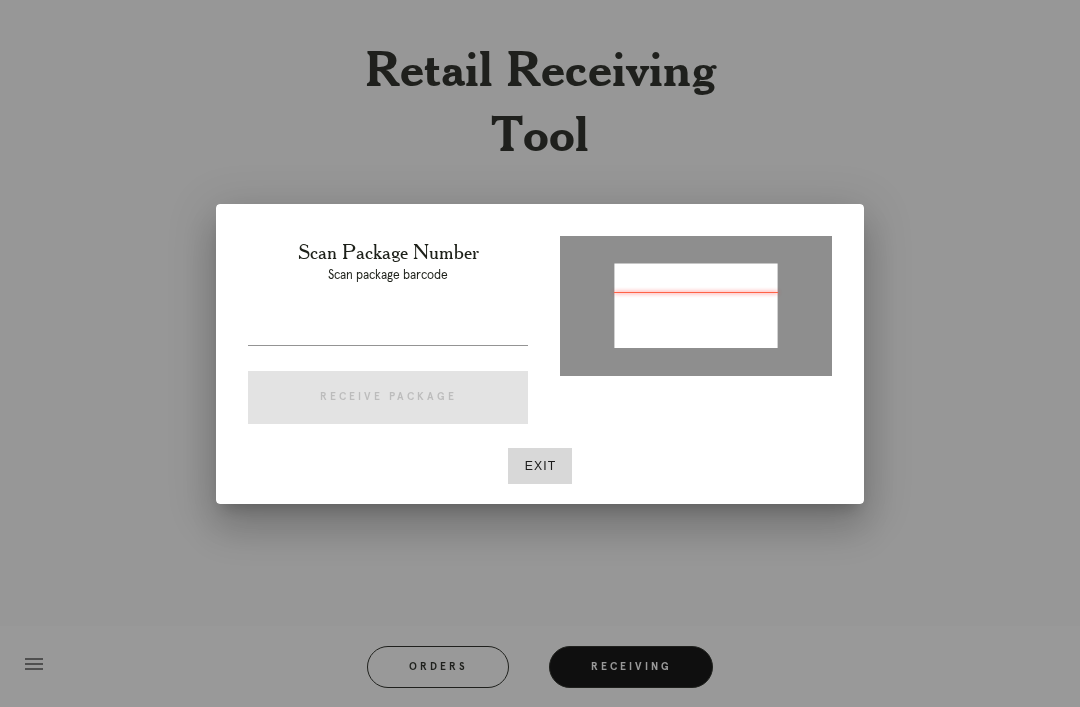 type on "P193753454924599" 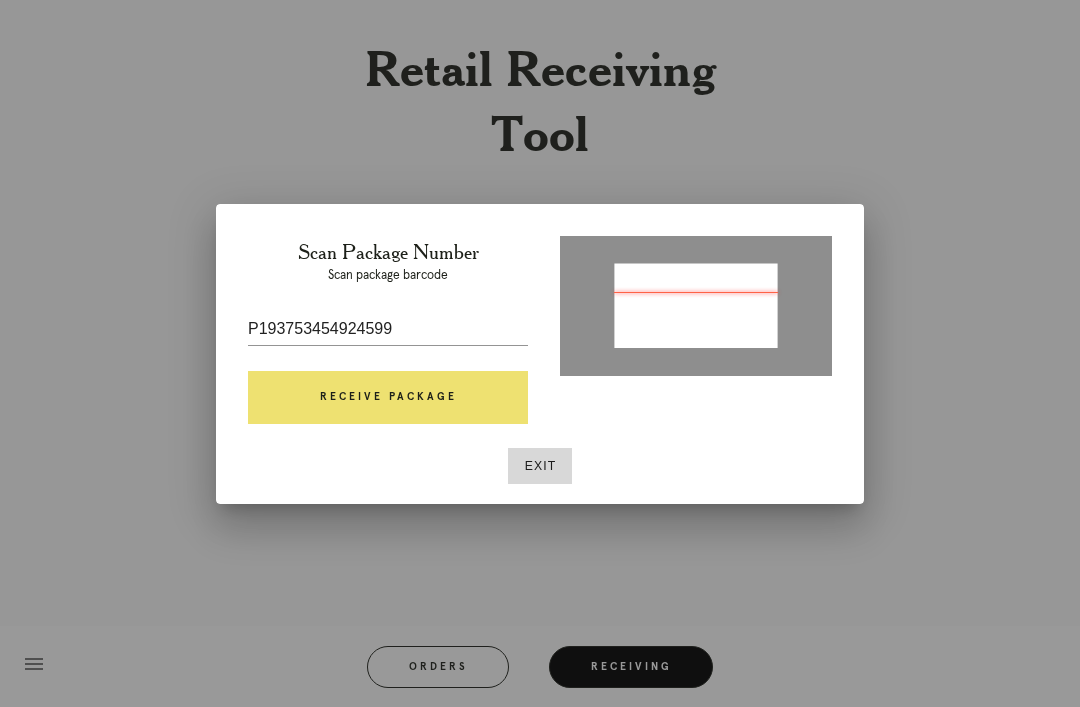 click on "Receive Package" at bounding box center (388, 398) 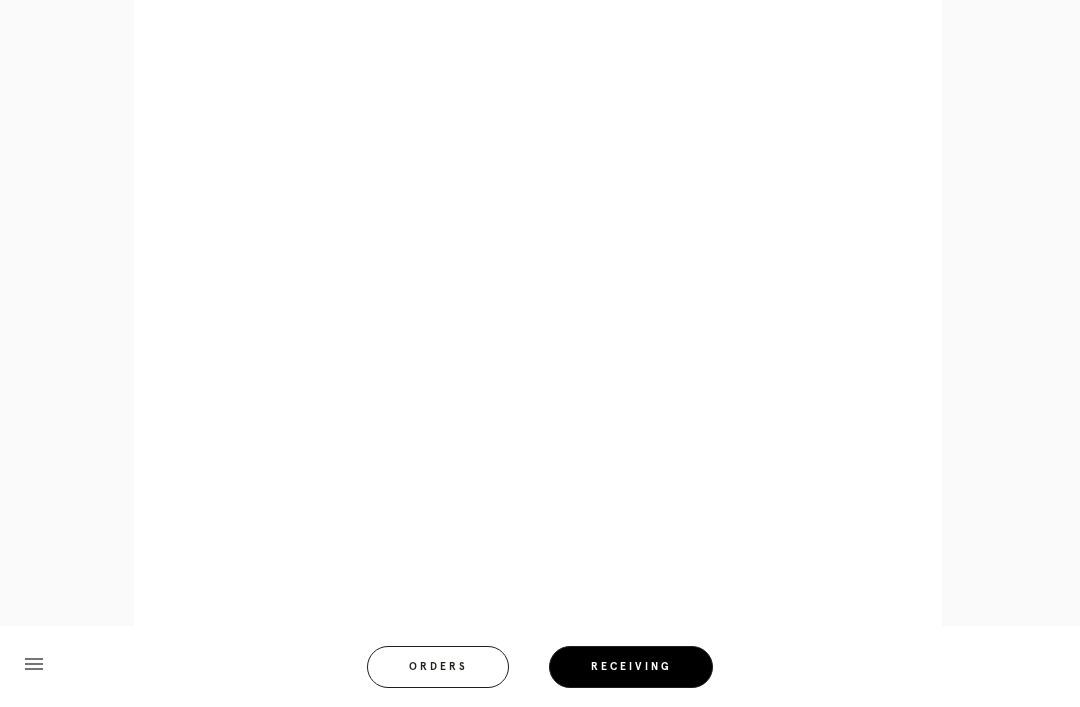 scroll, scrollTop: 858, scrollLeft: 0, axis: vertical 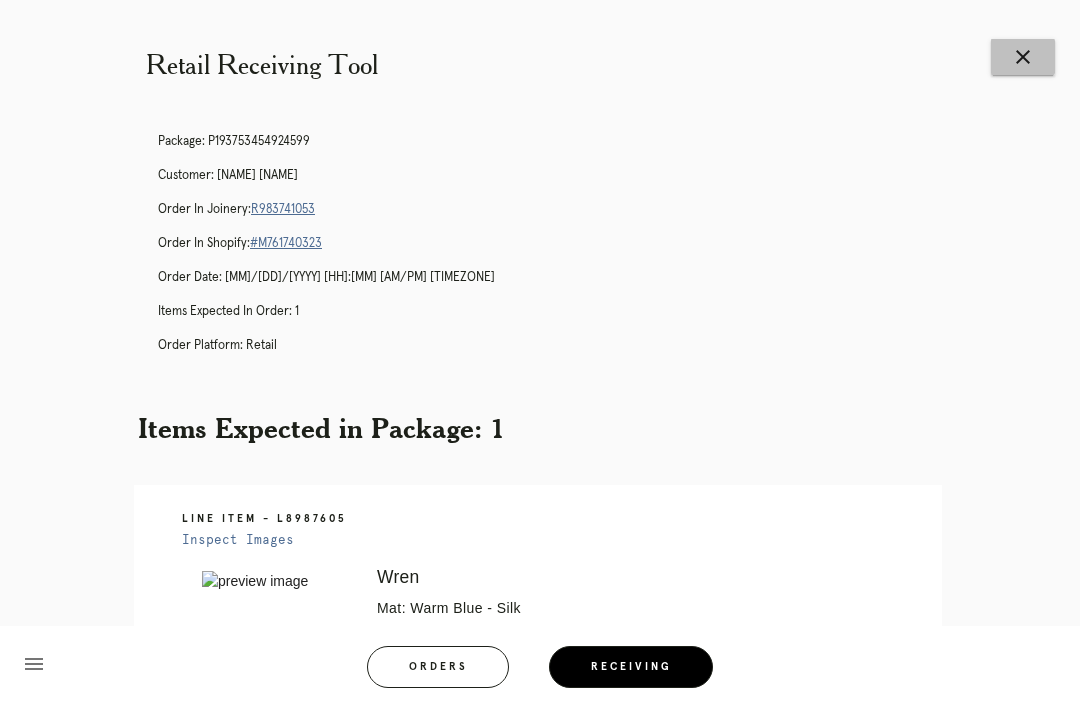 click on "close" at bounding box center [1023, 57] 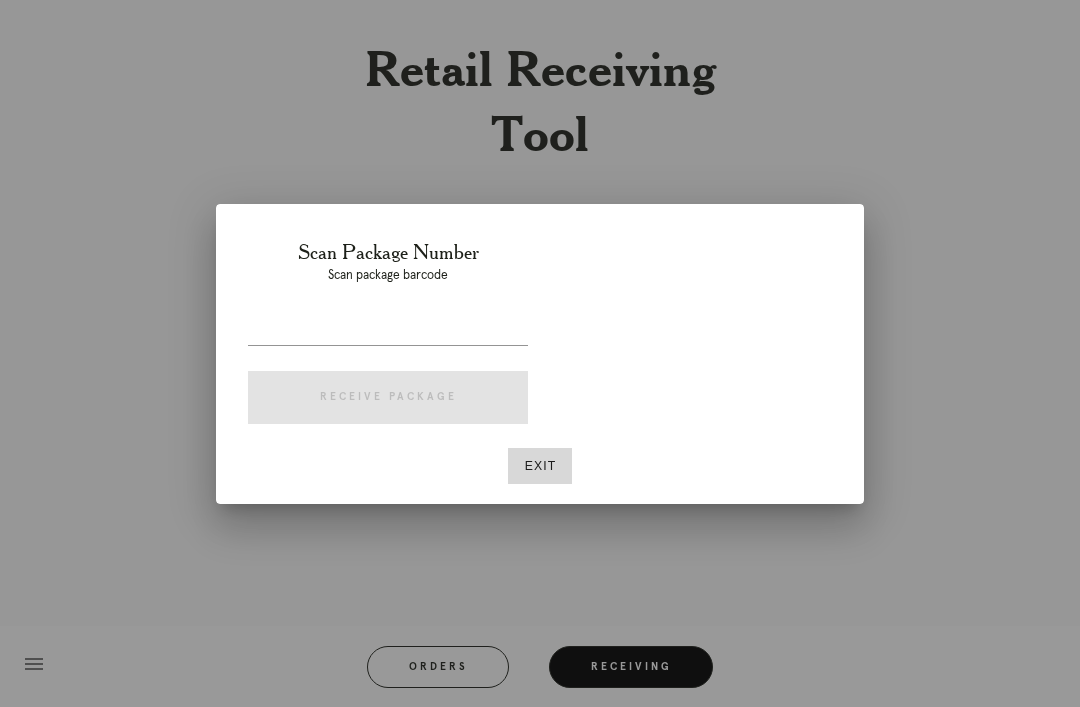 scroll, scrollTop: 0, scrollLeft: 0, axis: both 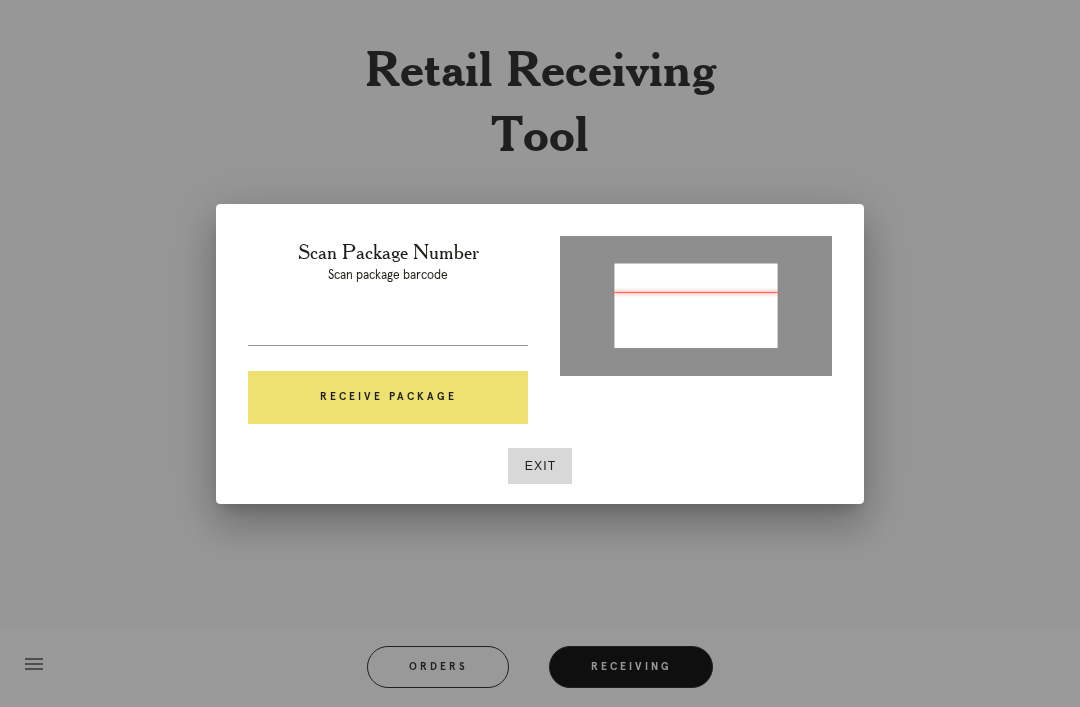type on "[CREDIT CARD]" 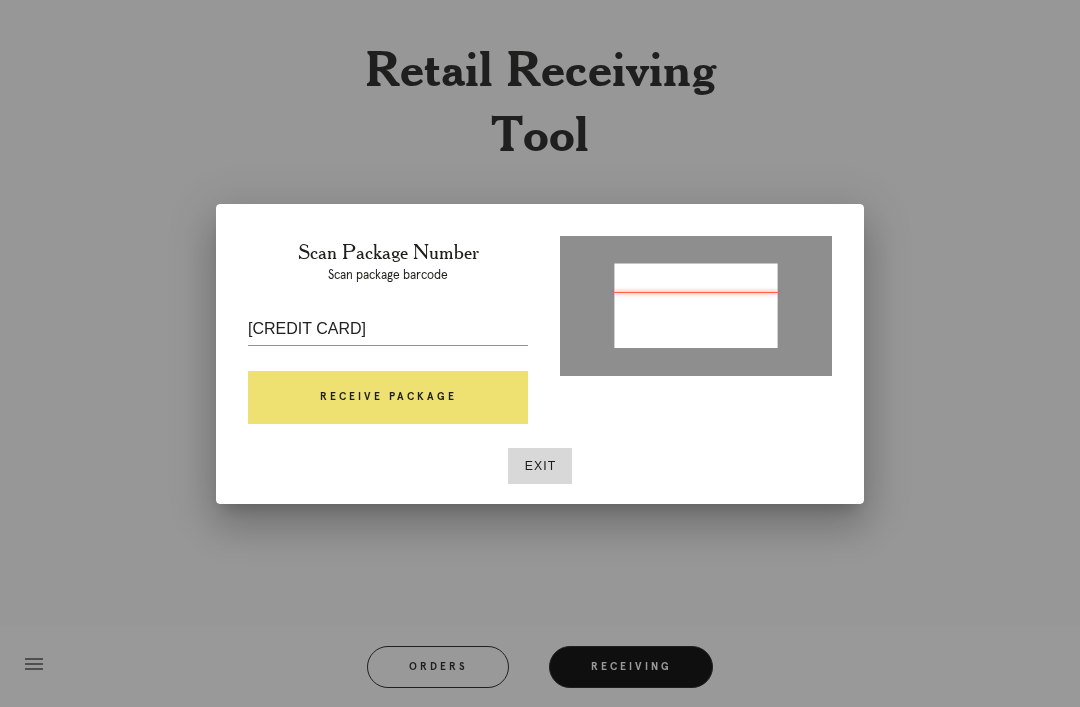 click on "Receive Package" at bounding box center [388, 398] 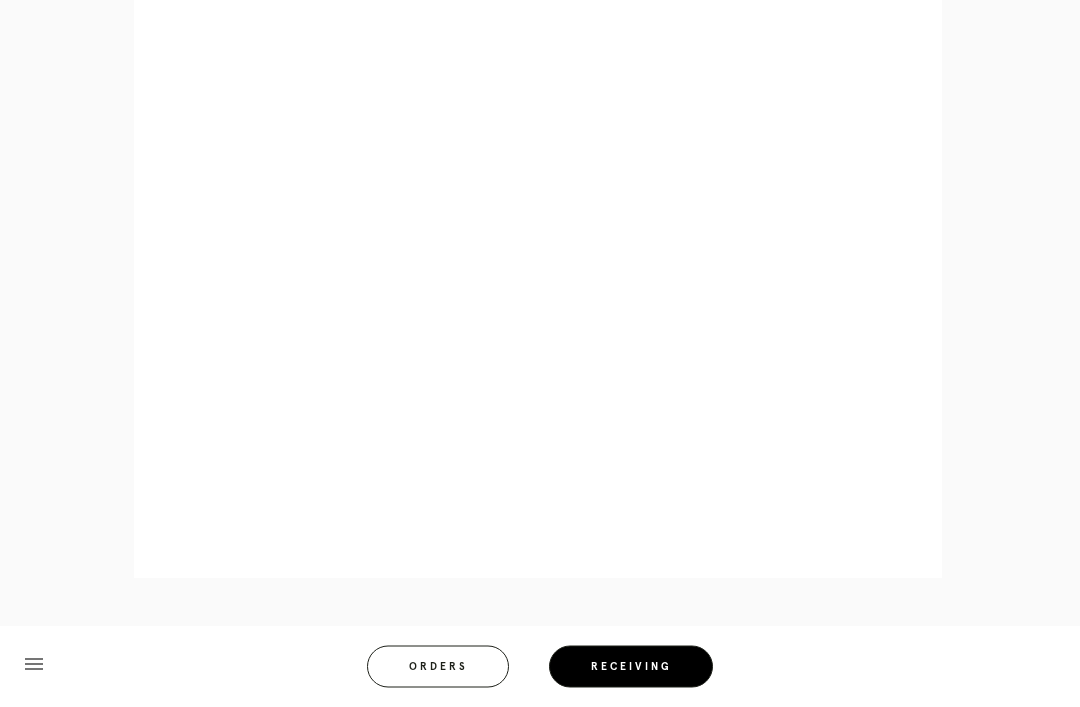 scroll, scrollTop: 858, scrollLeft: 0, axis: vertical 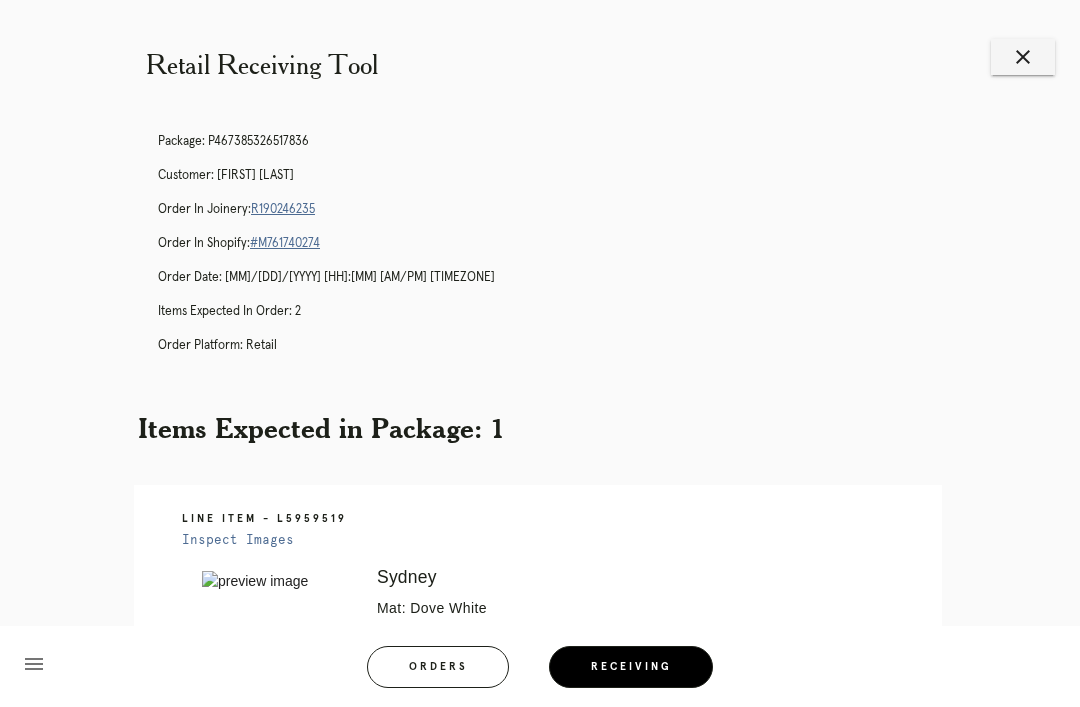 click on "close" at bounding box center [1023, 57] 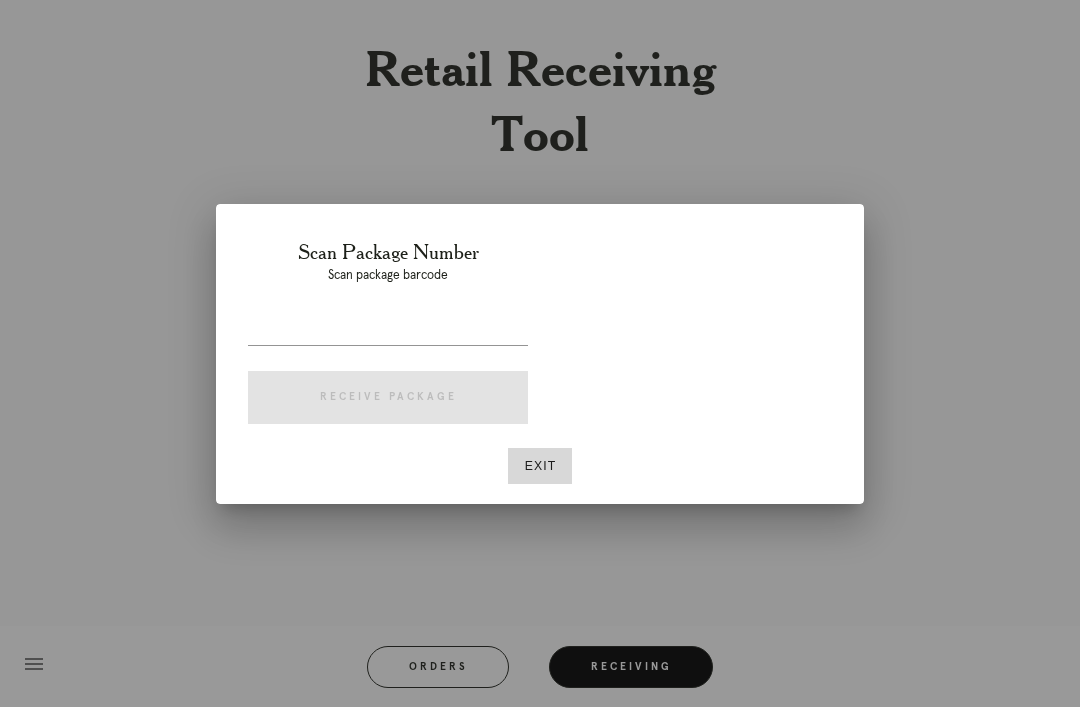scroll, scrollTop: 0, scrollLeft: 0, axis: both 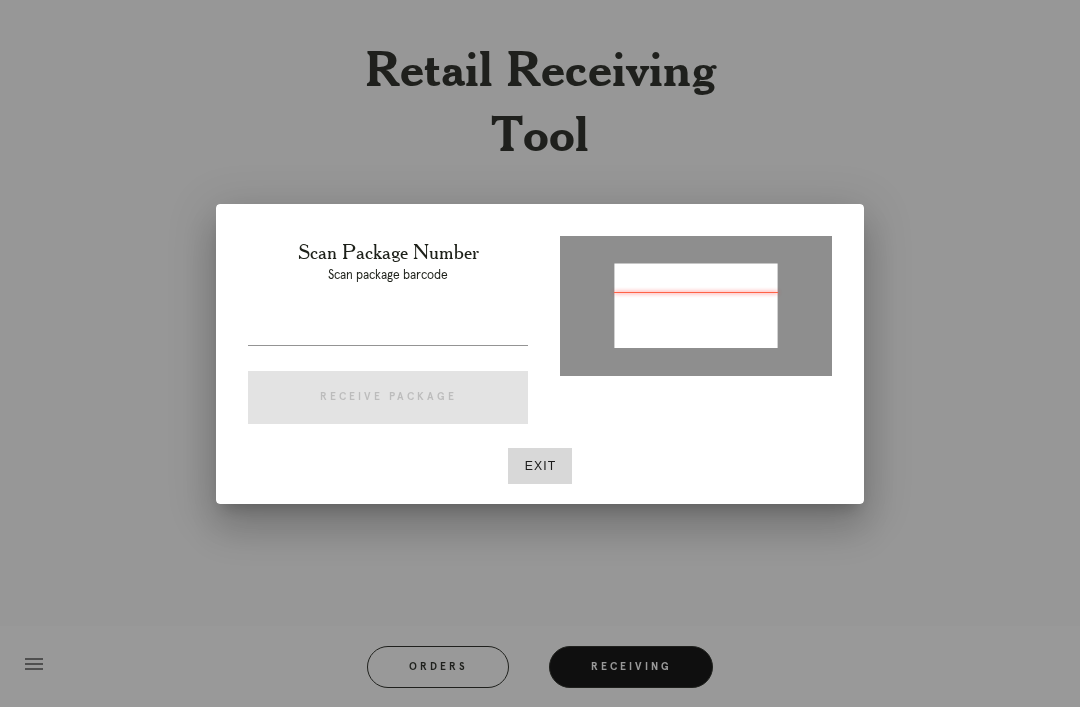 type on "[NUMBER]" 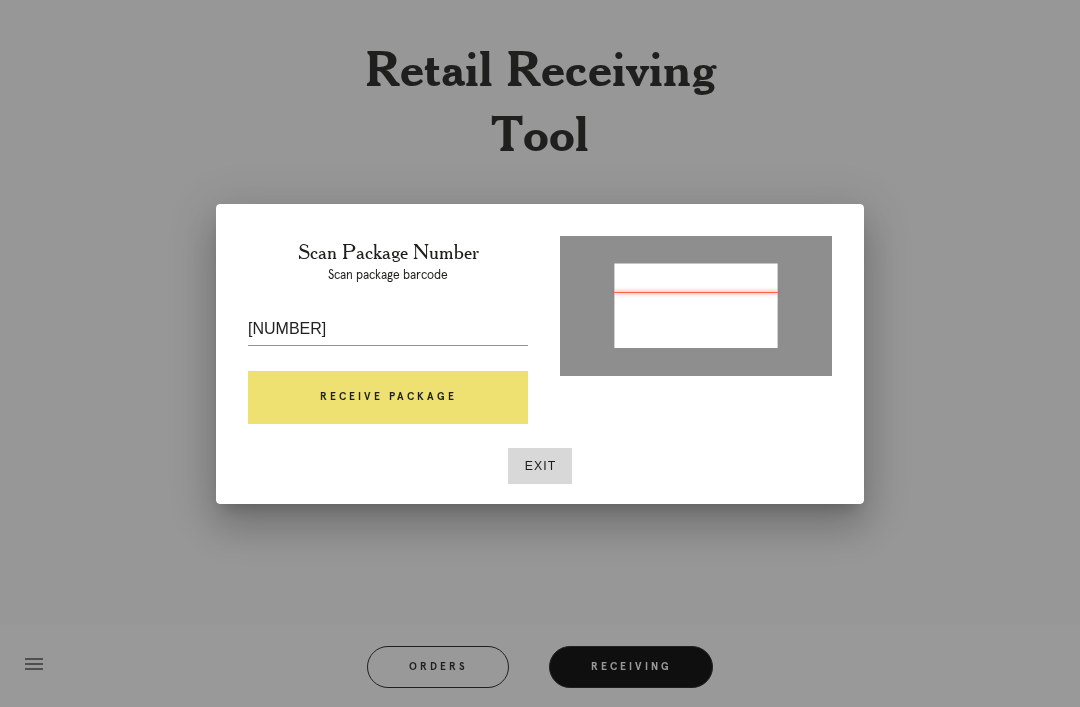click on "Receive Package" at bounding box center (388, 398) 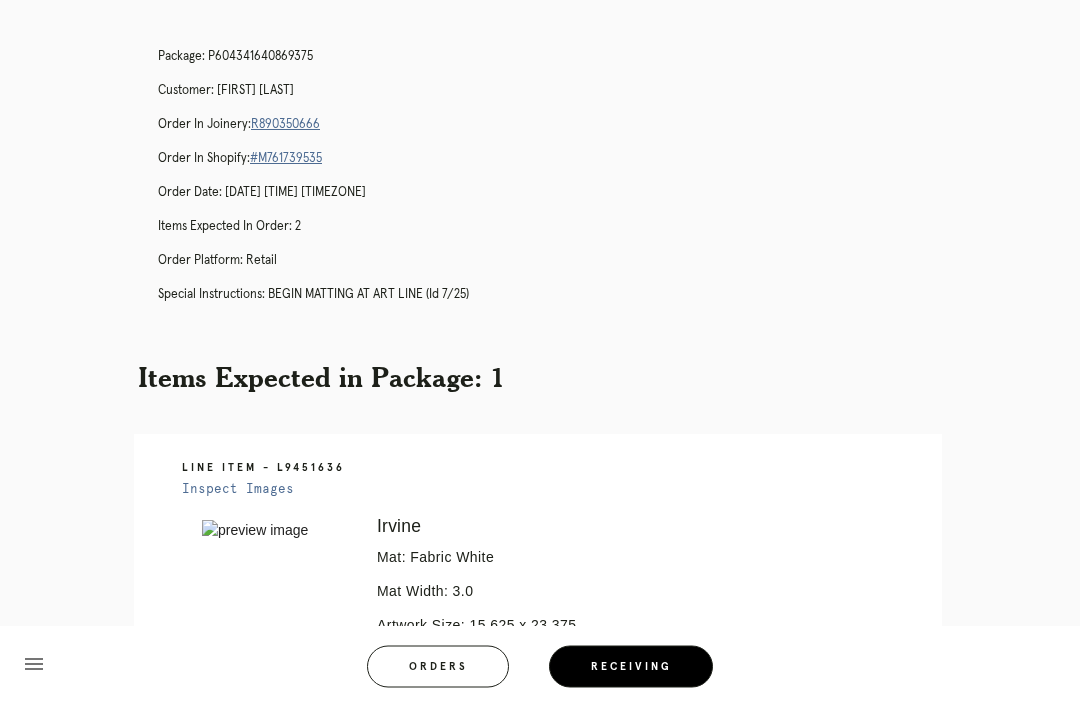 click on "R890350666" at bounding box center (285, 125) 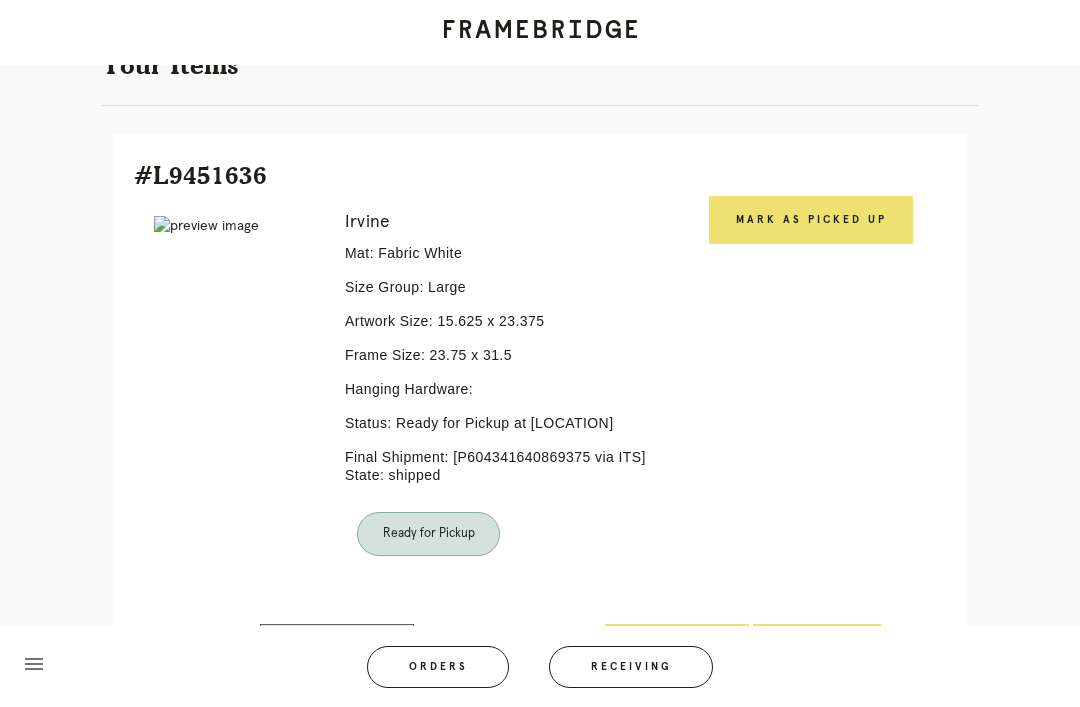 scroll, scrollTop: 420, scrollLeft: 0, axis: vertical 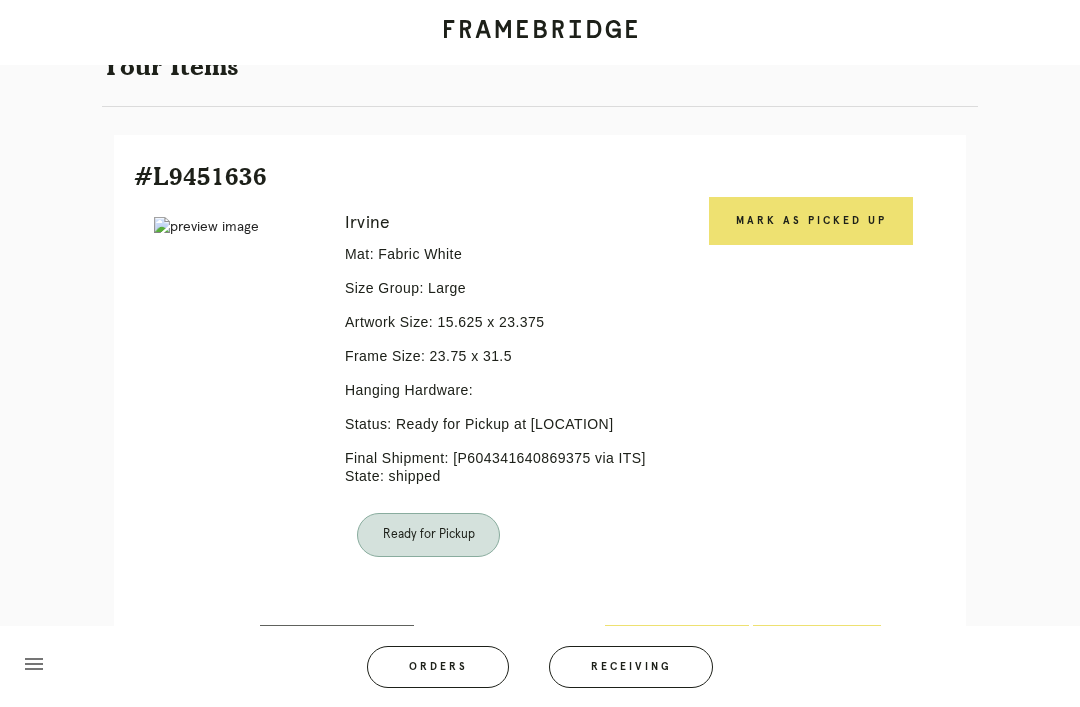 click on "Mark as Picked Up" at bounding box center (811, 221) 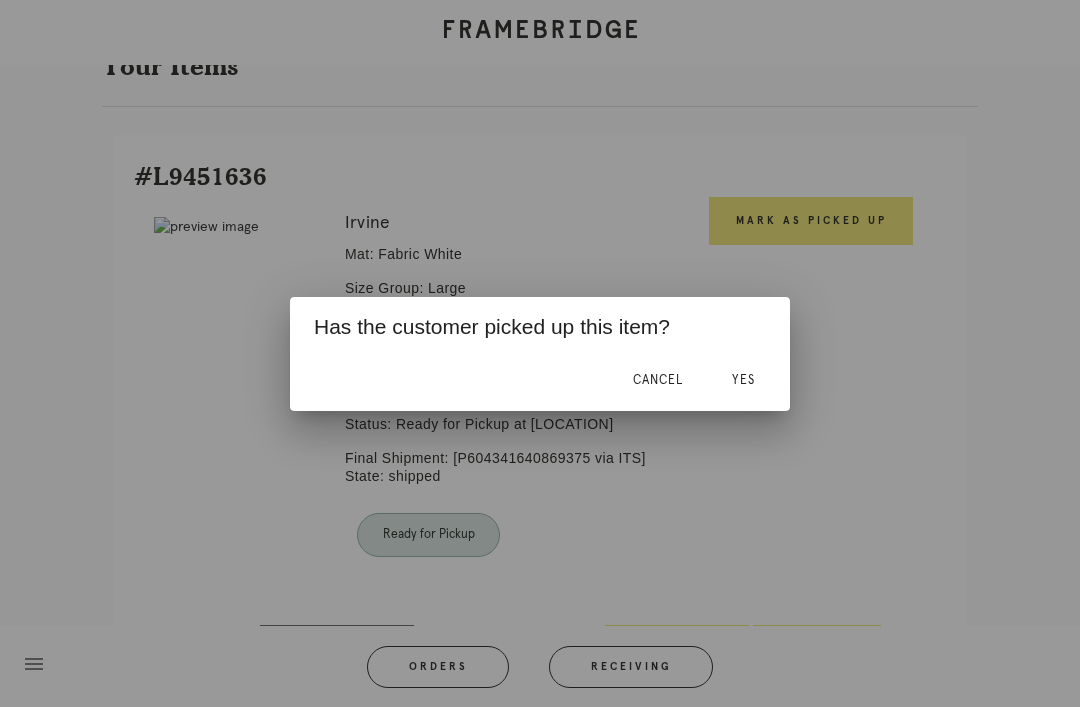 click on "Yes" at bounding box center (743, 381) 